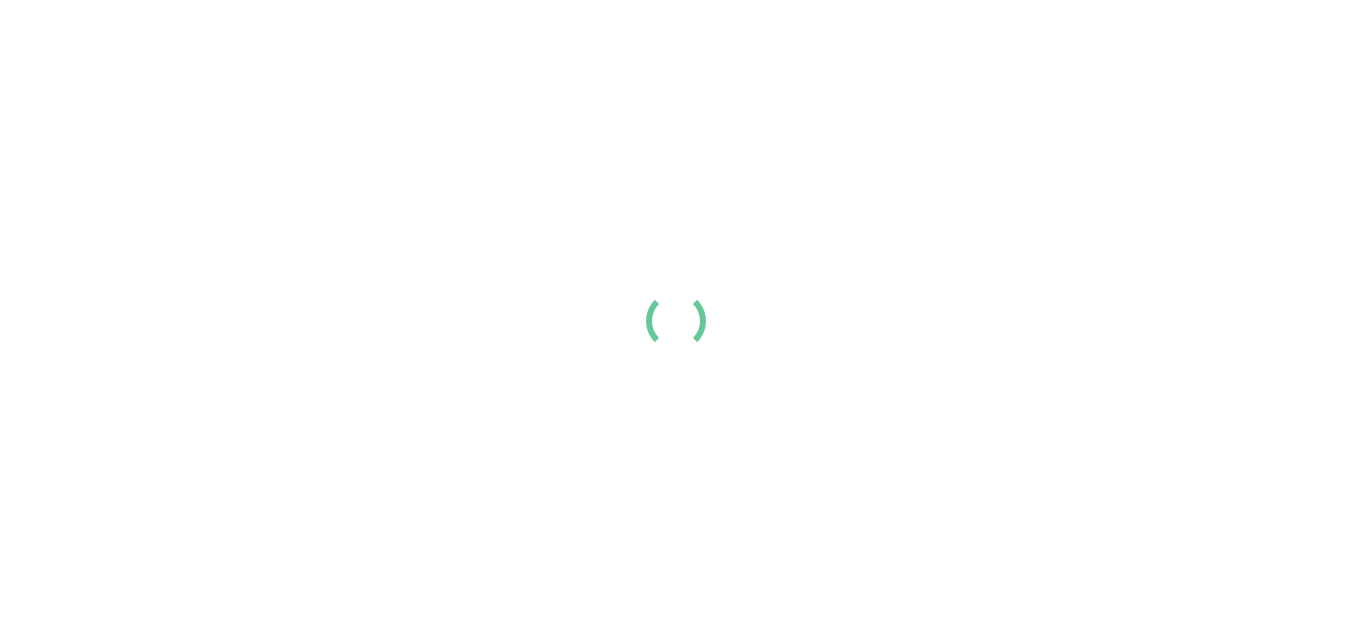 scroll, scrollTop: 0, scrollLeft: 0, axis: both 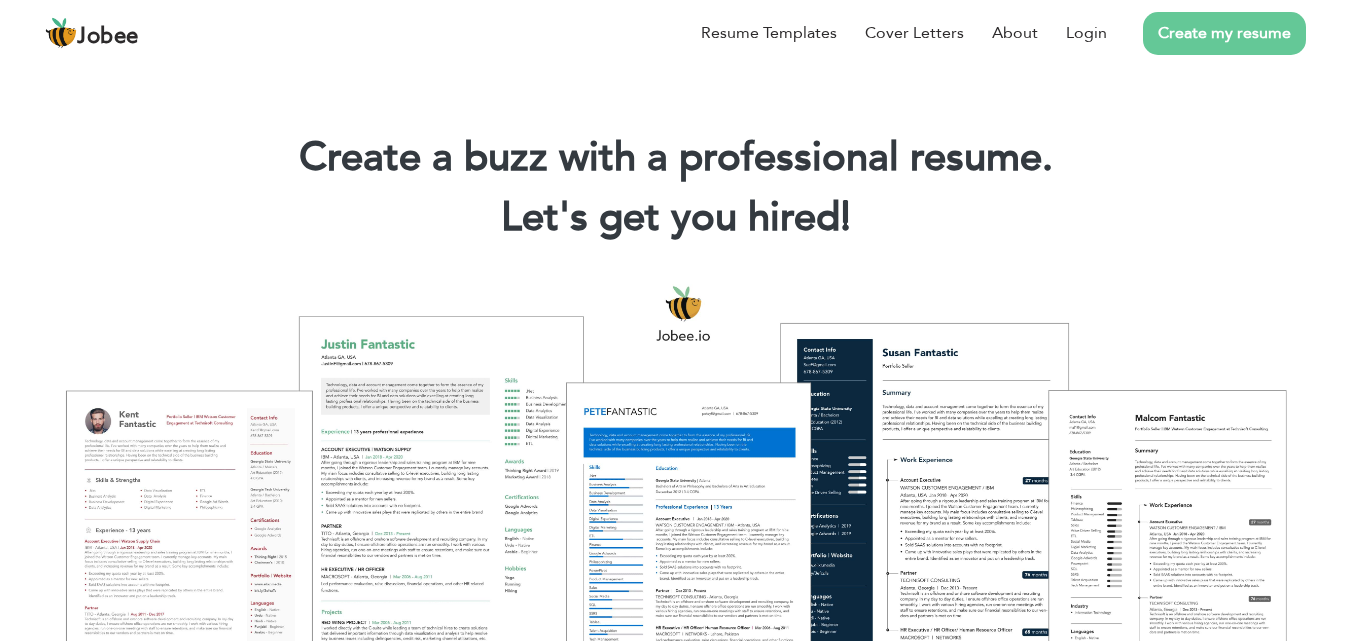 click on "Create my resume" at bounding box center [1224, 33] 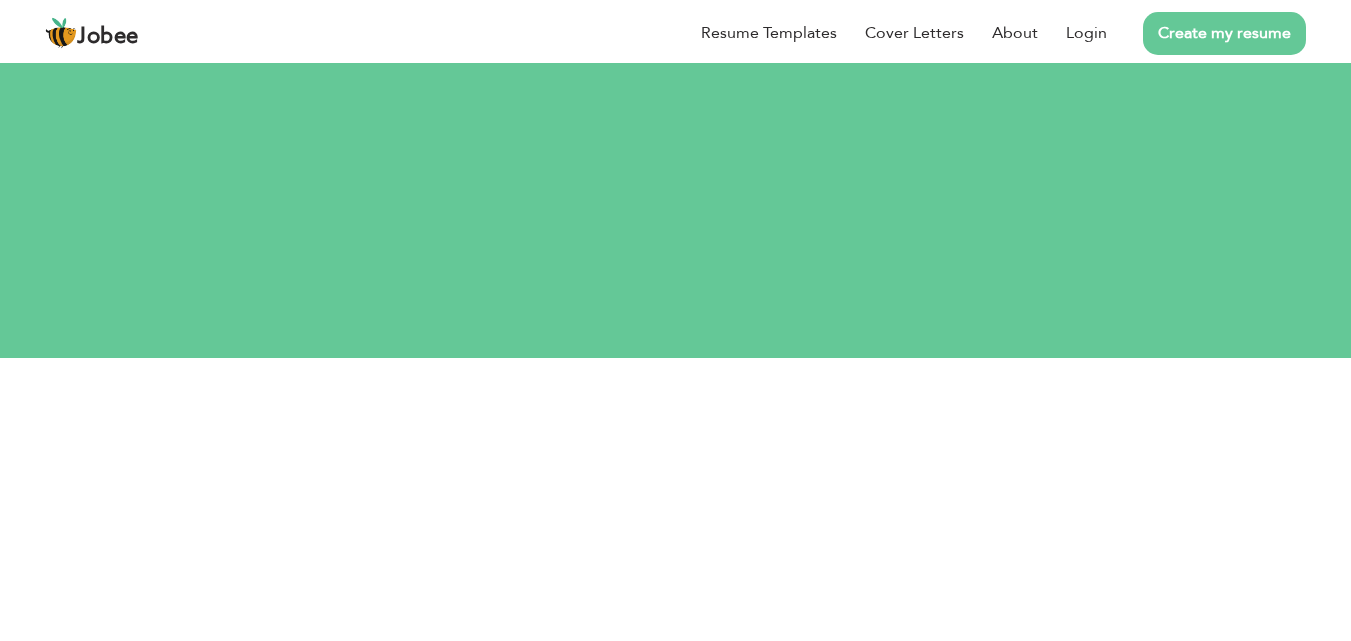 scroll, scrollTop: 0, scrollLeft: 0, axis: both 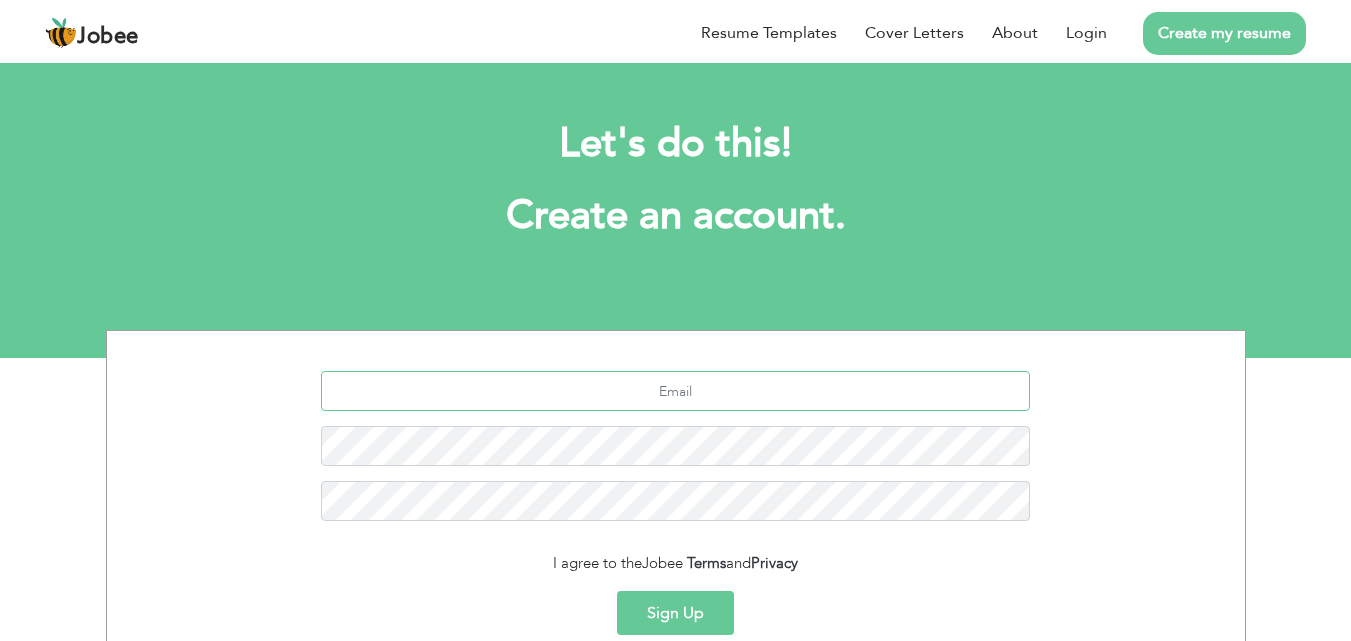 click at bounding box center (675, 391) 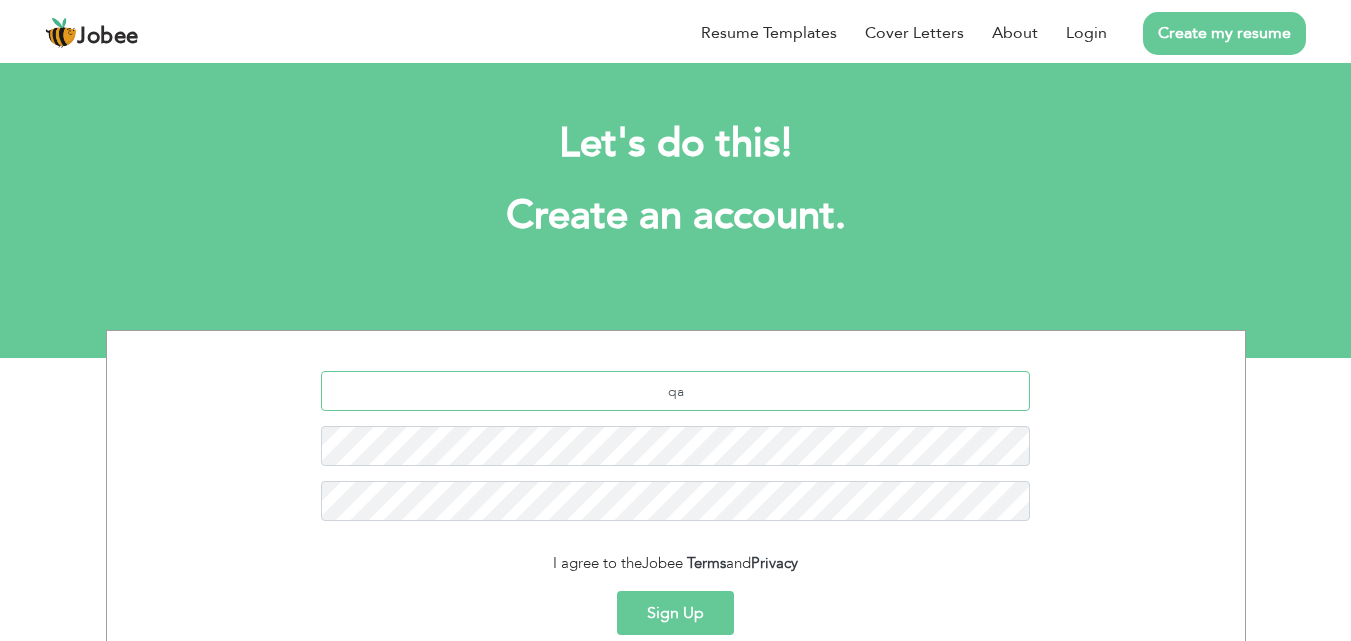 type on "q" 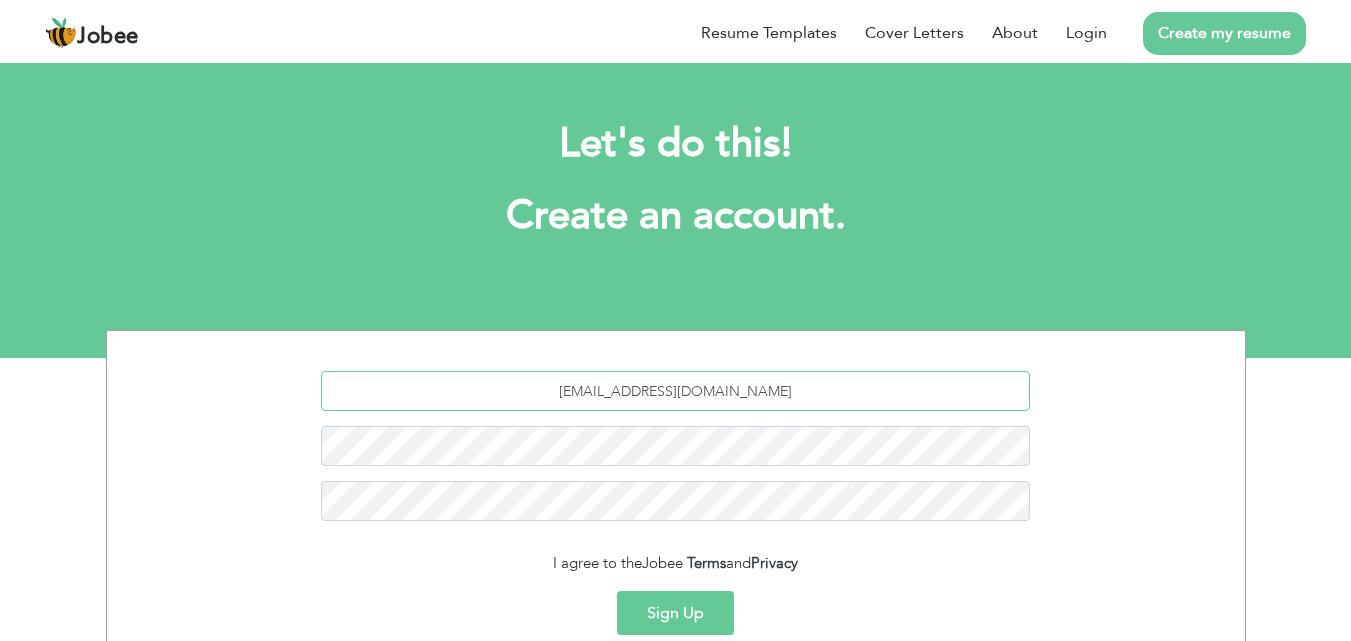 type on "[EMAIL_ADDRESS][DOMAIN_NAME]" 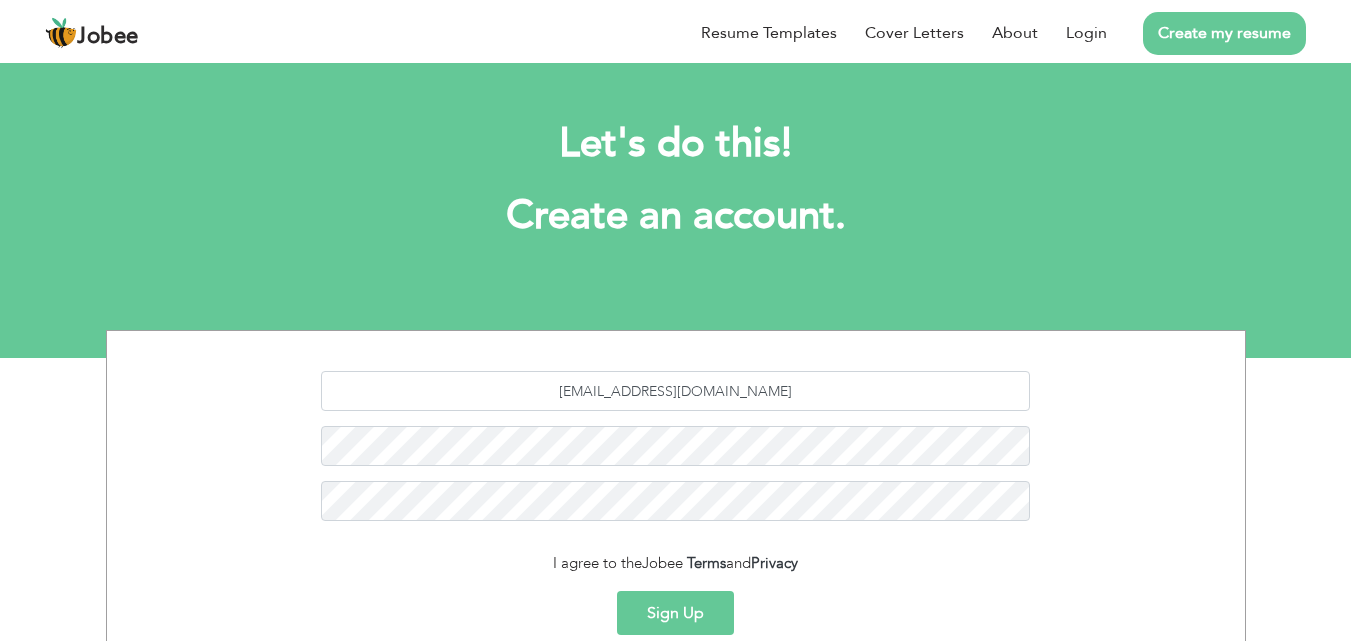 click on "qnazir239@gmail.com" at bounding box center (676, 453) 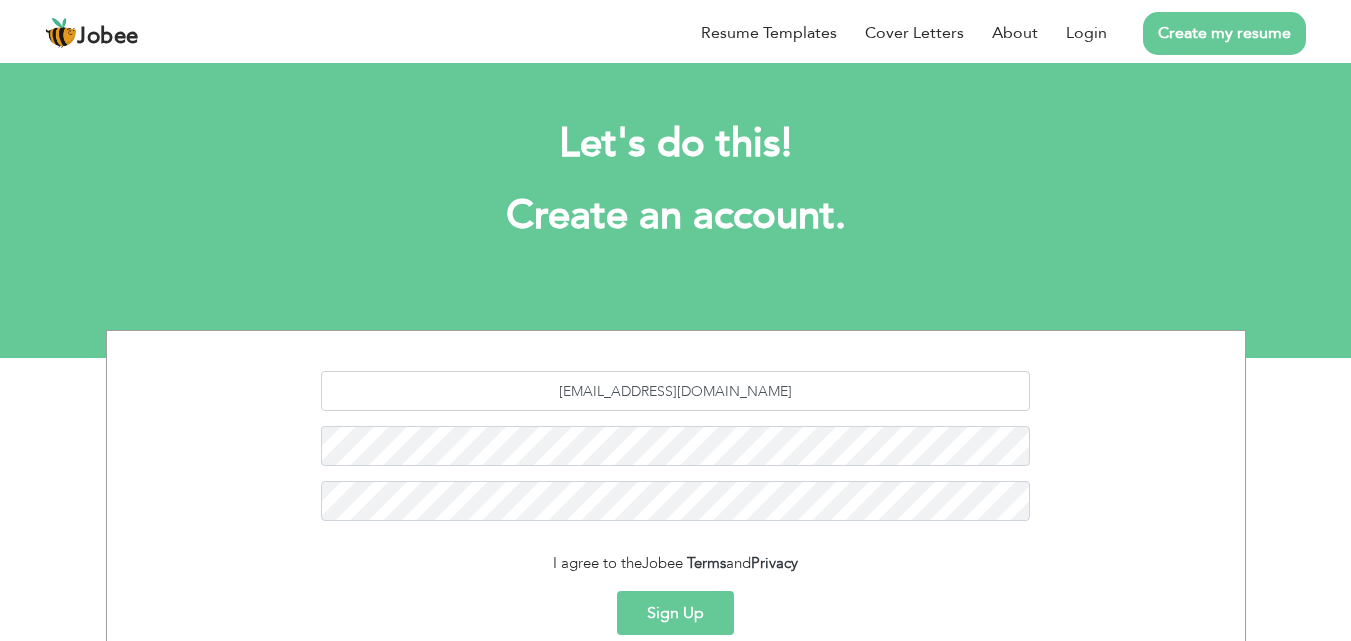 click on "Sign Up" at bounding box center [675, 613] 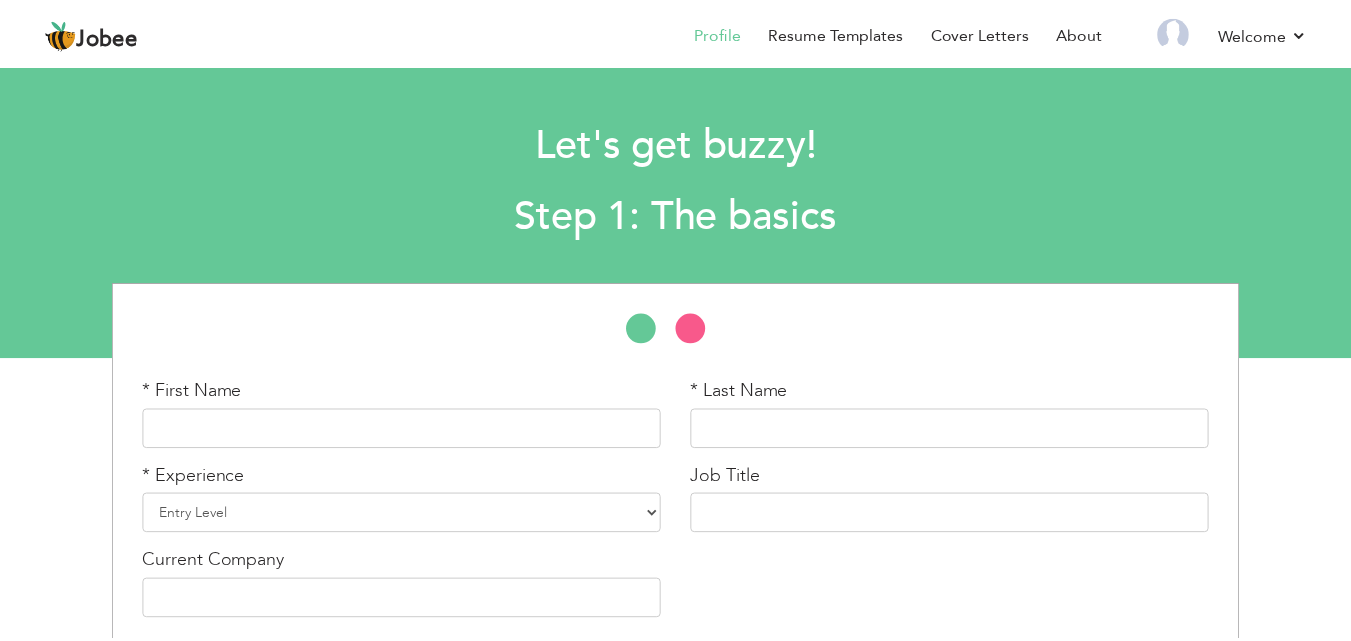 scroll, scrollTop: 0, scrollLeft: 0, axis: both 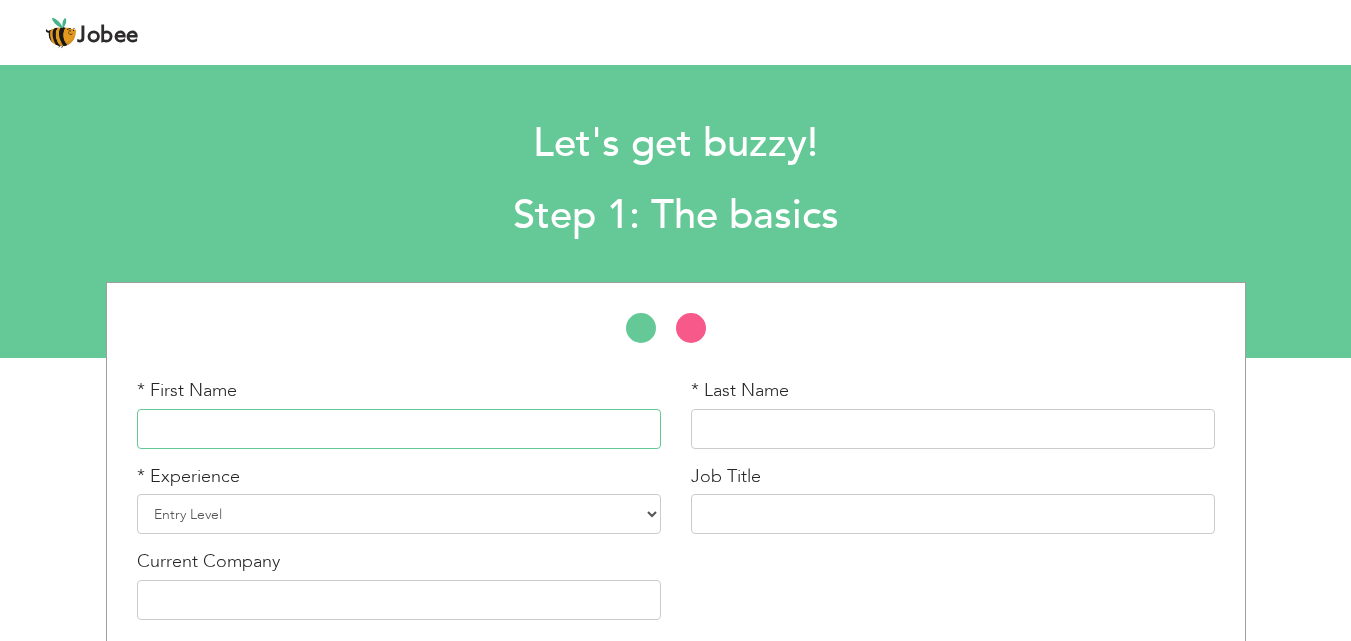 click at bounding box center (399, 429) 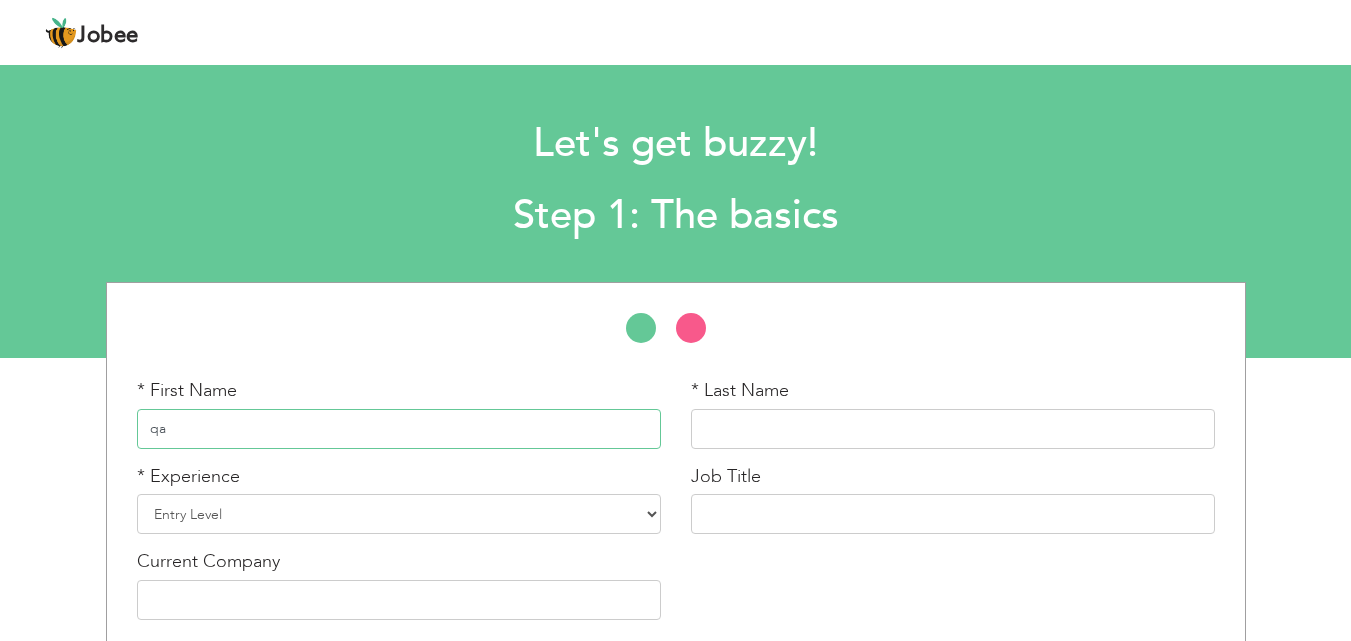 type on "q" 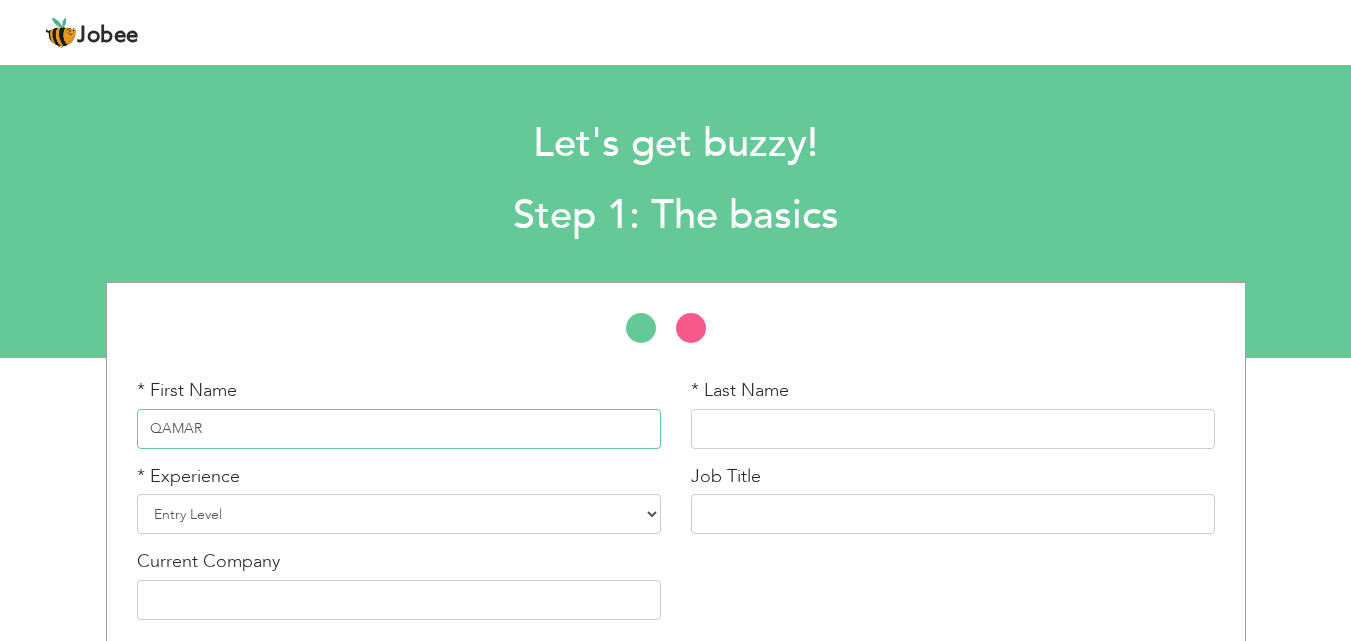 type on "QAMAR" 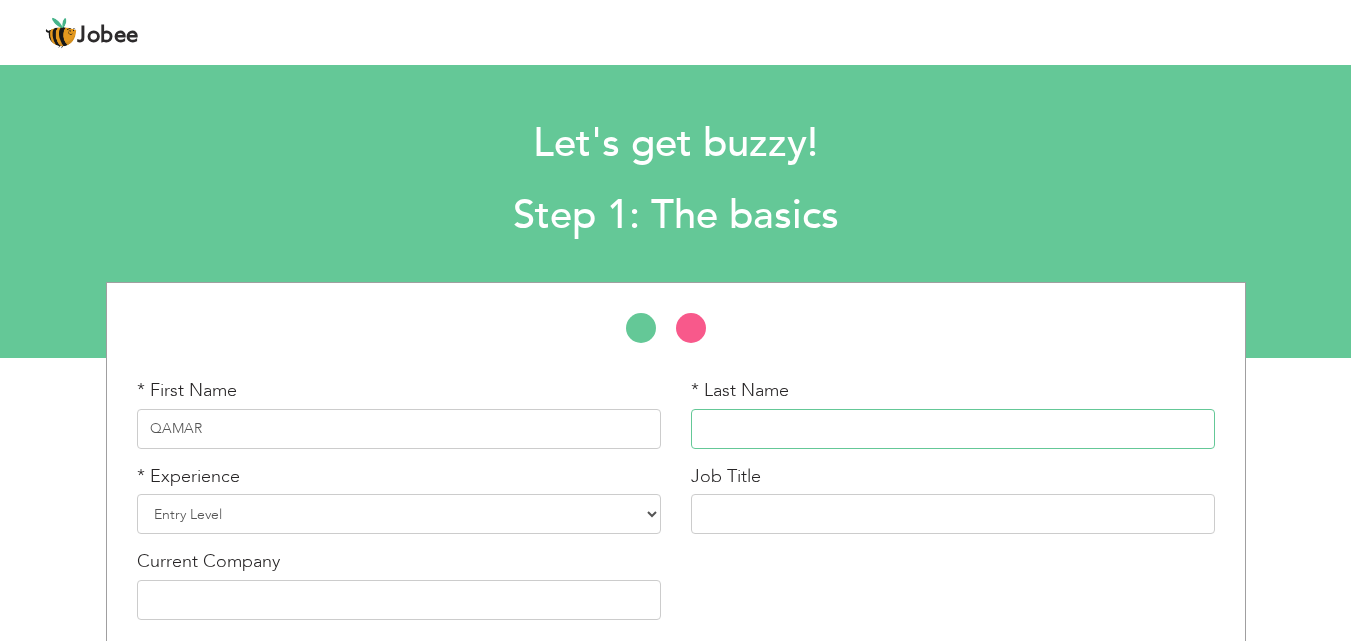 click at bounding box center [953, 429] 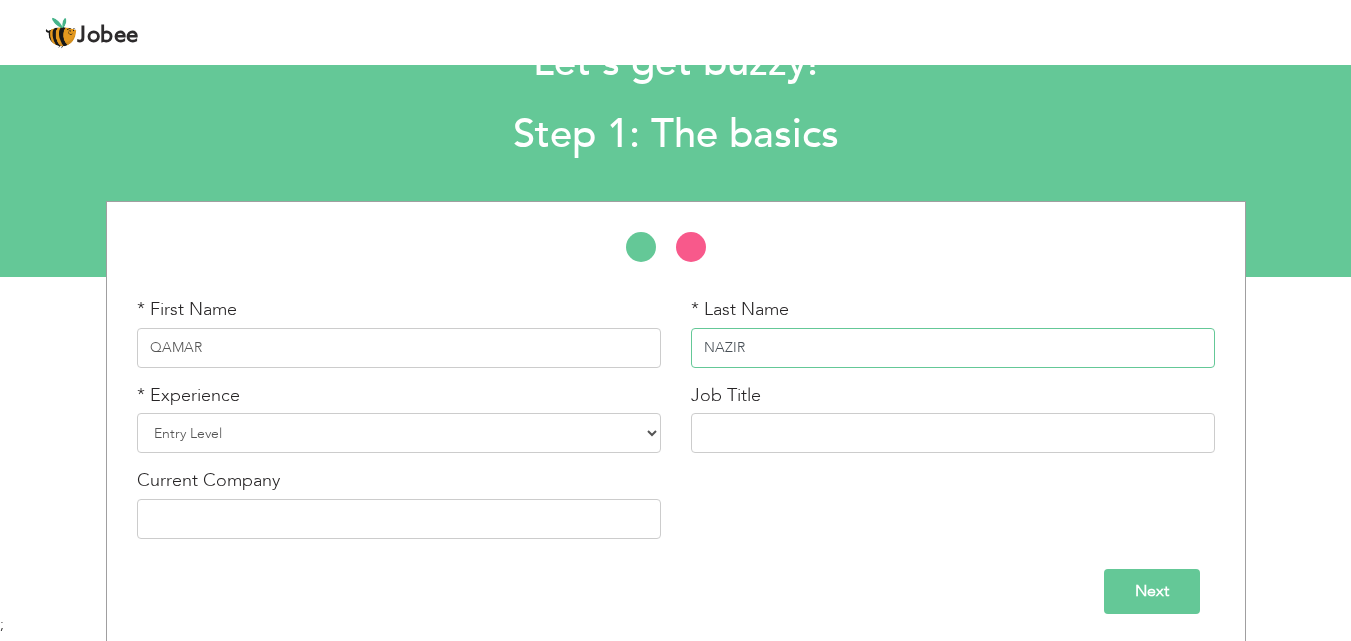 scroll, scrollTop: 85, scrollLeft: 0, axis: vertical 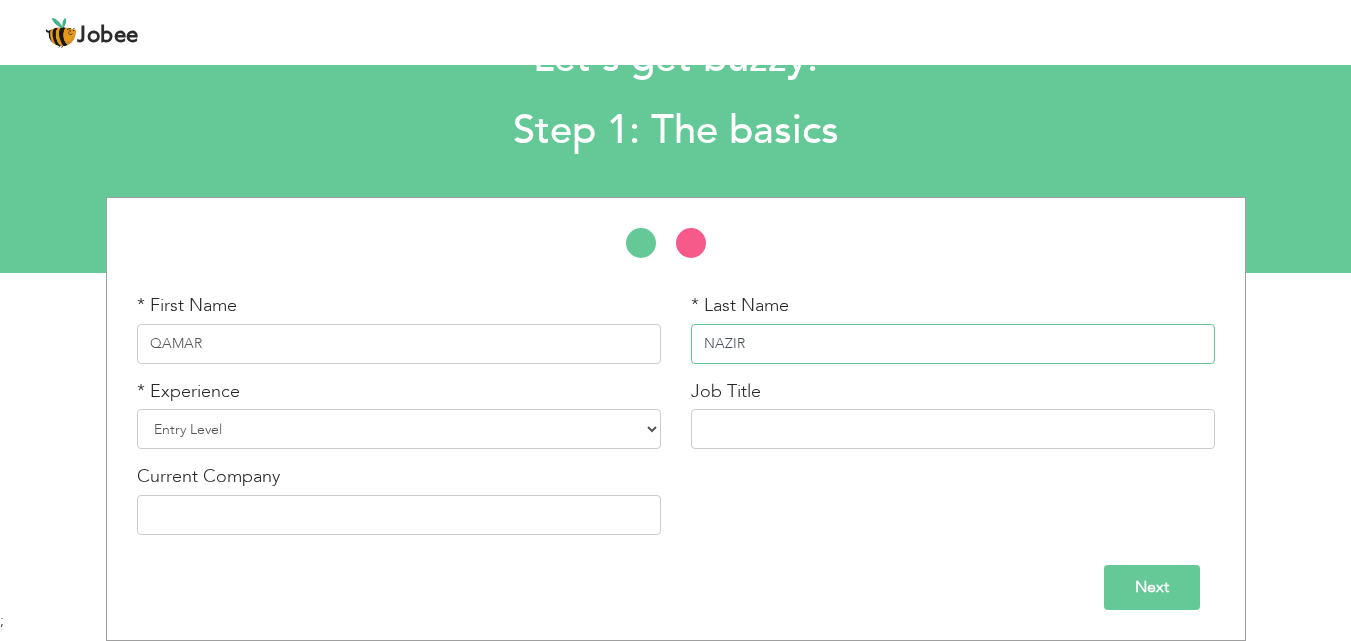 type on "NAZIR" 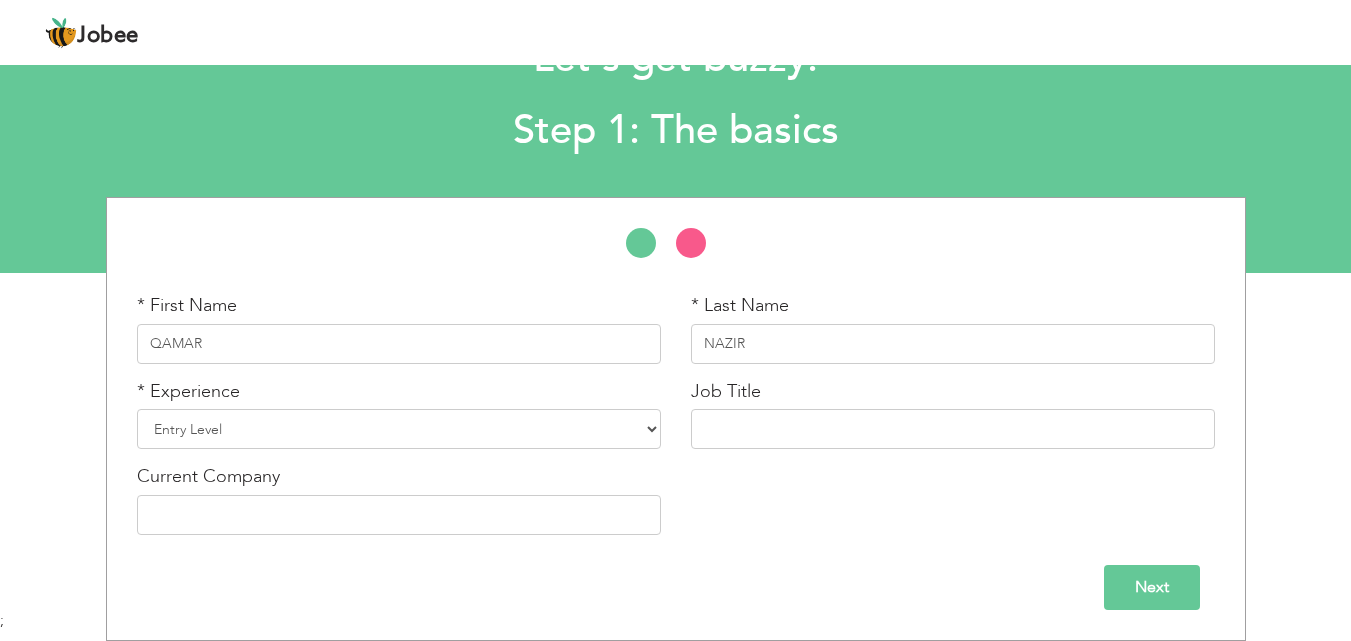 click on "Next" at bounding box center (1152, 587) 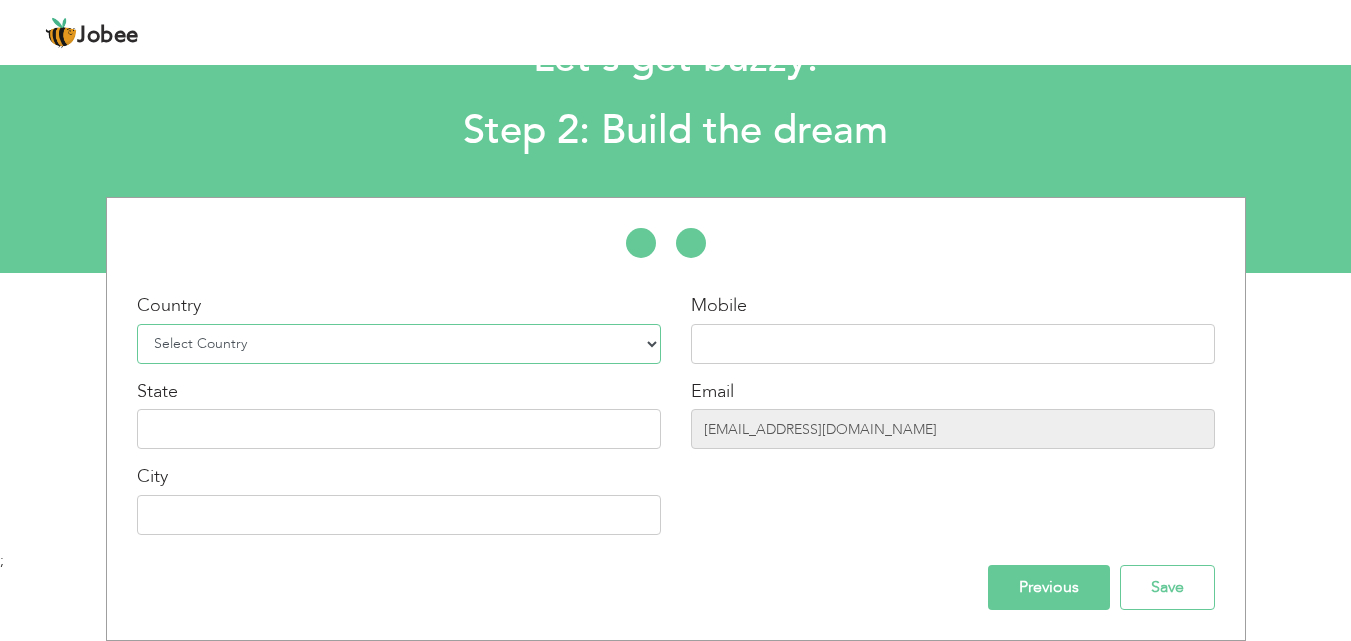 click on "Select Country
Afghanistan
Albania
Algeria
American Samoa
Andorra
Angola
Anguilla
Antarctica
Antigua and Barbuda
Argentina
Armenia
Aruba
Australia
Austria
Azerbaijan
Bahamas
Bahrain
Bangladesh
Barbados
Belarus
Belgium
Belize
Benin
Bermuda
Bhutan
Bolivia
Bosnia-Herzegovina
Botswana
Bouvet Island
Brazil
British Indian Ocean Territory
Brunei Darussalam
Bulgaria
Burkina Faso
Burundi
Cambodia
Cameroon
Canada
Cape Verde
Cayman Islands
Central African Republic
Chad
Chile
China
Christmas Island
Cocos (Keeling) Islands
Colombia
Comoros
Congo
Congo, Dem. Republic
Cook Islands
Costa Rica
Croatia
Cuba
Cyprus
Czech Rep
Denmark
Djibouti
Dominica
Dominican Republic
Ecuador
Egypt
El Salvador
Equatorial Guinea
Eritrea
Estonia
Ethiopia
European Union
Falkland Islands (Malvinas)
Faroe Islands
Fiji
Finland
France
French Guiana
French Southern Territories
Gabon
Gambia
Georgia" at bounding box center (399, 344) 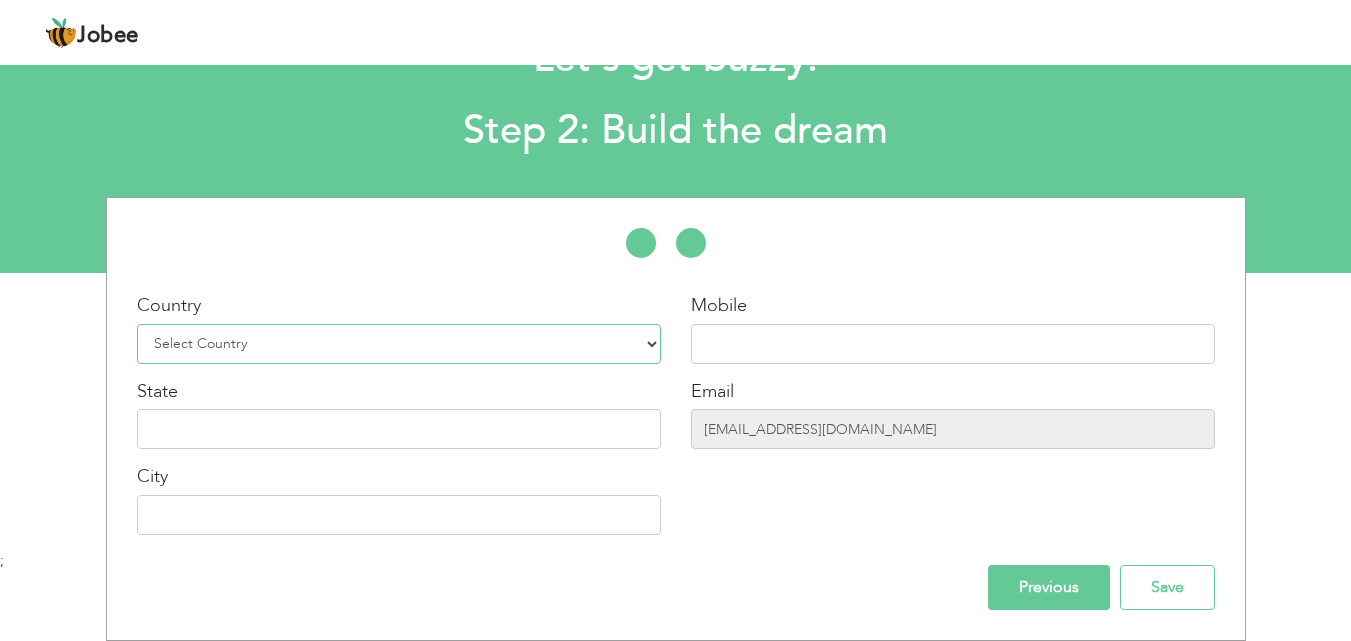 select on "166" 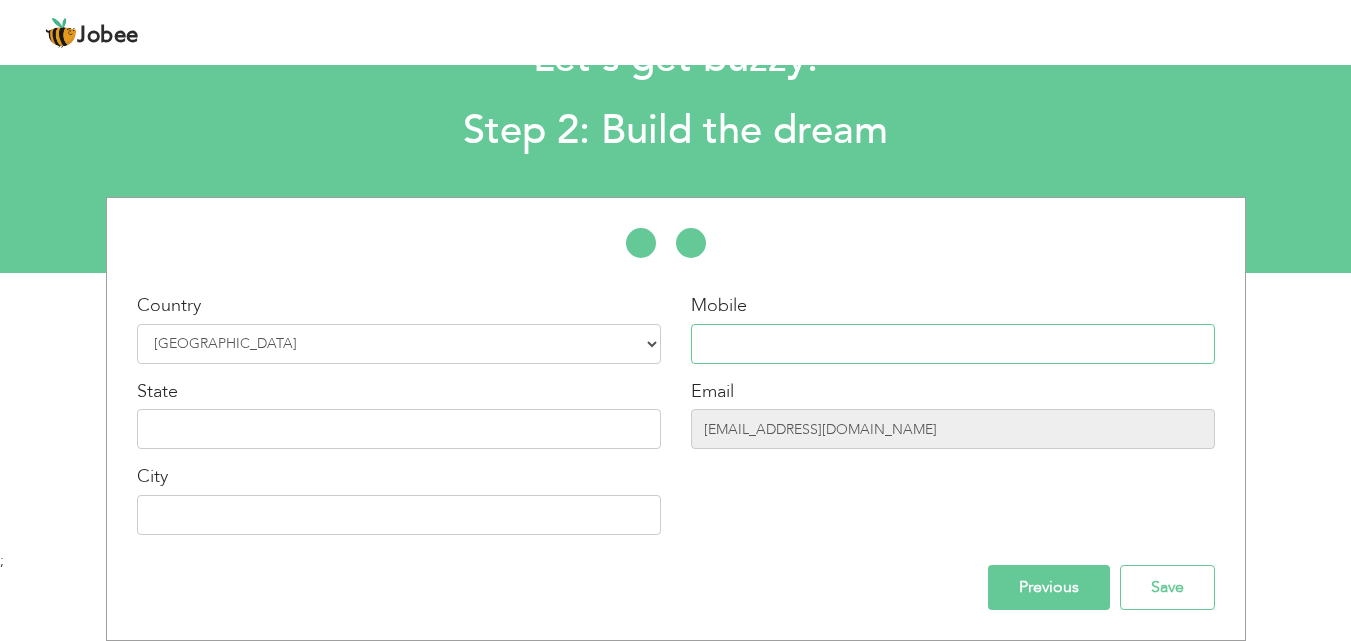 click at bounding box center [953, 344] 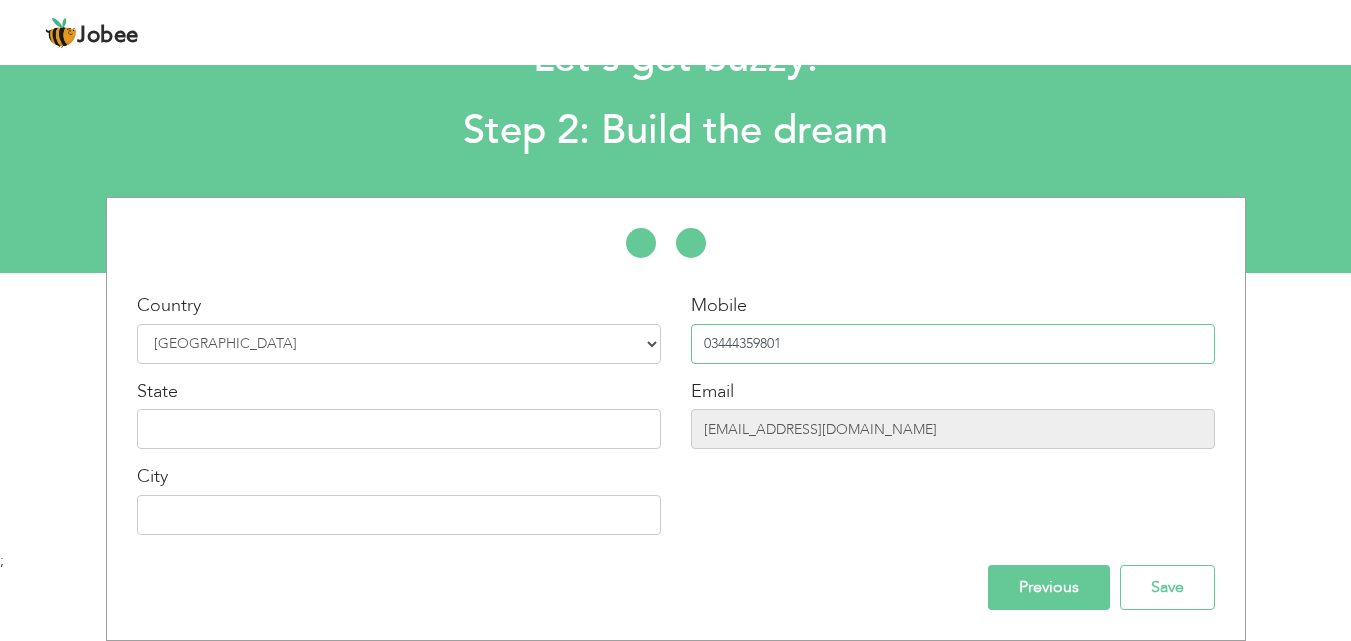 type on "03444359801" 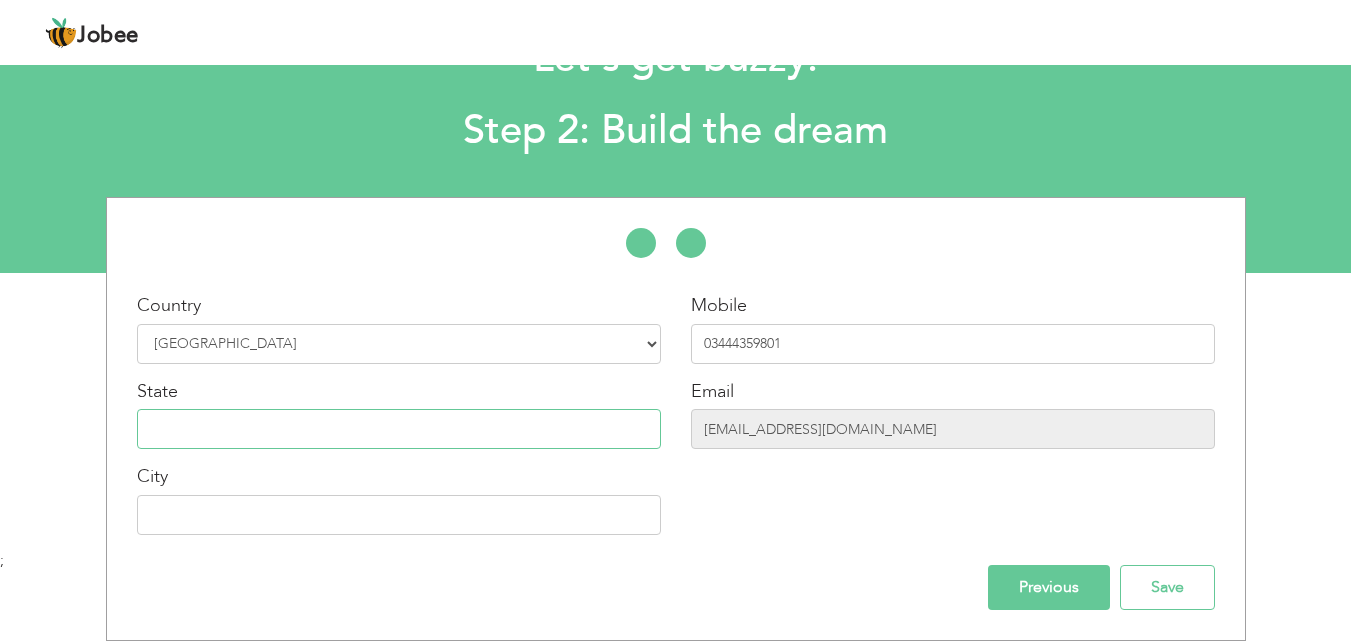 click at bounding box center (399, 429) 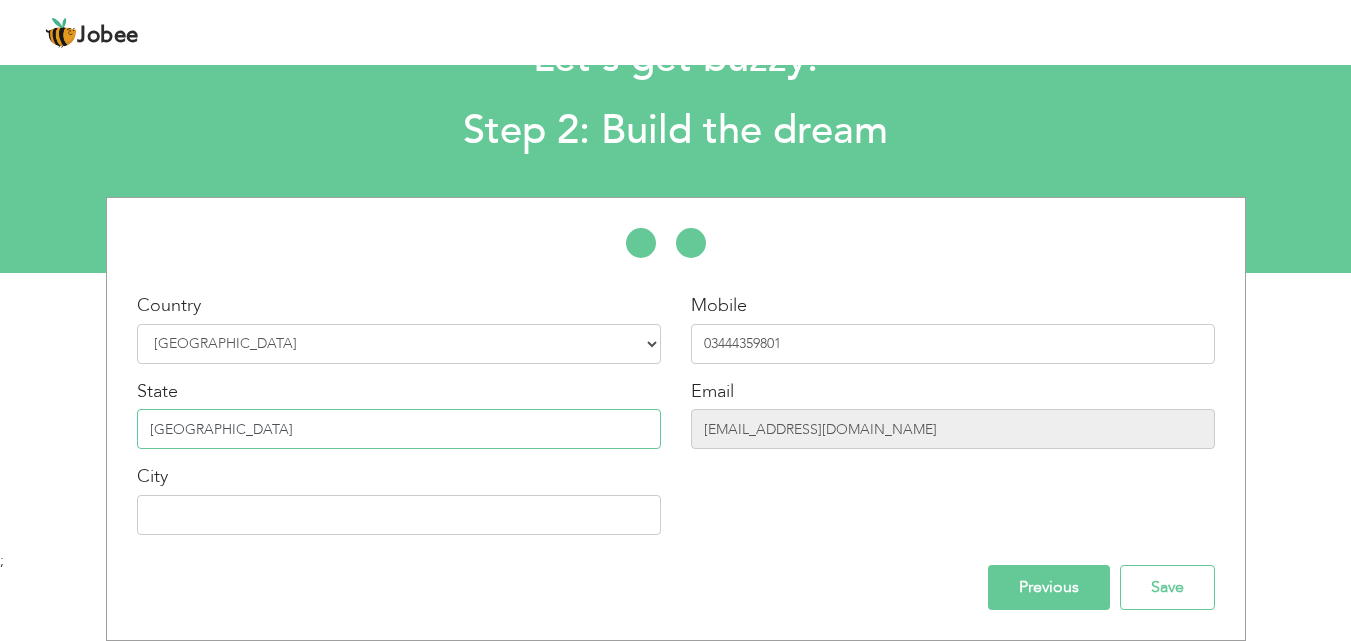 type on "[GEOGRAPHIC_DATA]" 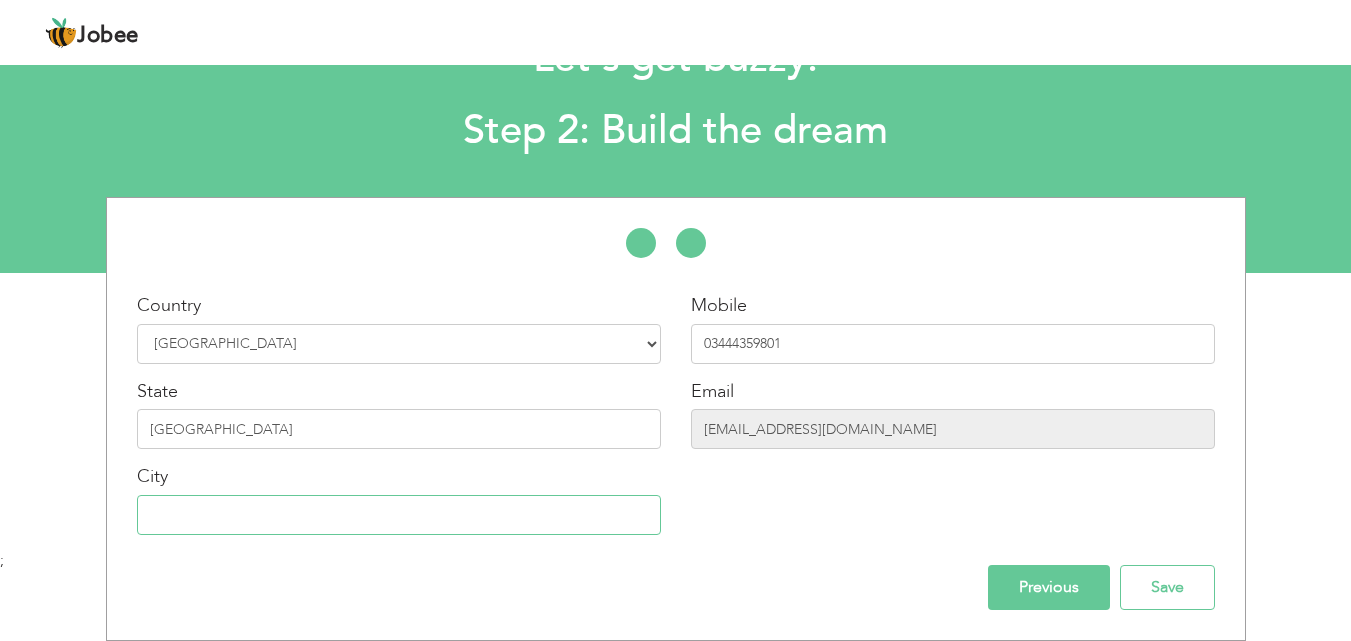 click at bounding box center [399, 515] 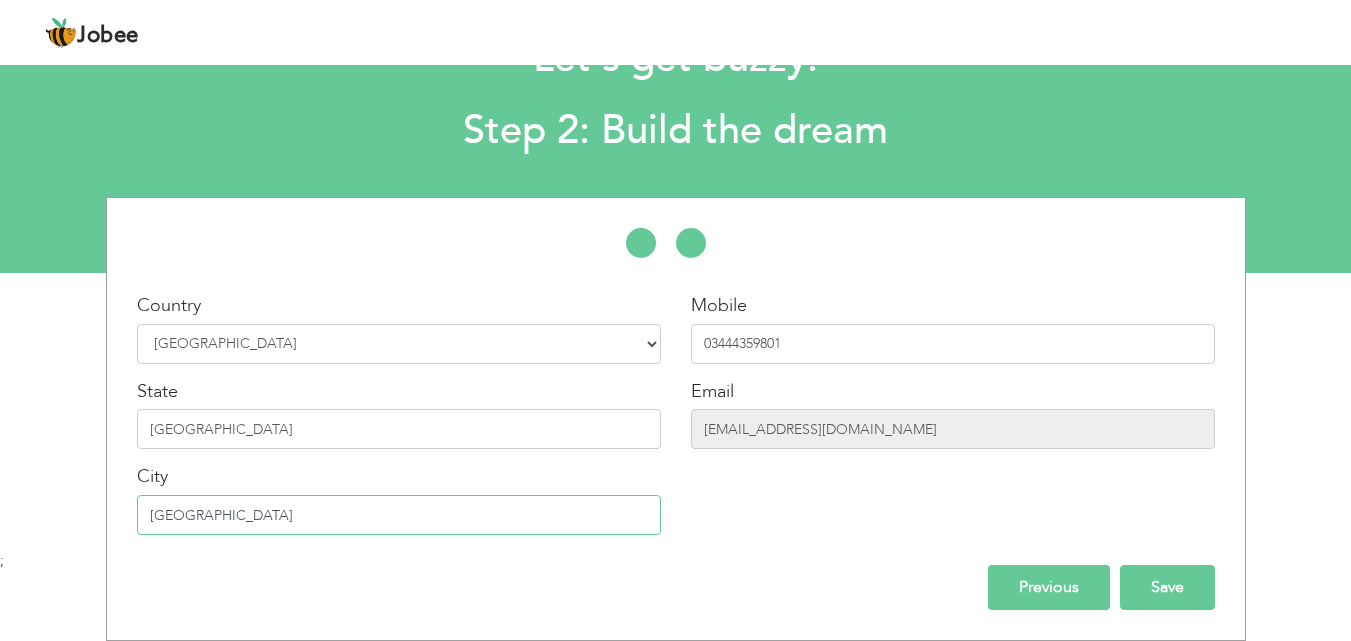 type on "[GEOGRAPHIC_DATA]" 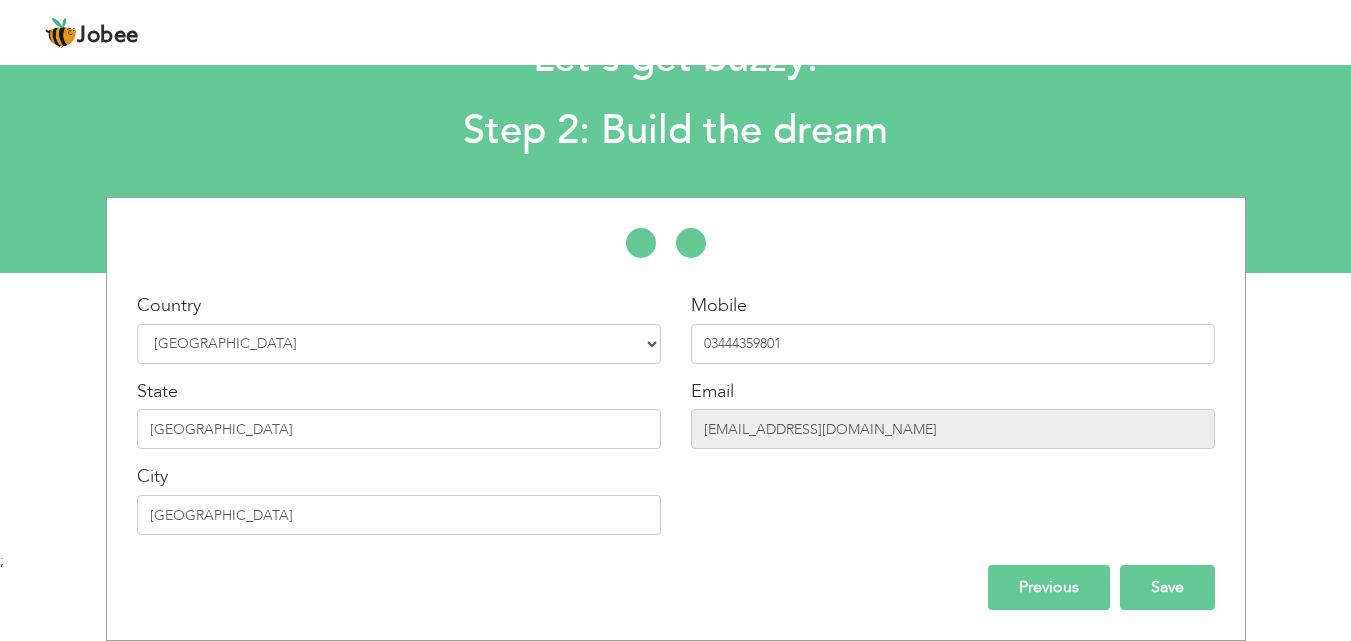 click on "Save" at bounding box center (1167, 587) 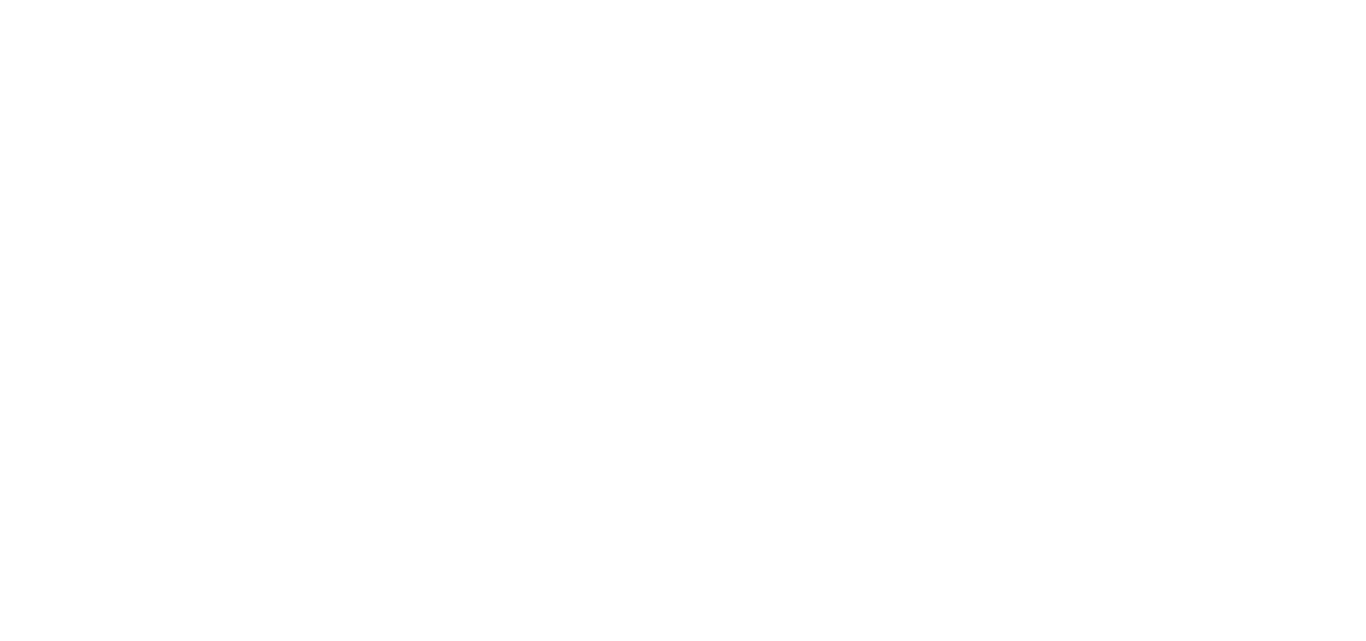 scroll, scrollTop: 0, scrollLeft: 0, axis: both 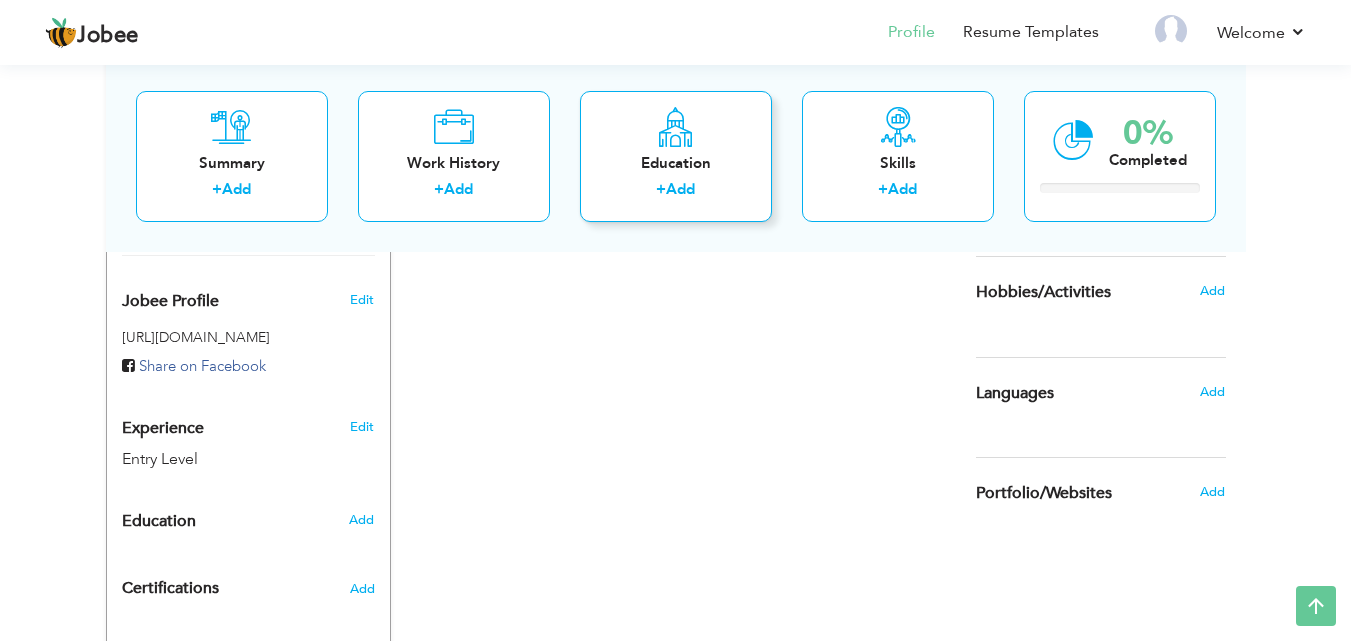 click on "Add" at bounding box center (680, 189) 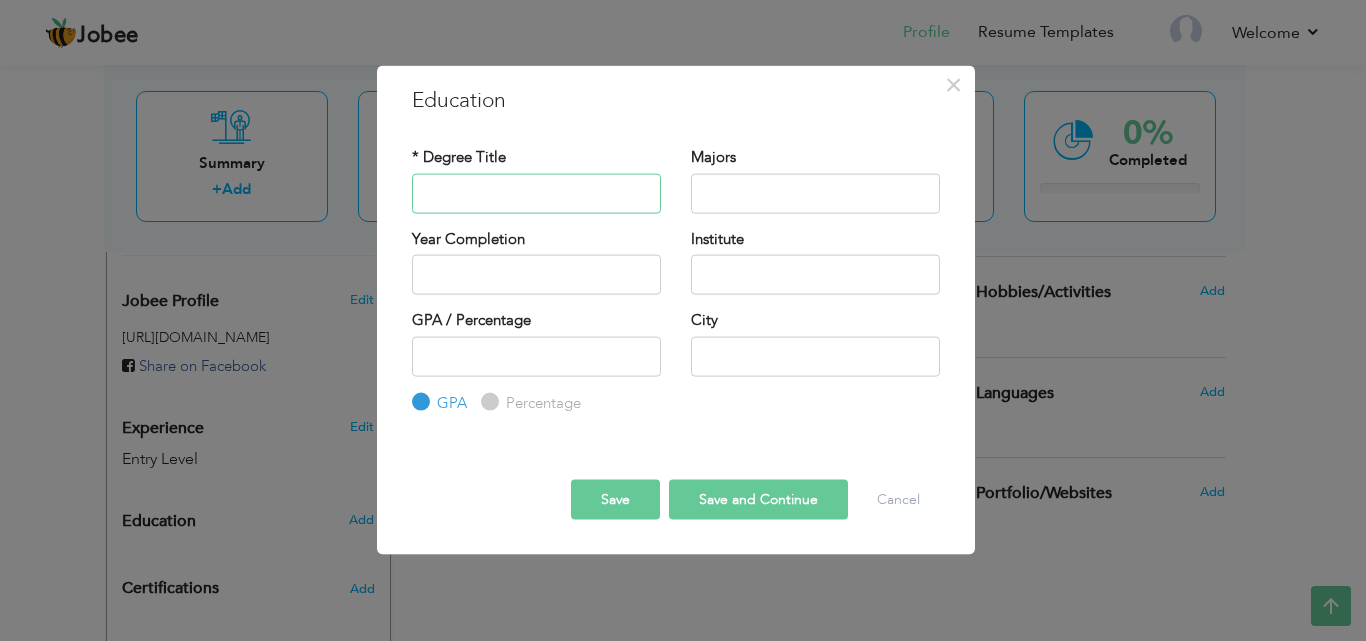 click at bounding box center [536, 193] 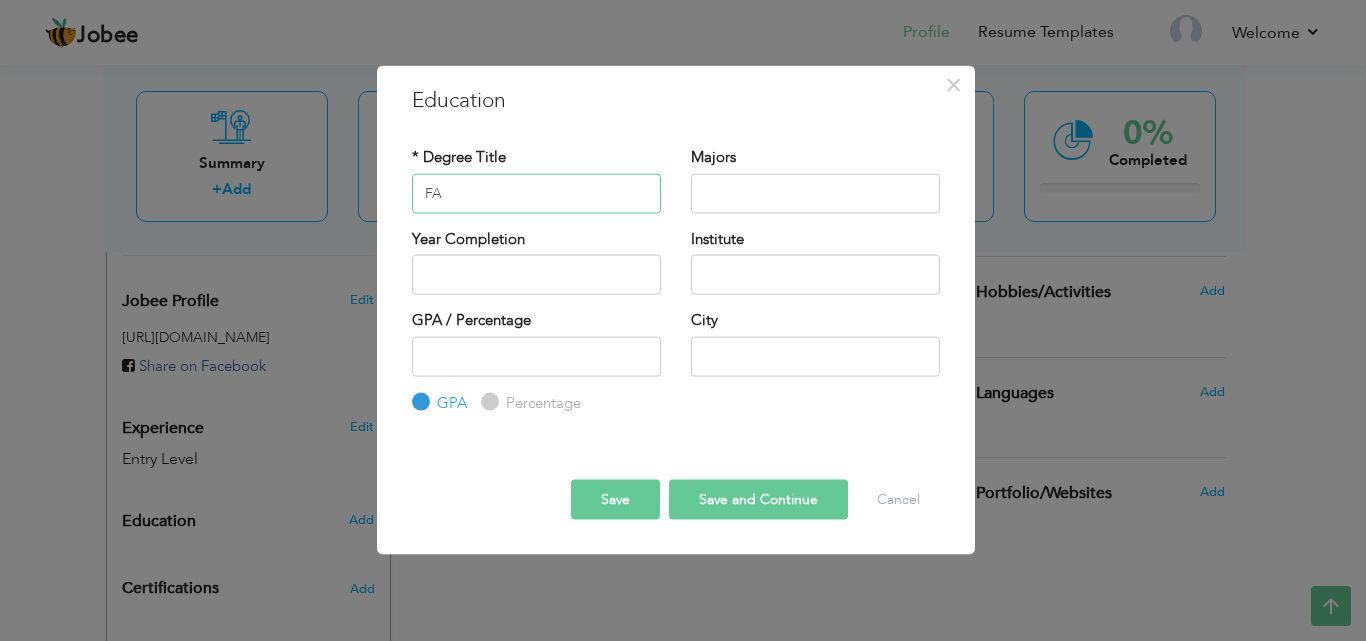 type on "FA" 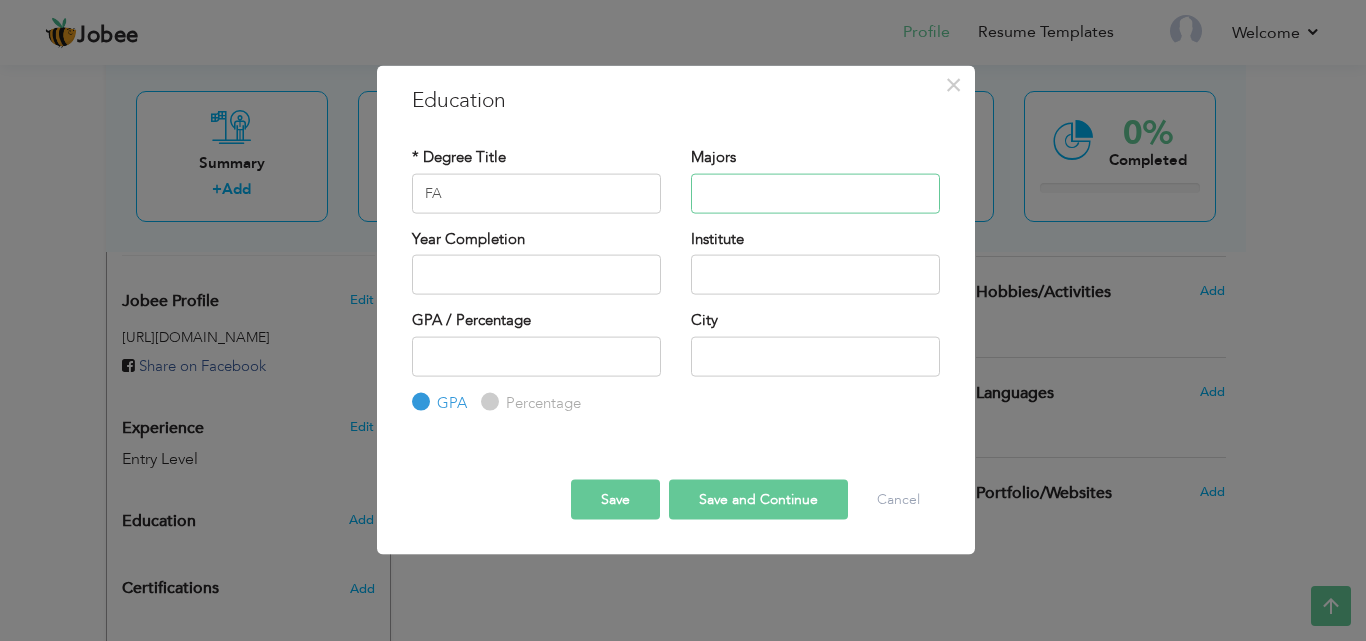 click at bounding box center [815, 193] 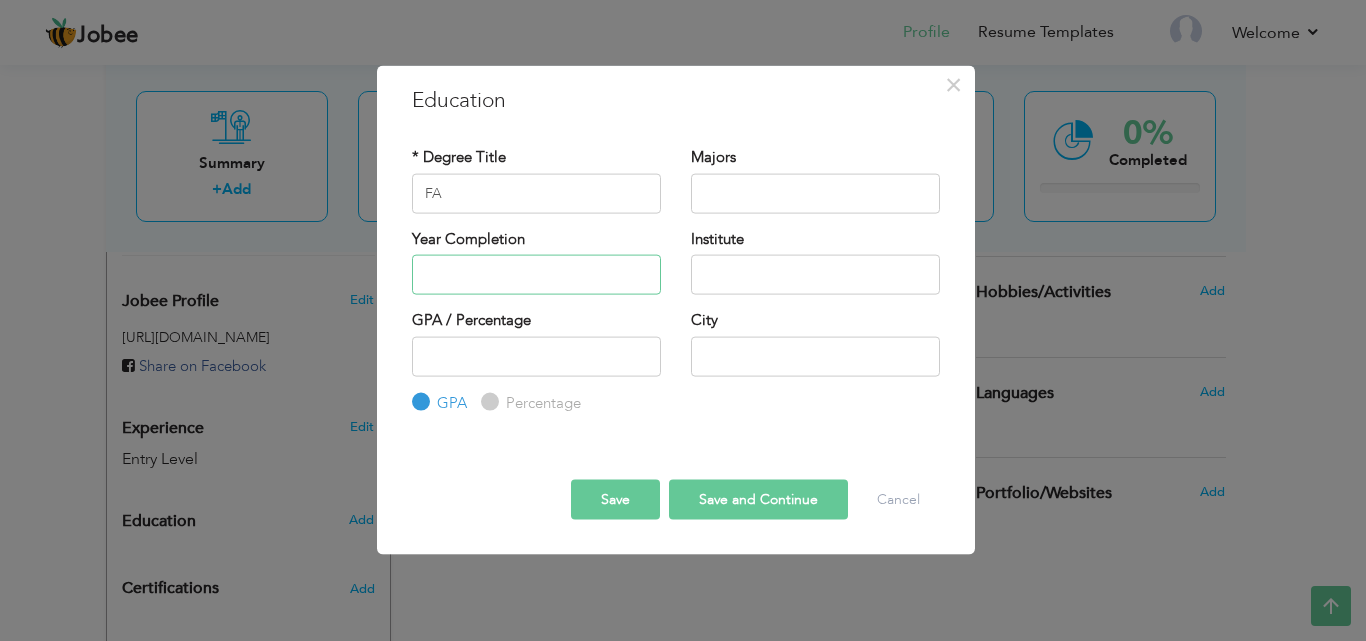 type on "2025" 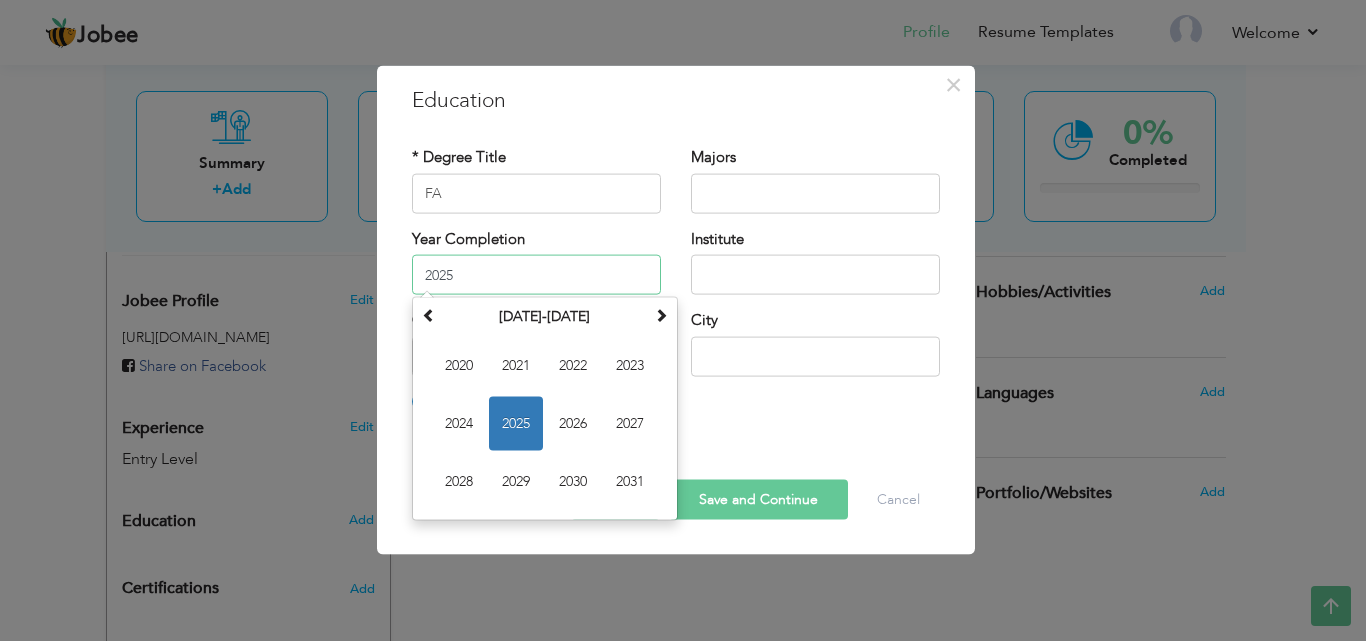click on "2025" at bounding box center [536, 275] 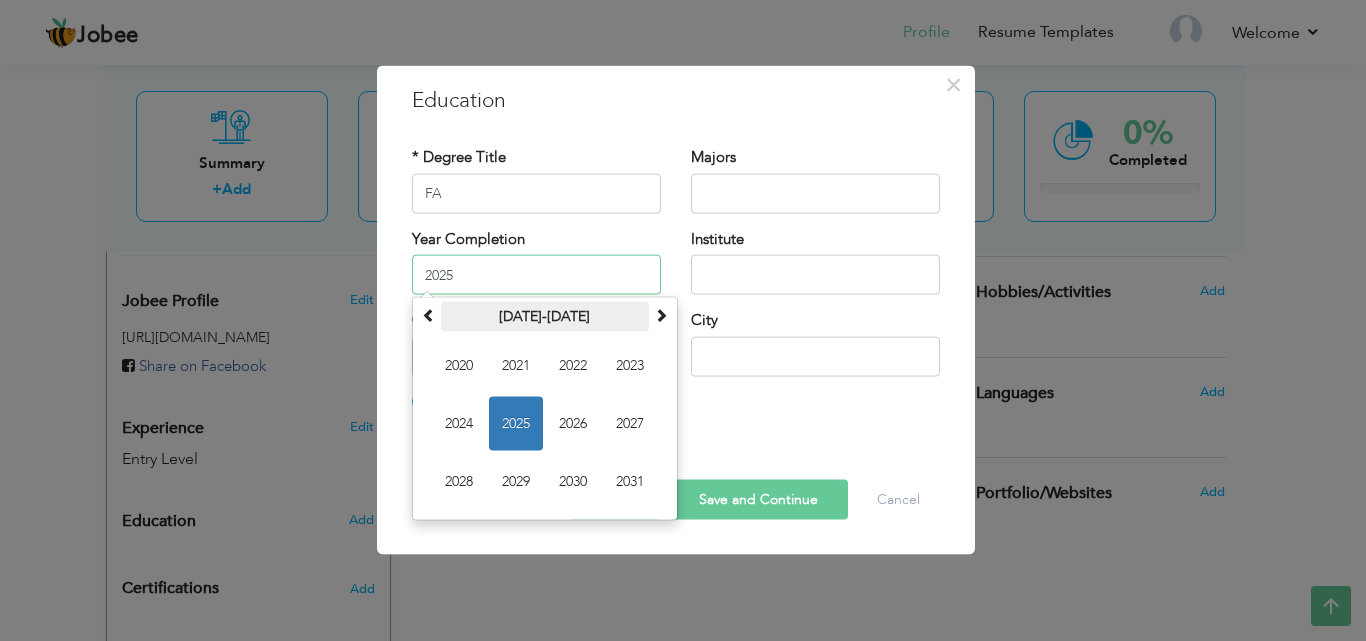 click on "2020-2031" at bounding box center (545, 317) 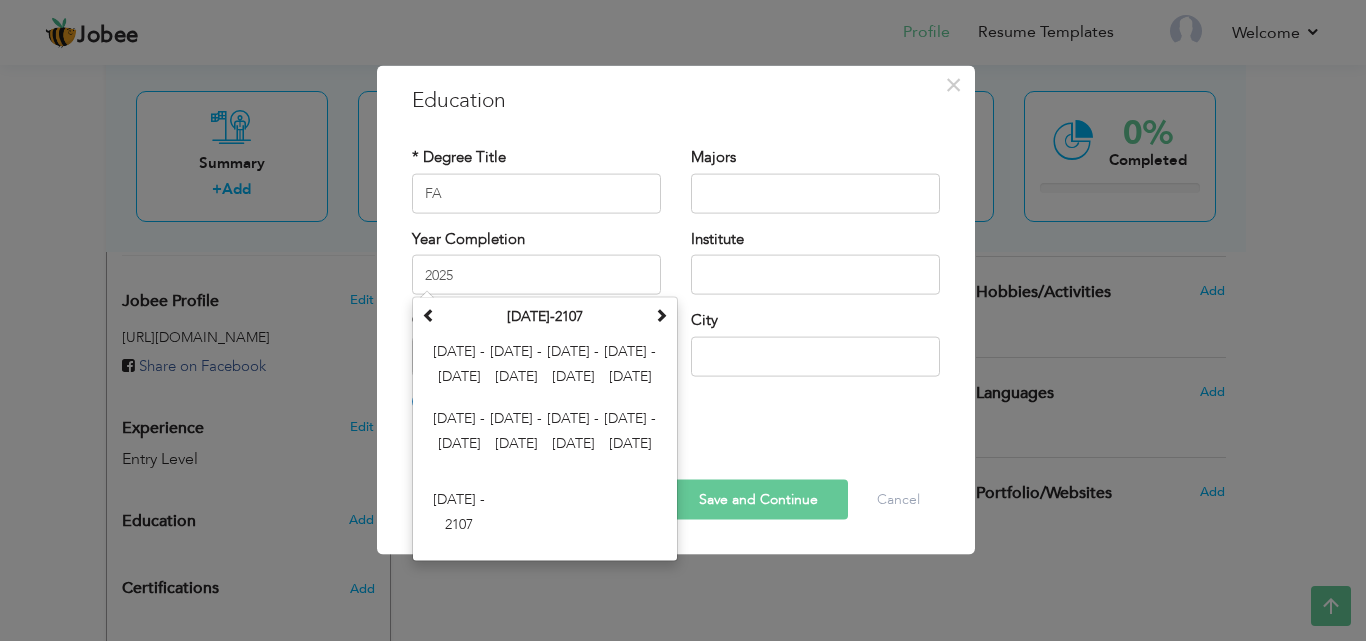 click on "* Degree Title
FA
Majors
Year Completion 2025 Su 1" at bounding box center [676, 281] 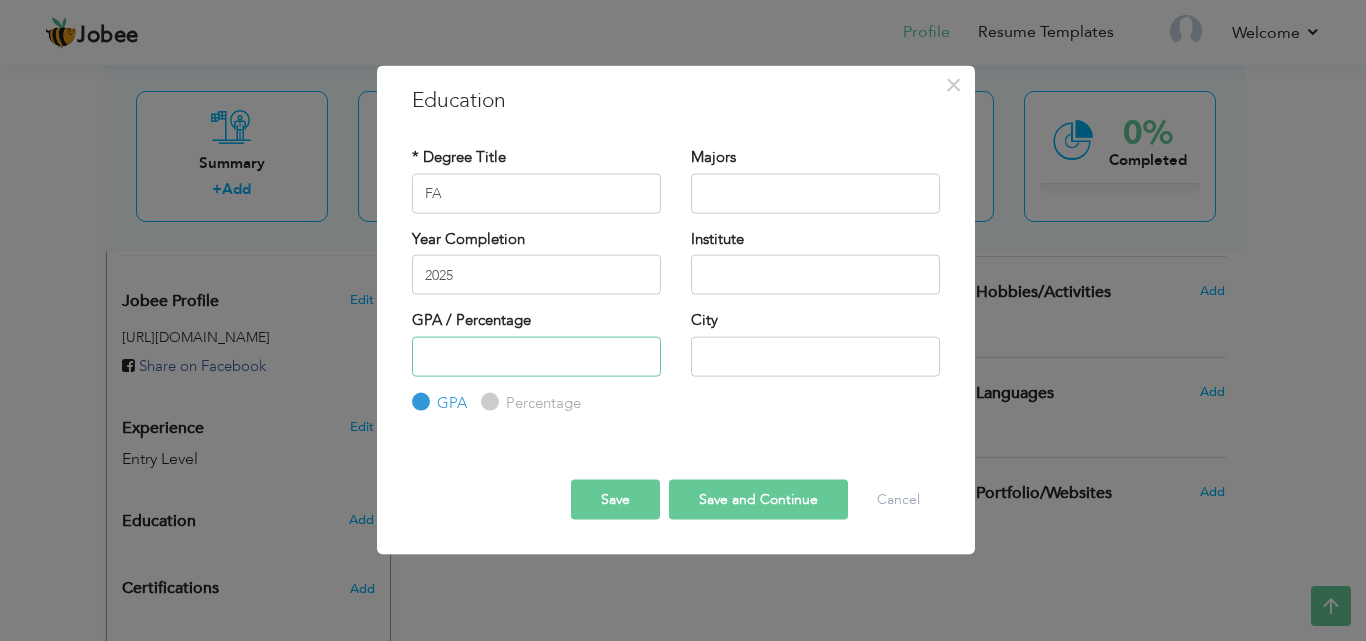 click at bounding box center (536, 356) 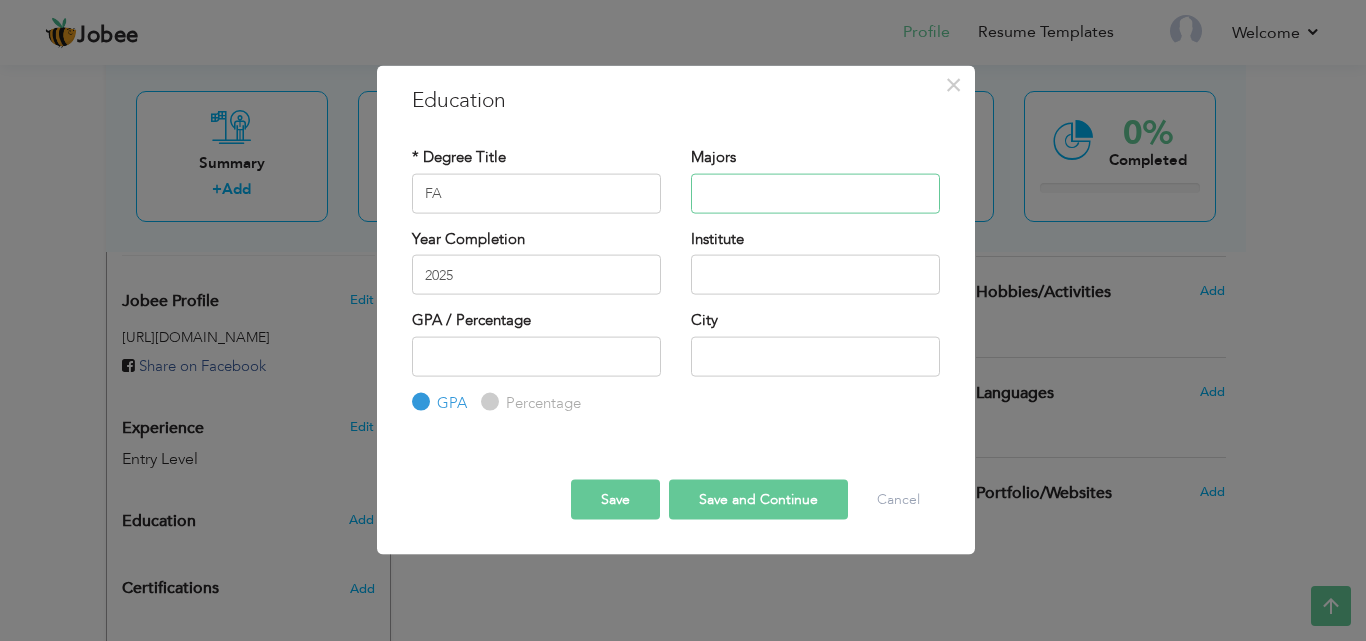 click at bounding box center [815, 193] 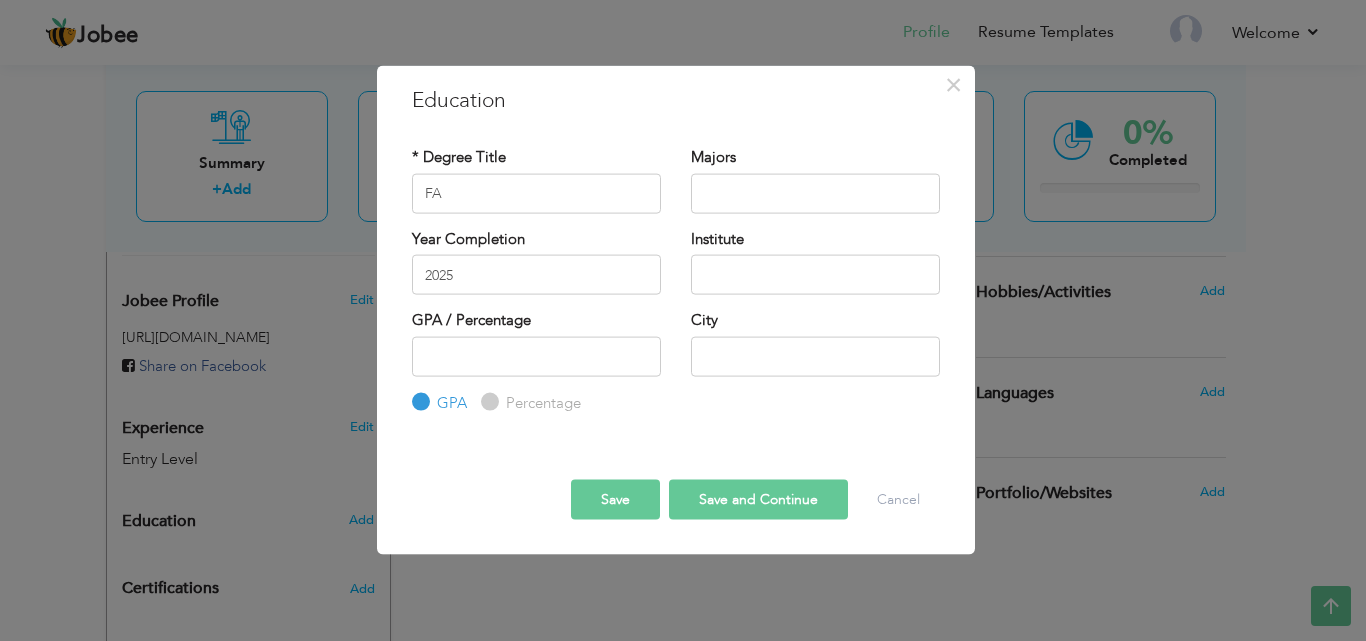 click on "Percentage" at bounding box center [487, 402] 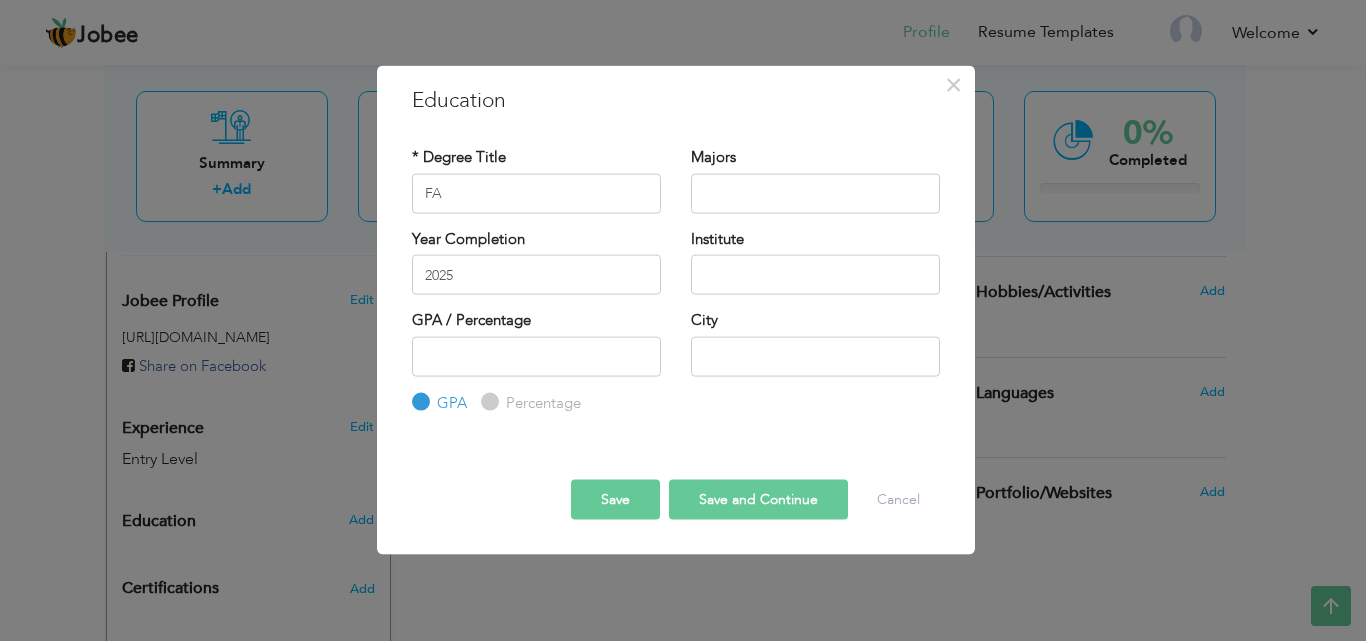 radio on "true" 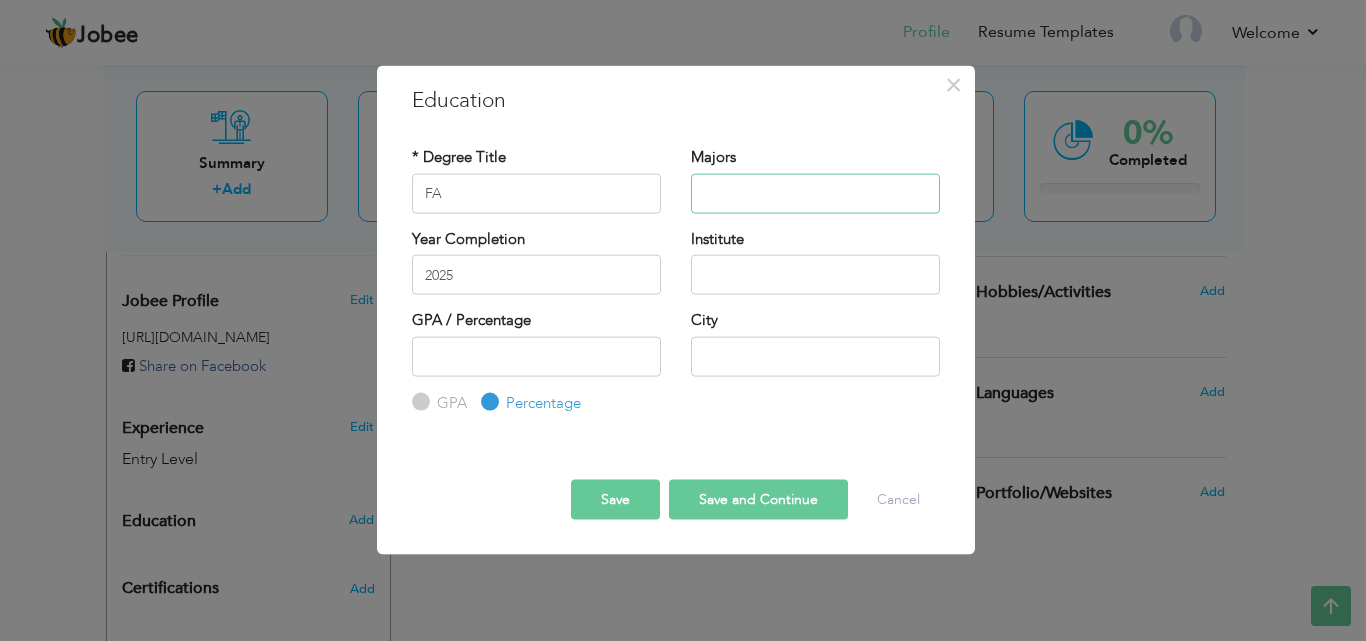 click at bounding box center (815, 193) 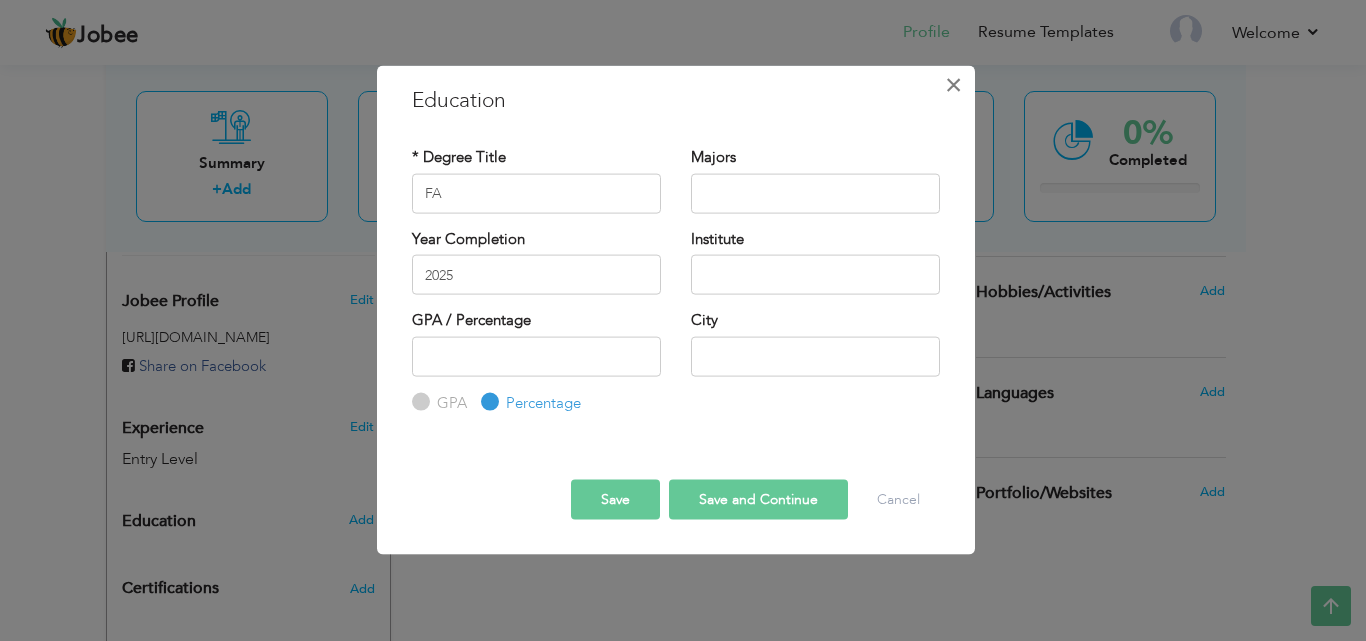 click on "×" at bounding box center (953, 84) 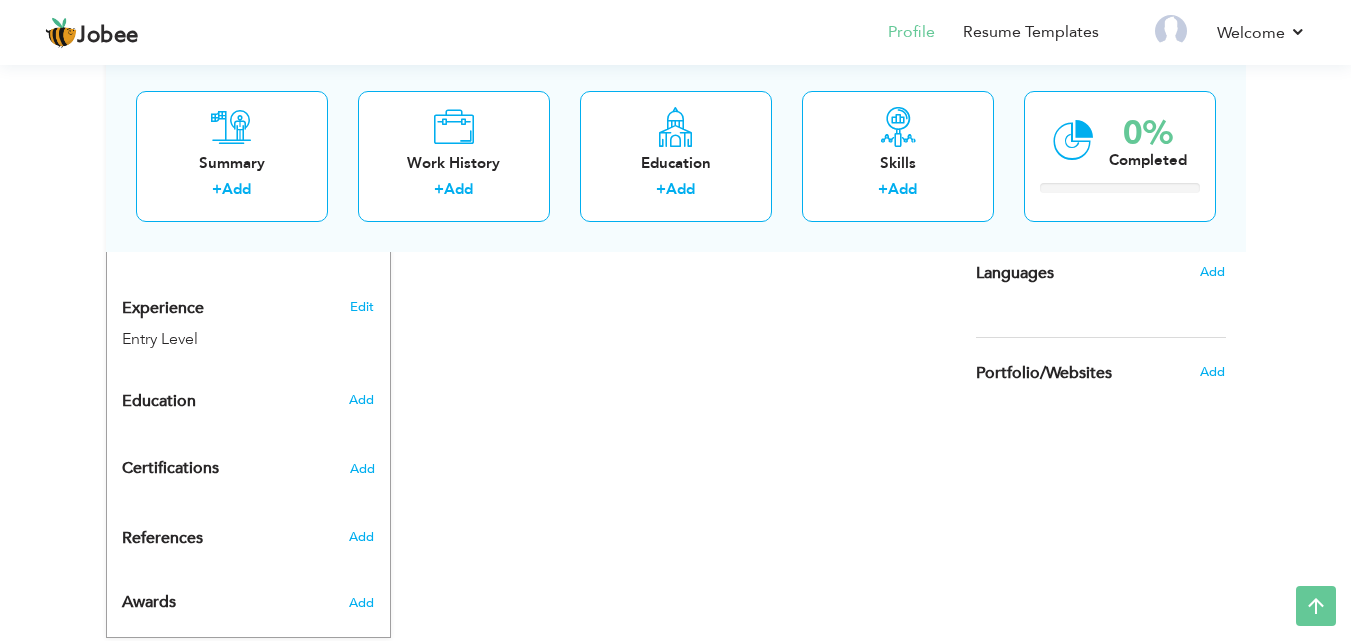 scroll, scrollTop: 726, scrollLeft: 0, axis: vertical 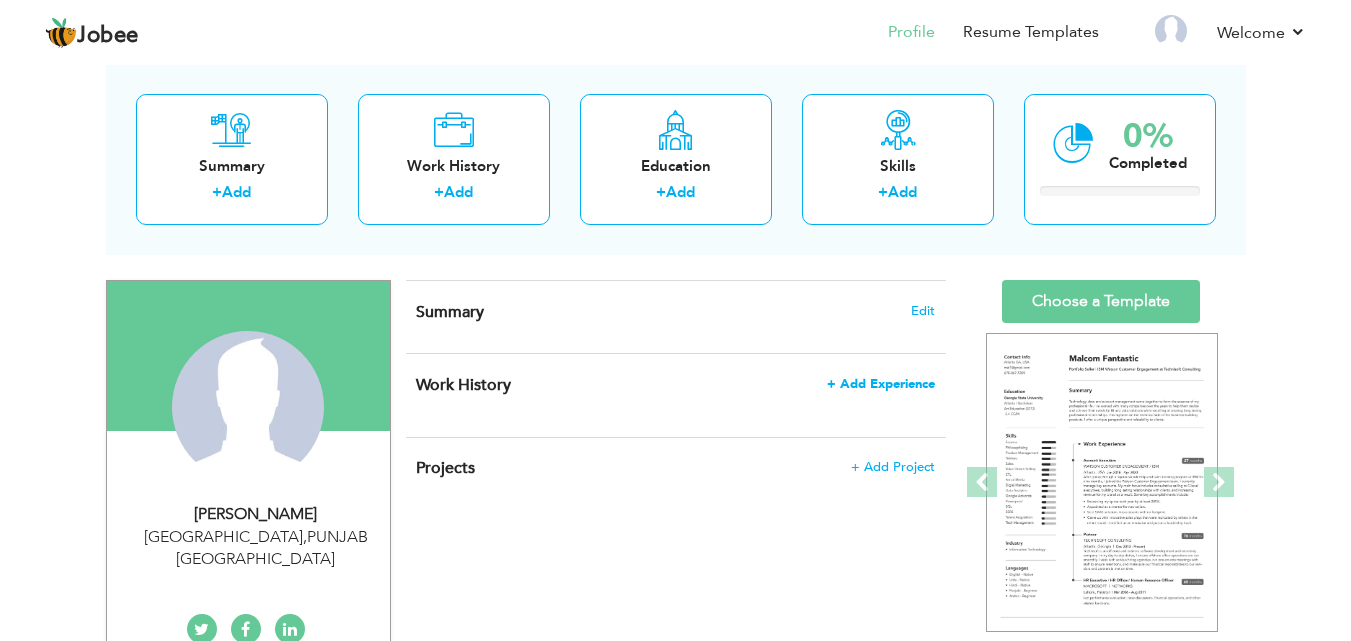 click on "+ Add Experience" at bounding box center (881, 384) 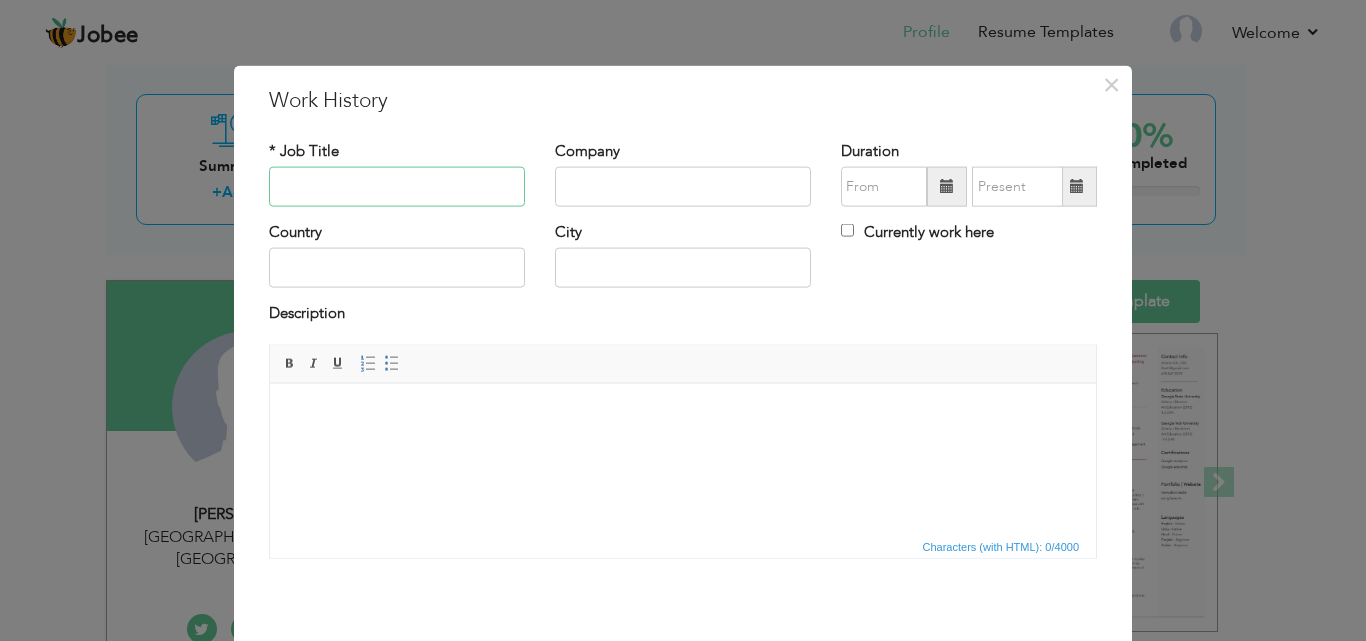 type on "H" 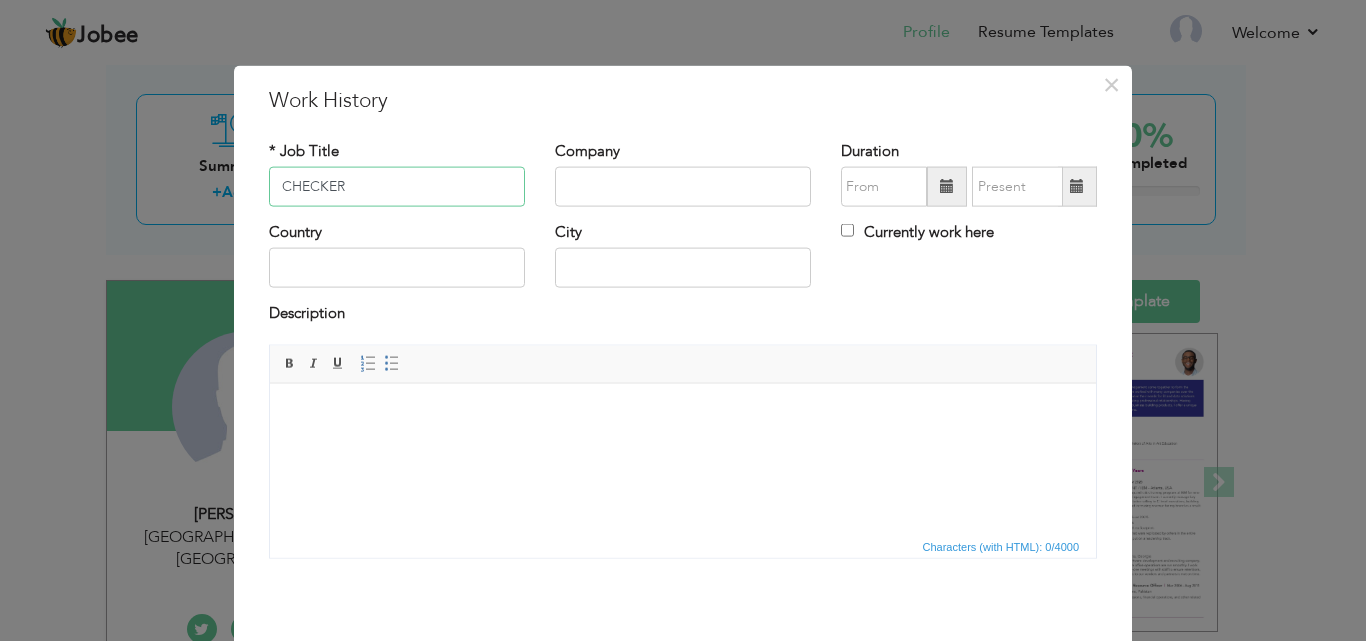 type on "CHECKER" 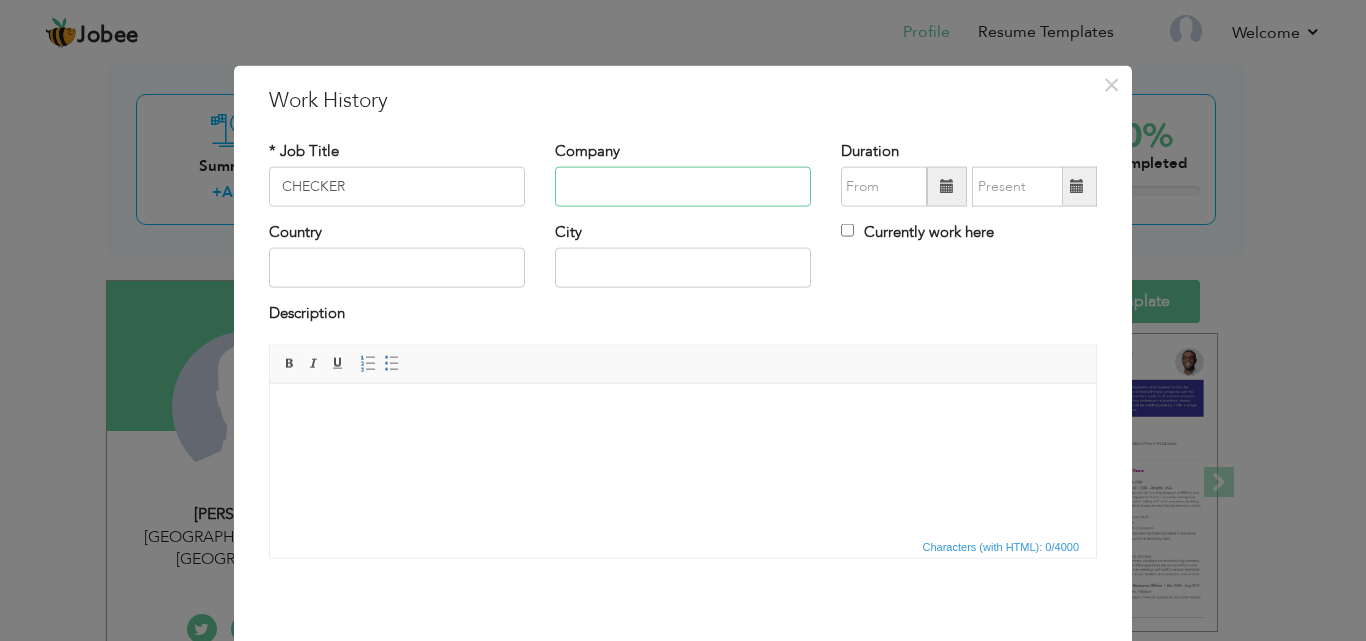 click at bounding box center [683, 187] 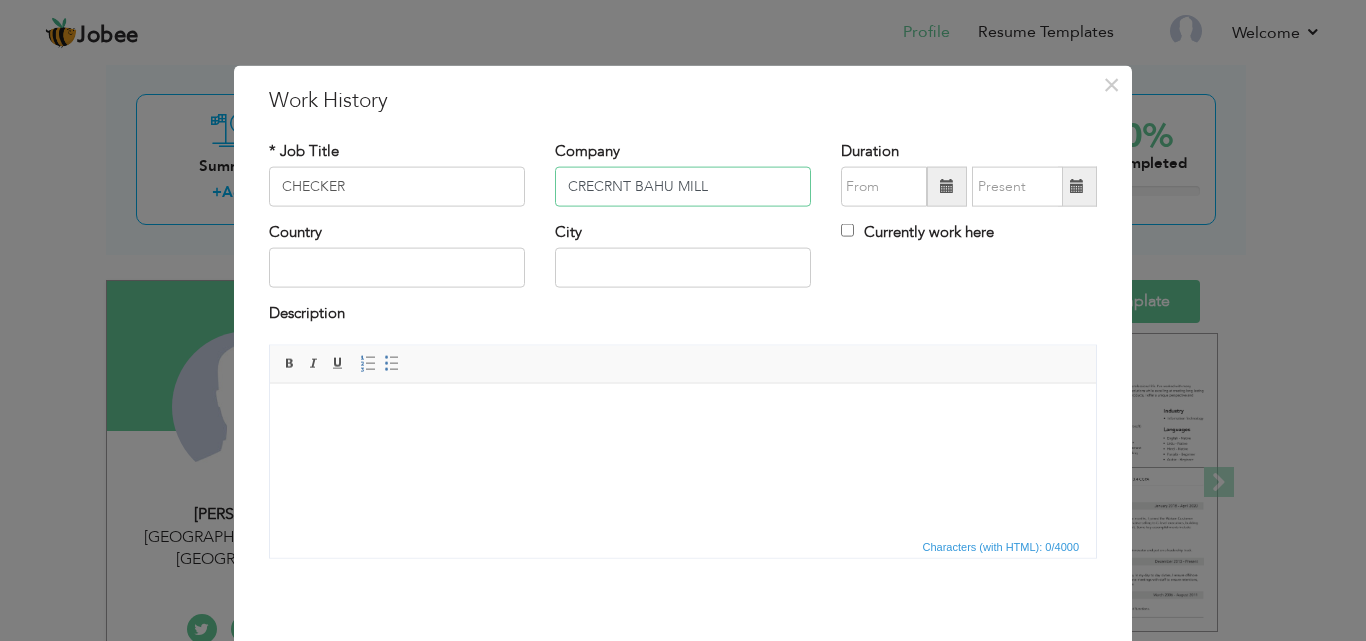 type on "CRECRNT BAHU MILL" 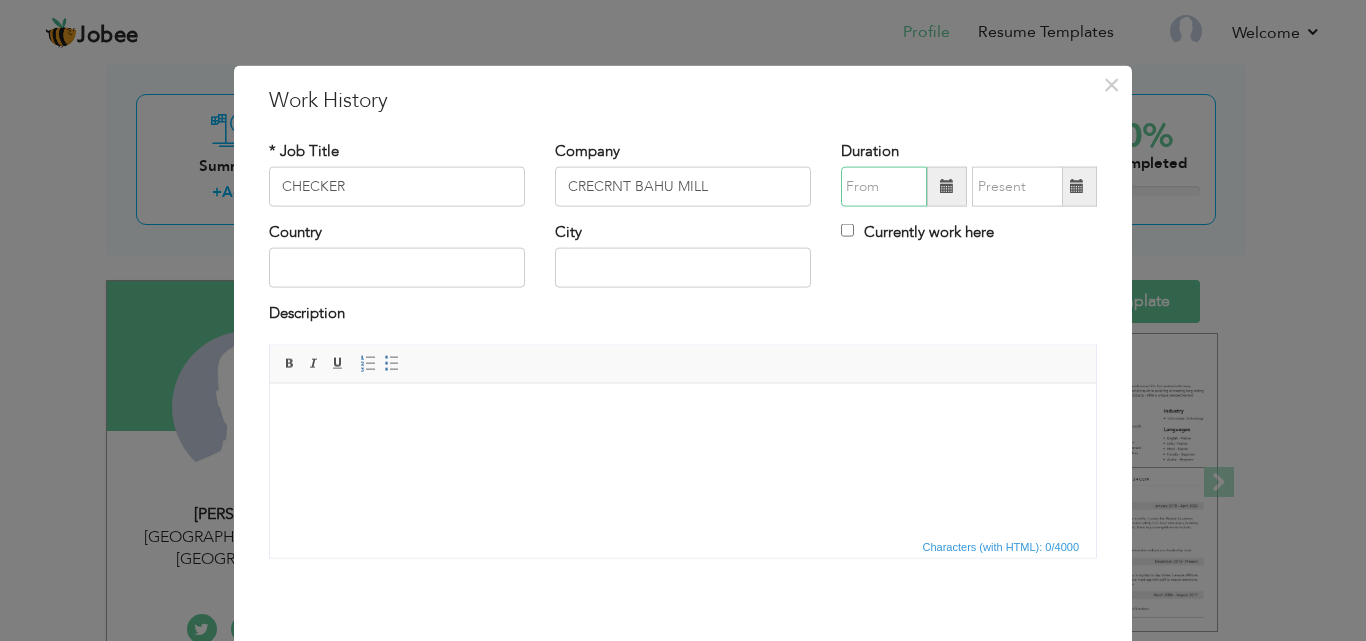 type on "07/2025" 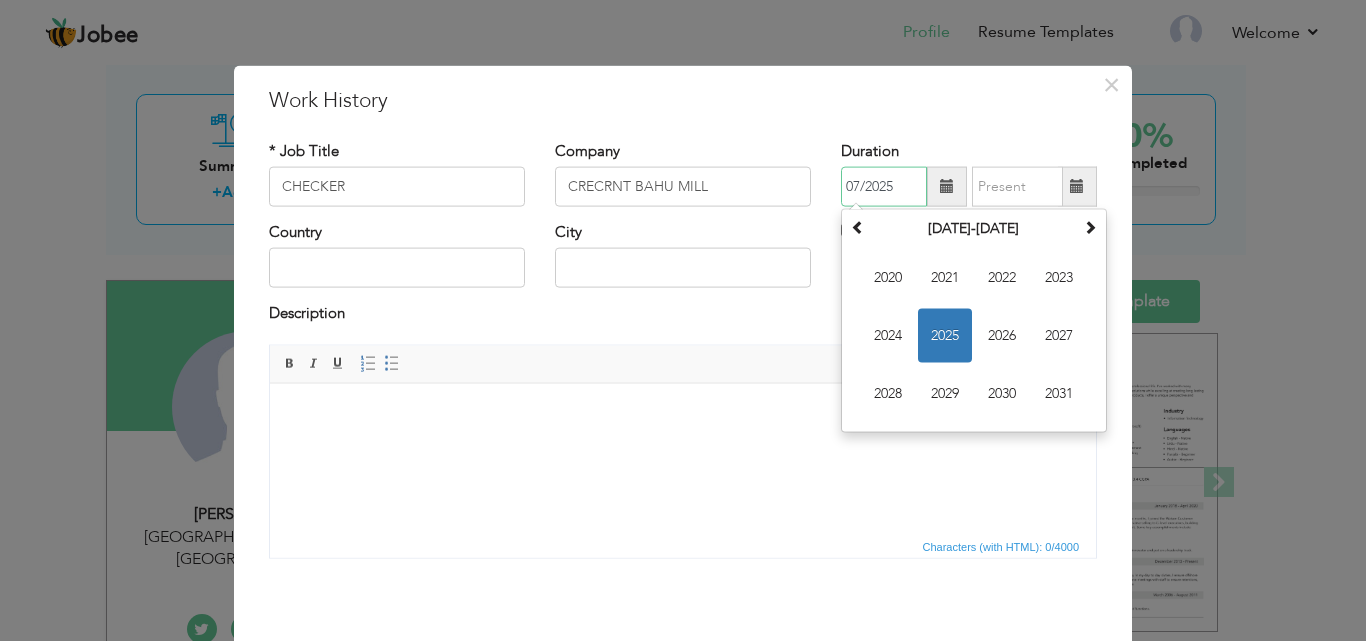 click on "07/2025" at bounding box center (884, 187) 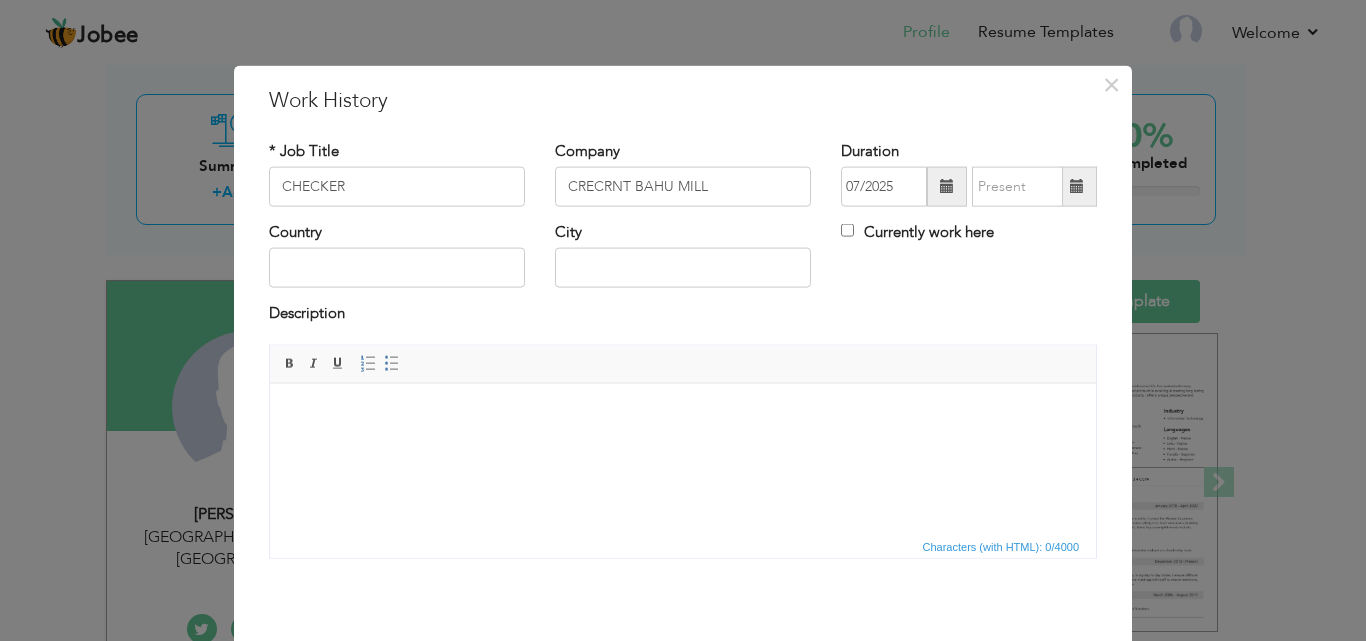 click at bounding box center (683, 413) 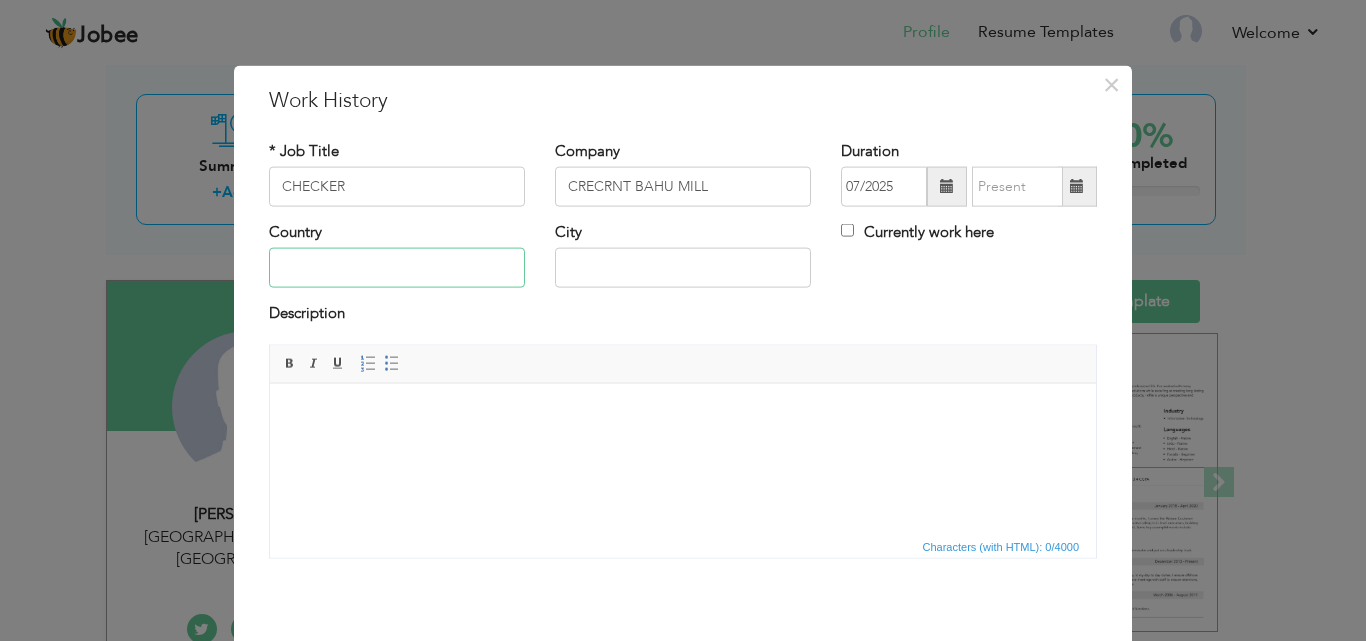 click at bounding box center [397, 268] 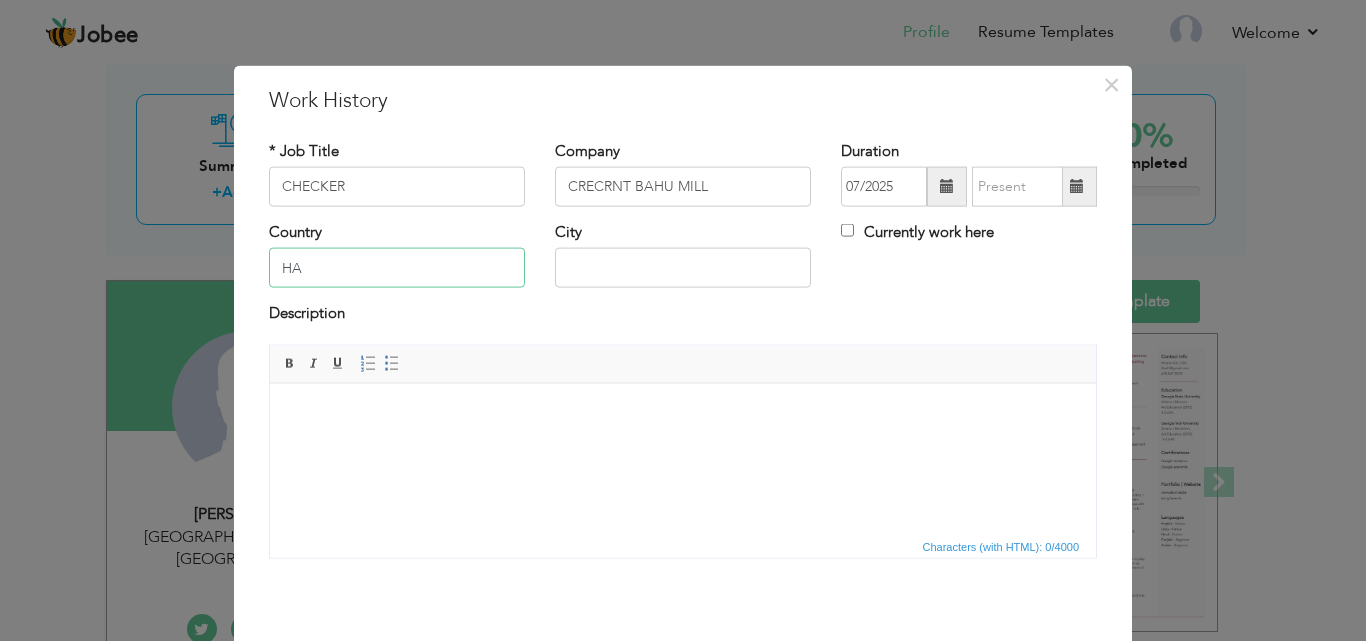 type on "H" 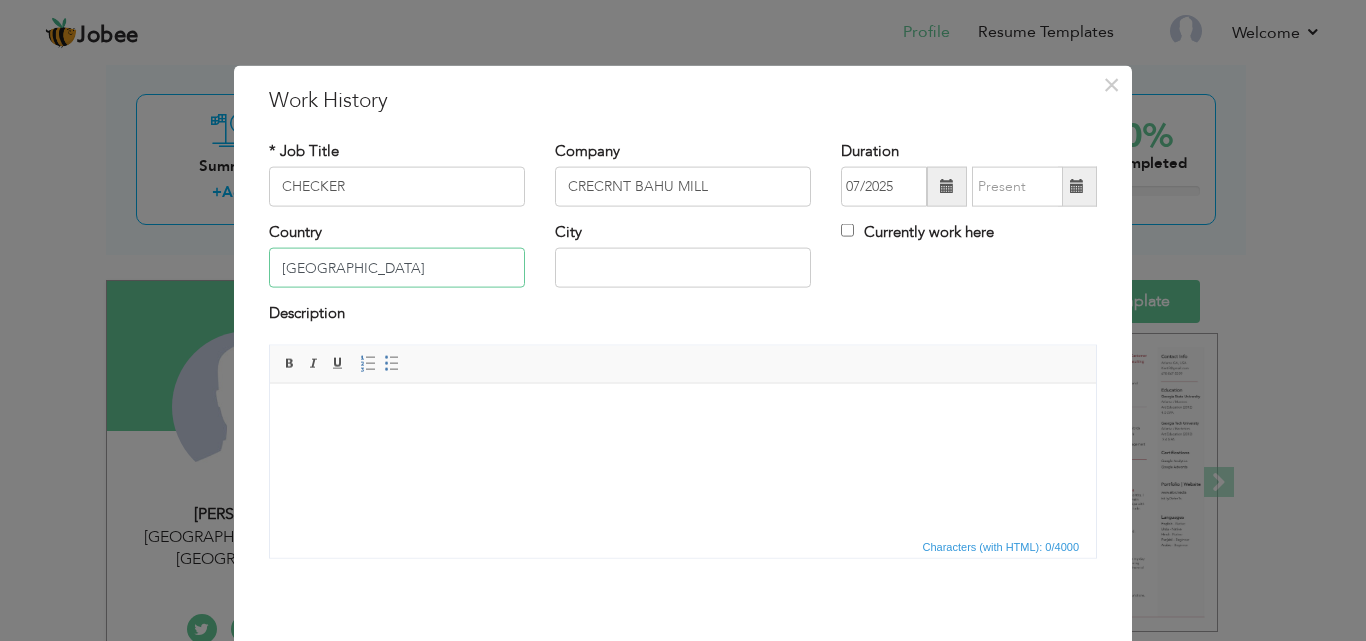 type on "PAKISTAN" 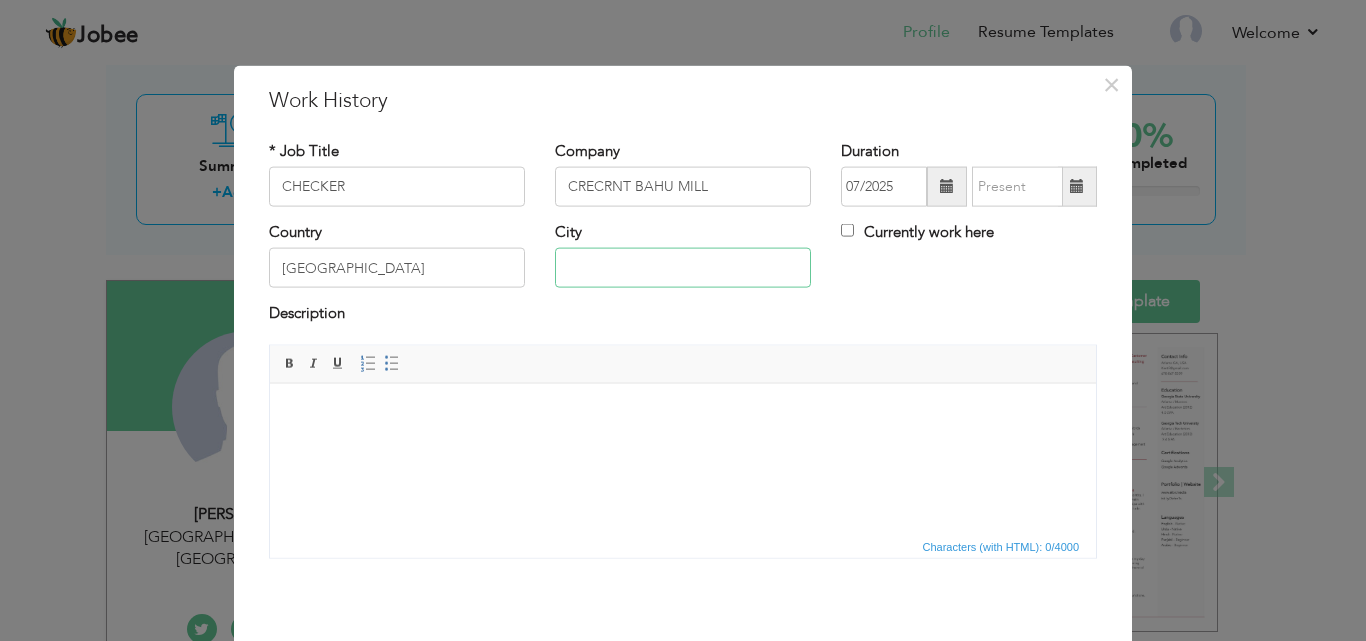 click at bounding box center (683, 268) 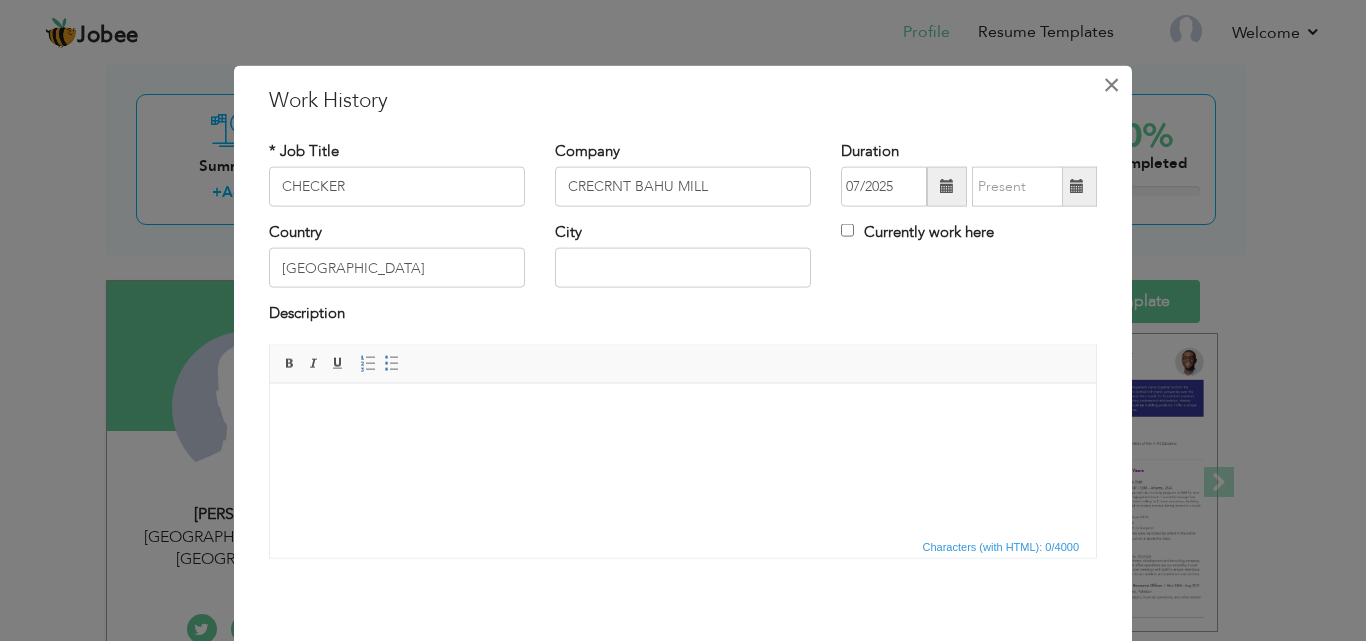 click on "×" at bounding box center (1111, 84) 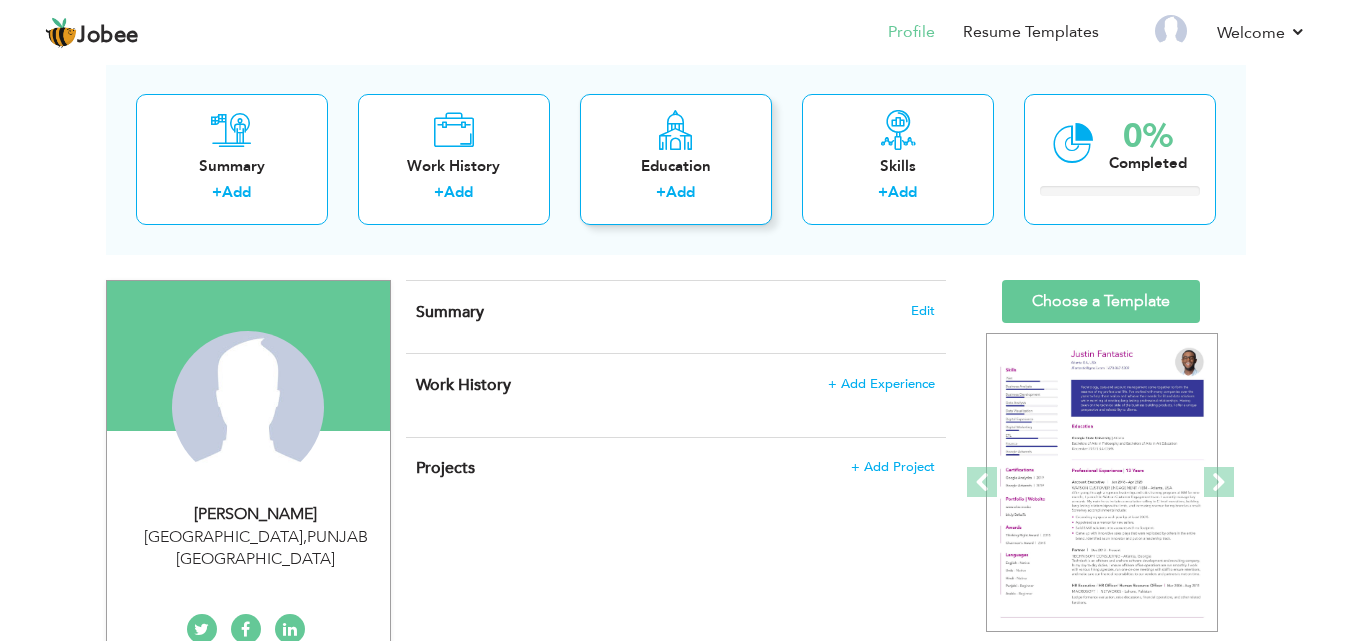 click on "Add" at bounding box center [680, 192] 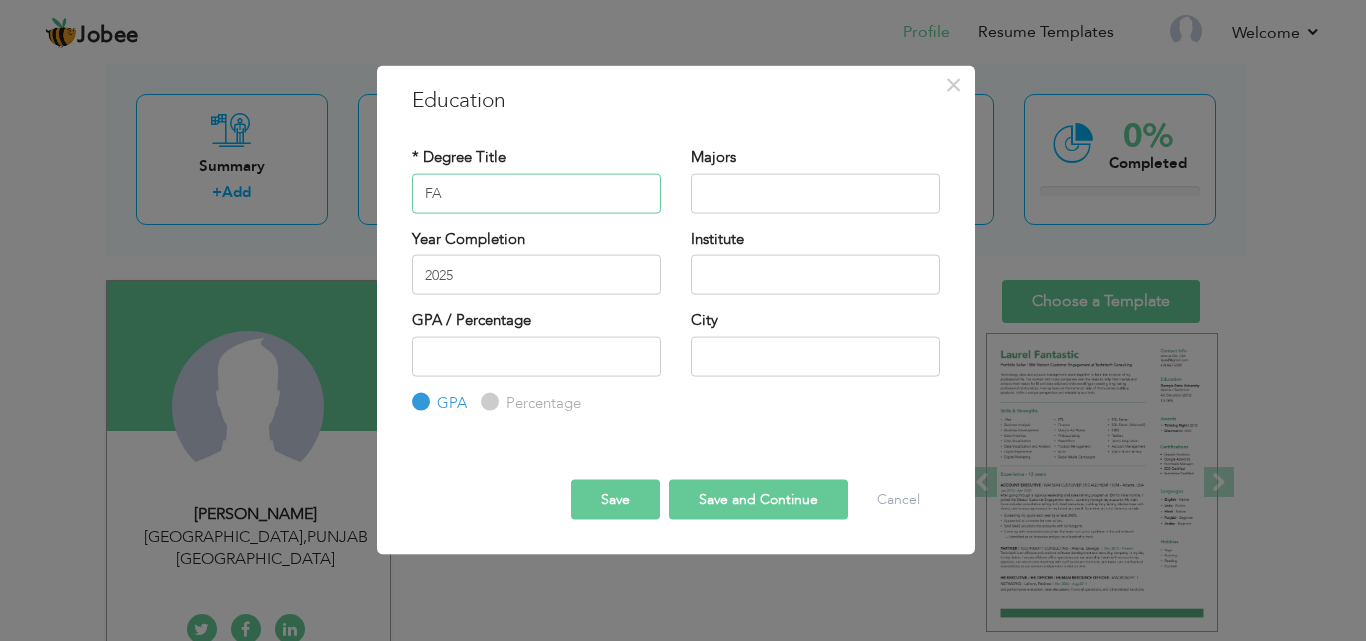 type on "FA" 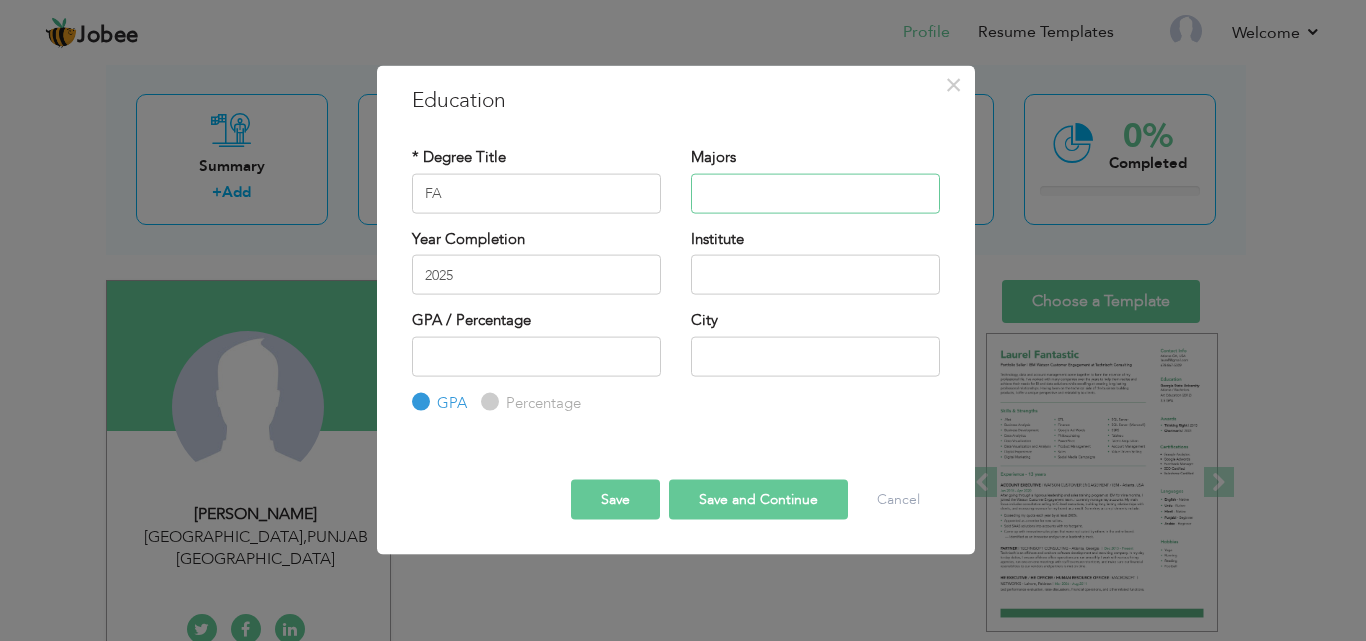click at bounding box center (815, 193) 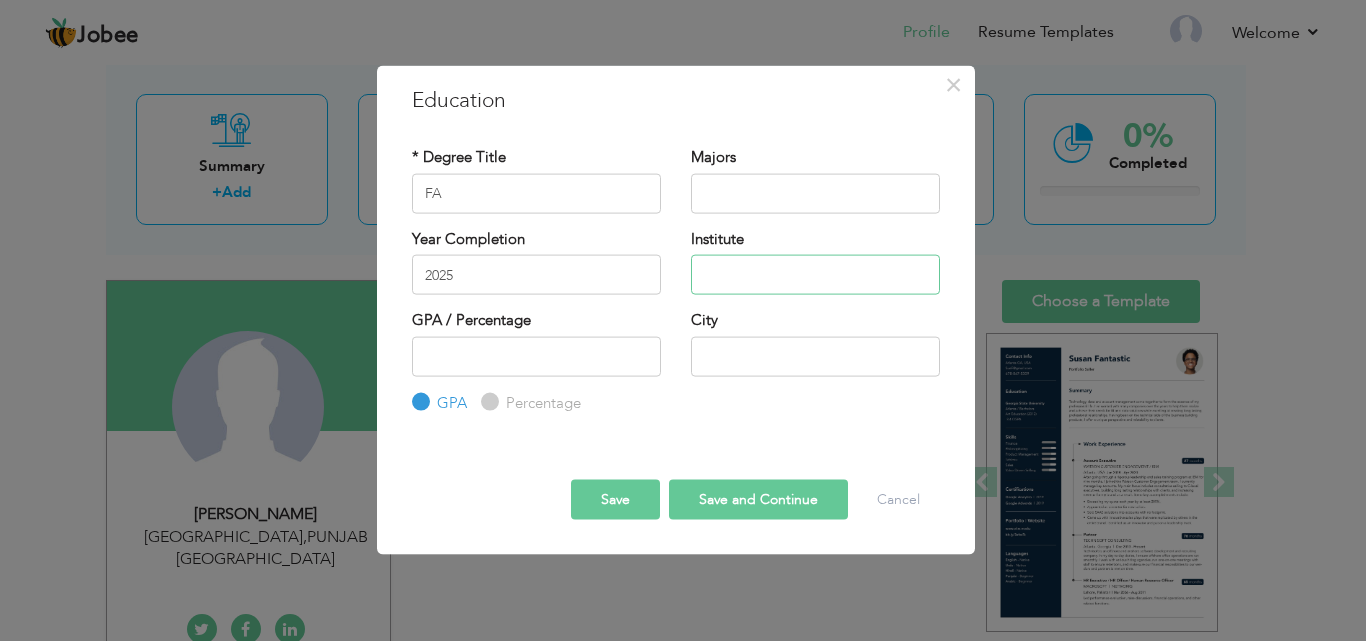 click at bounding box center [815, 275] 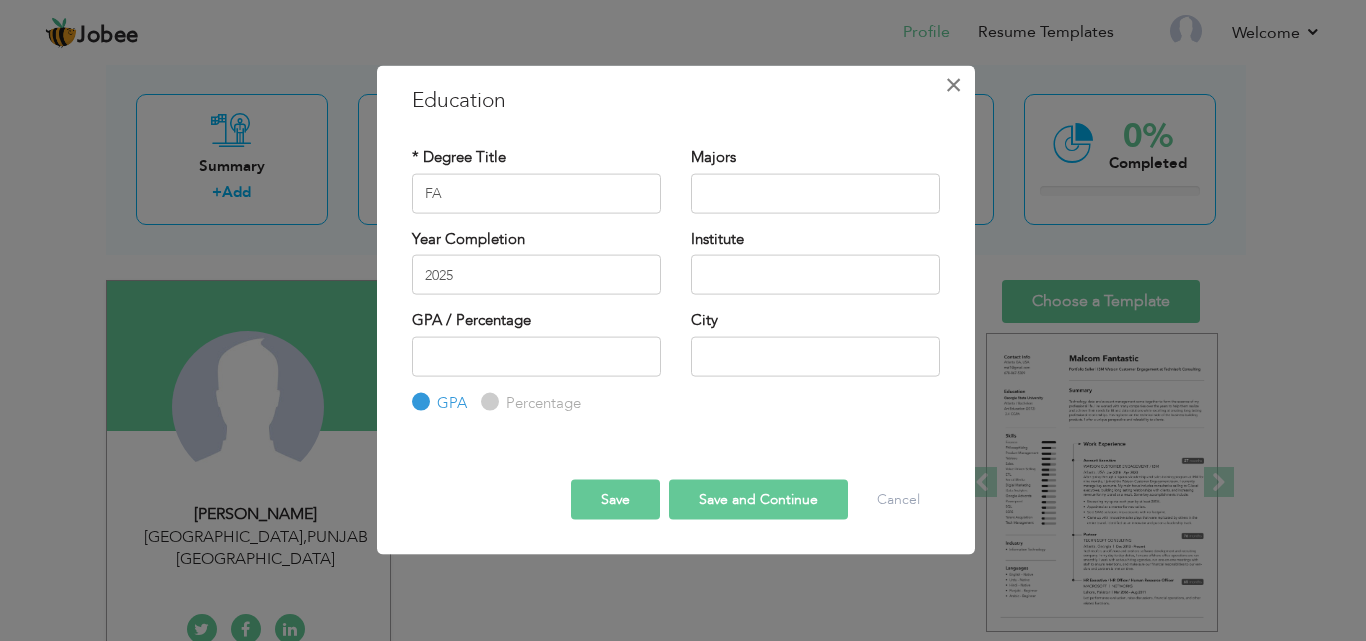 click on "×" at bounding box center (953, 84) 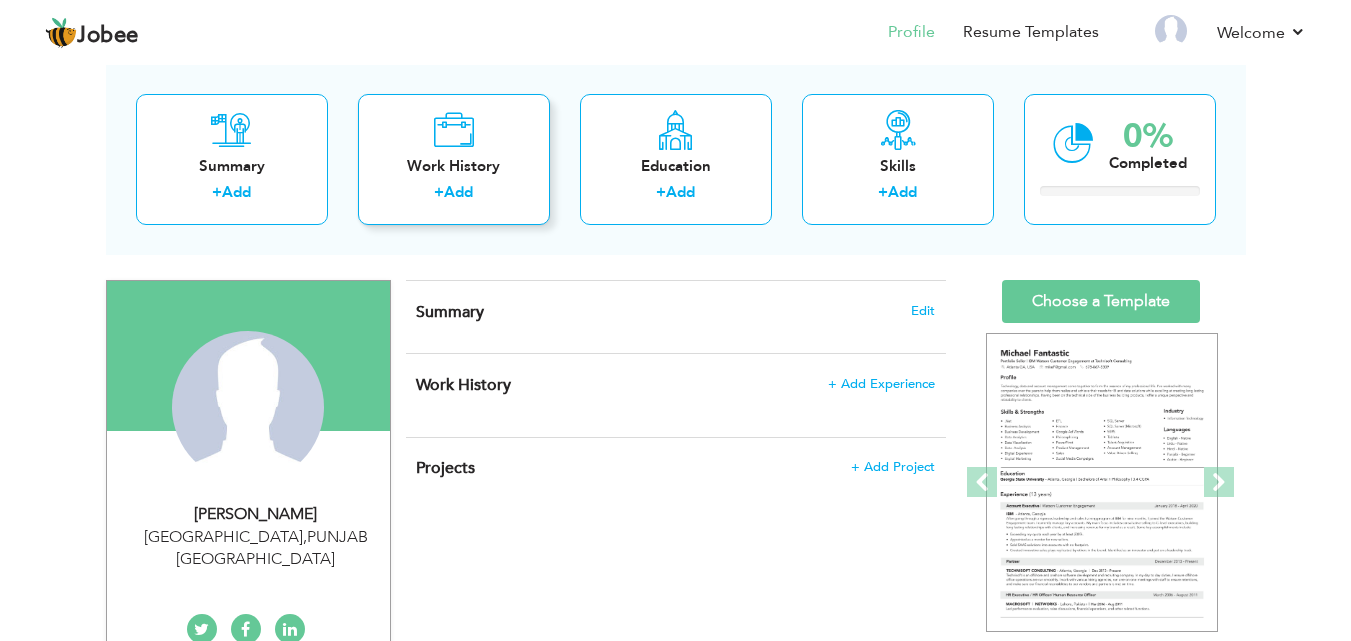 click on "Add" at bounding box center [458, 192] 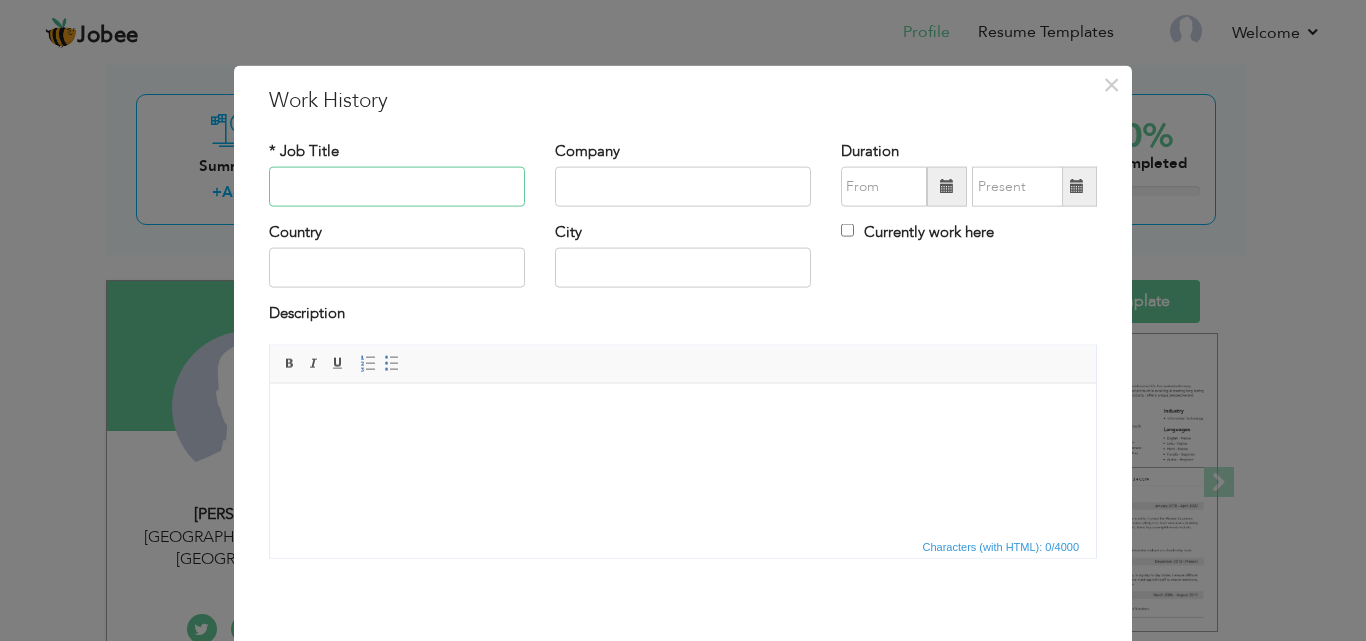 click at bounding box center (397, 187) 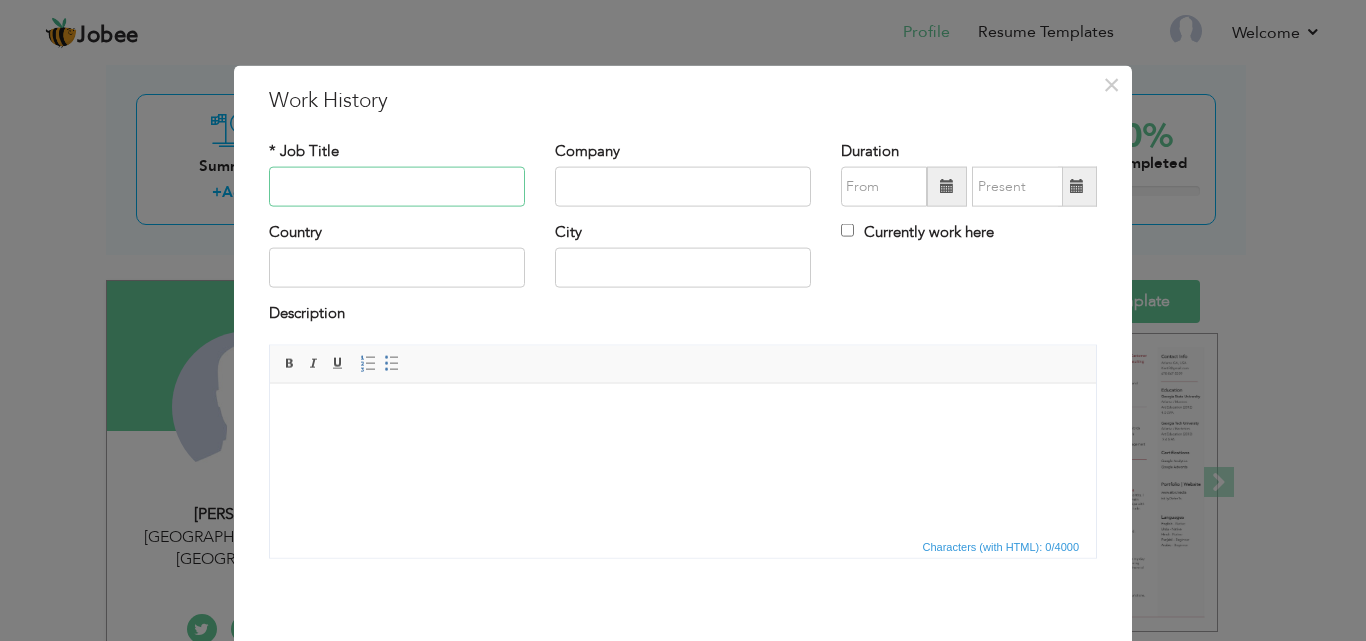 click at bounding box center [397, 187] 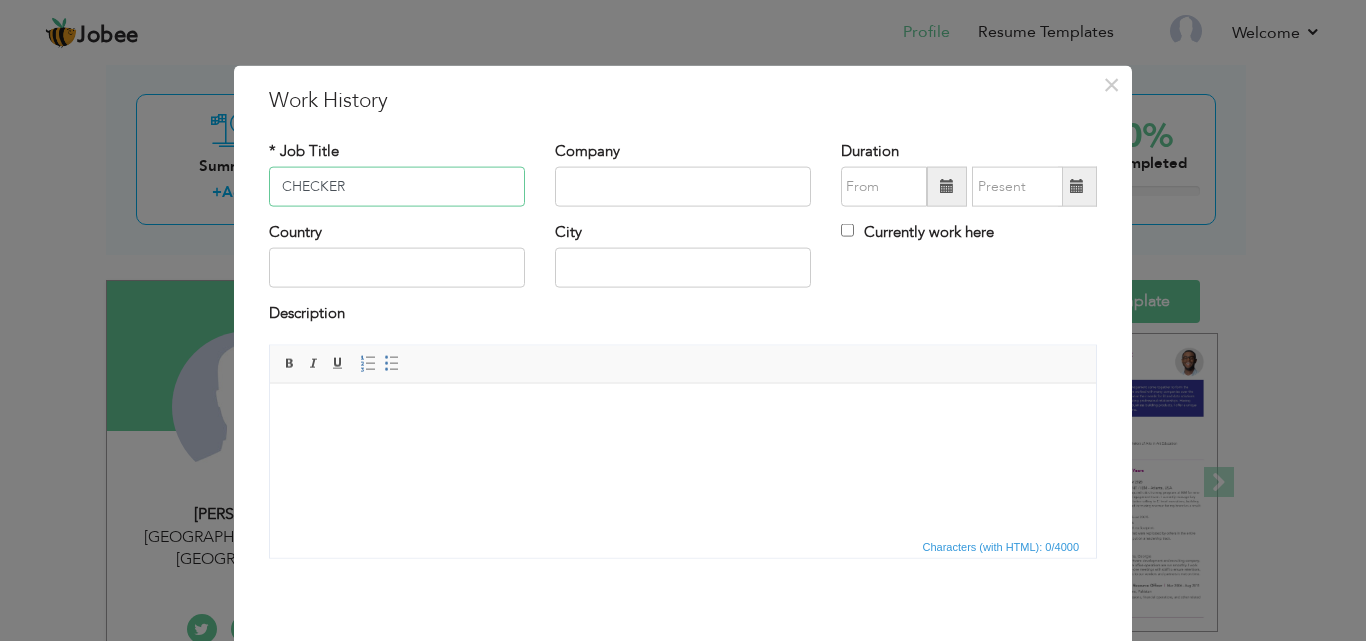 type on "CHECKER" 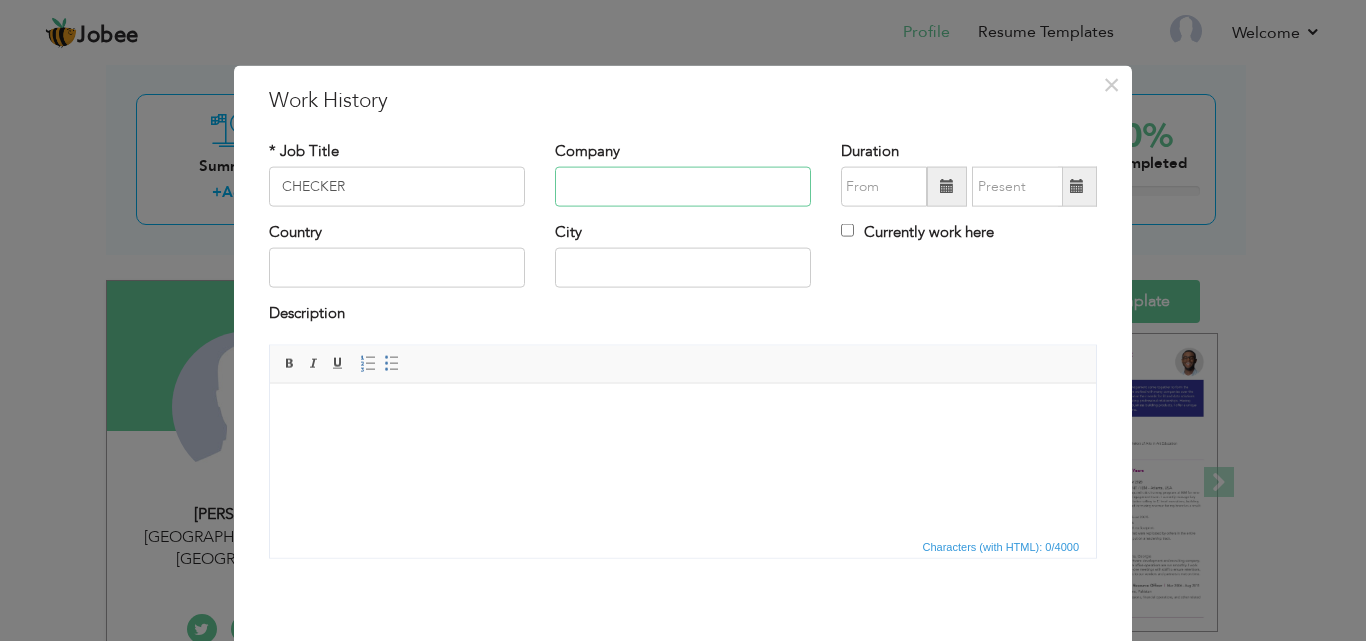 click at bounding box center (683, 187) 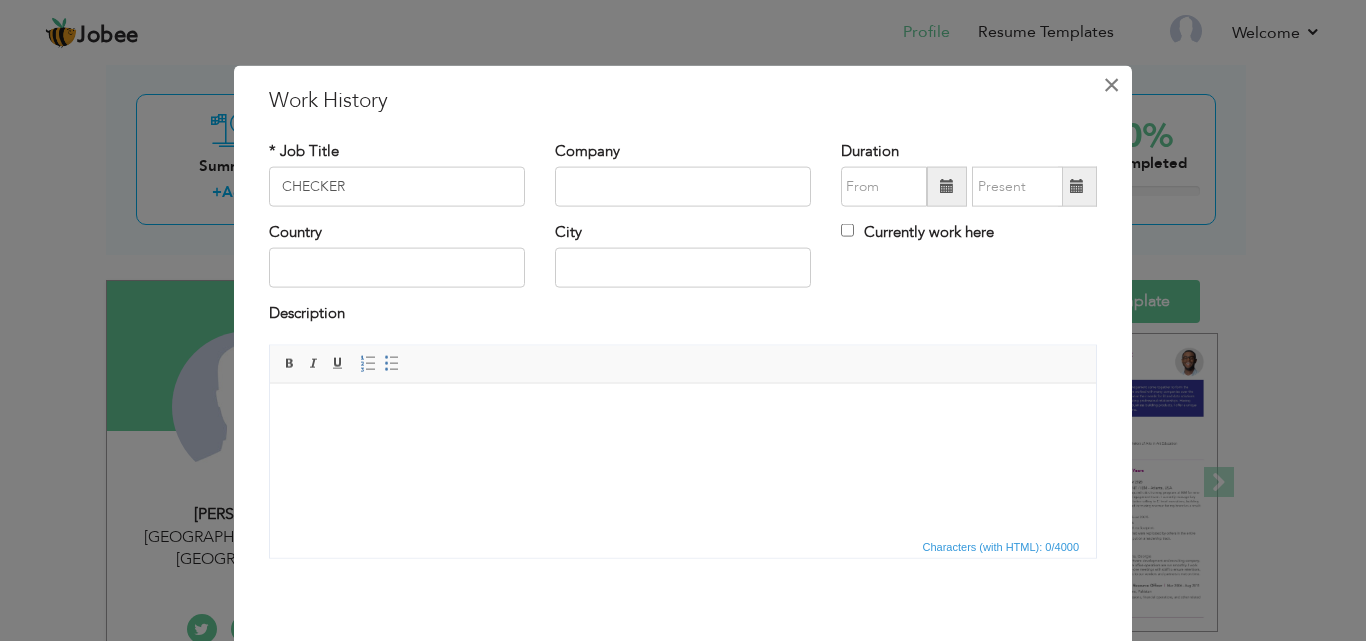 click on "×" at bounding box center [1111, 84] 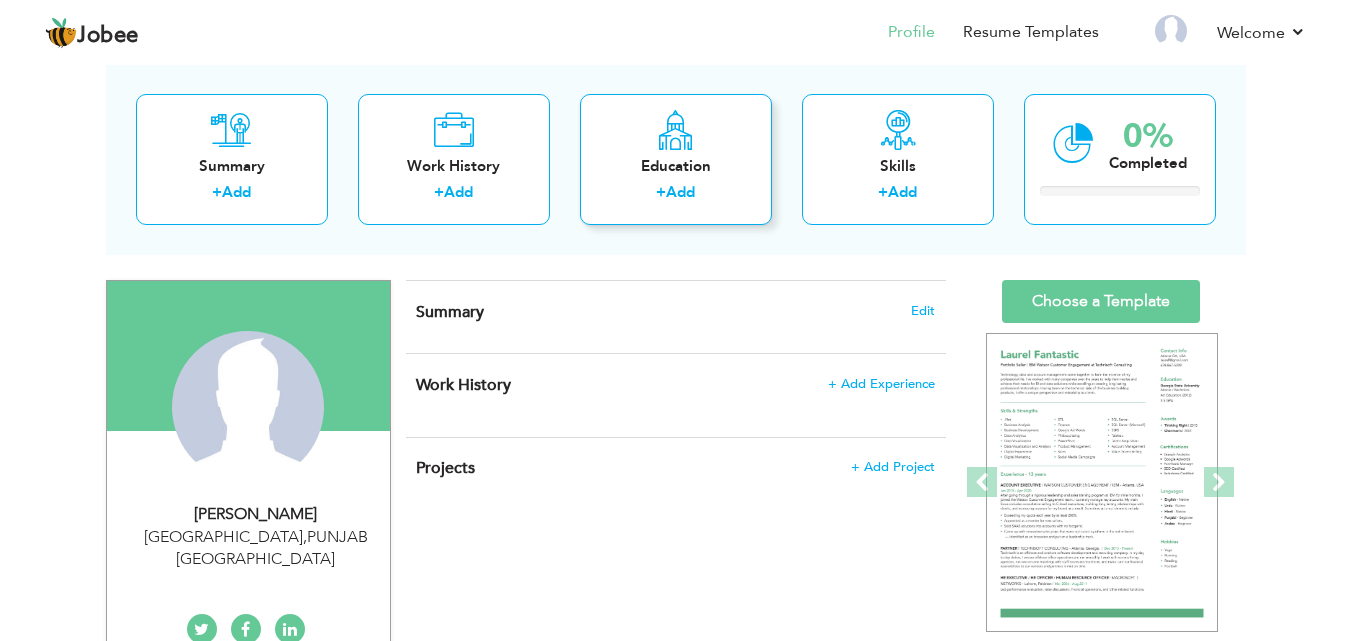 click on "Education
+  Add" at bounding box center (676, 159) 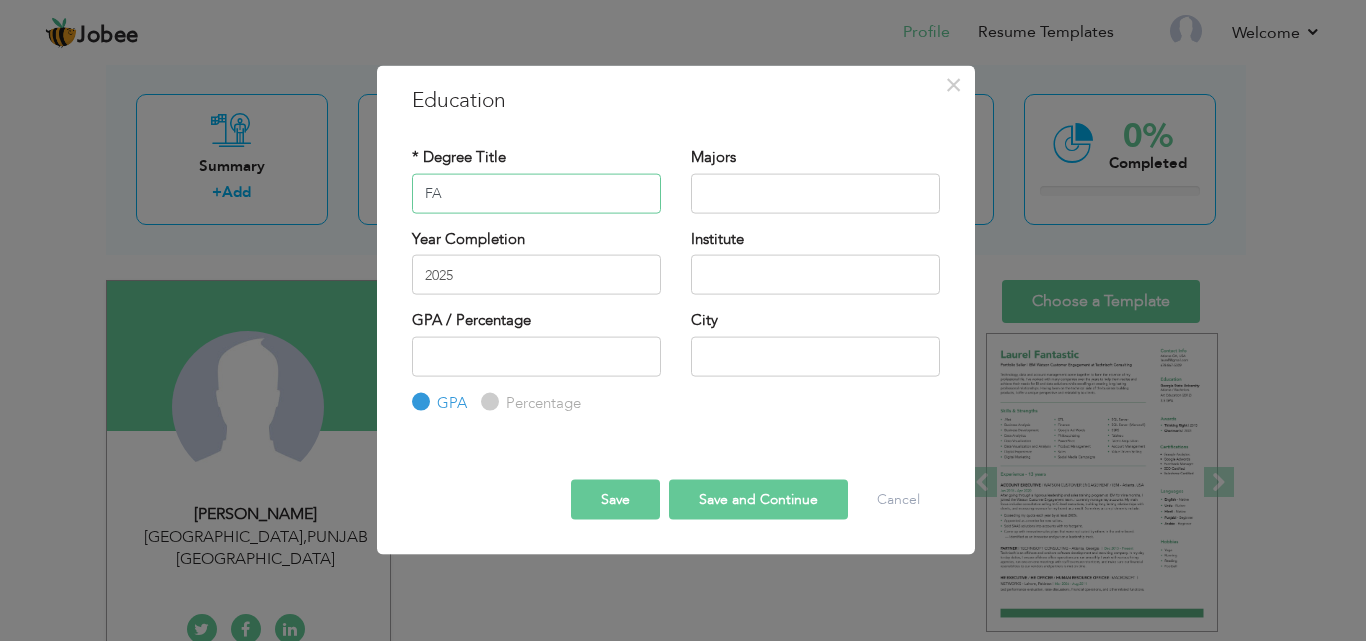 type on "FA" 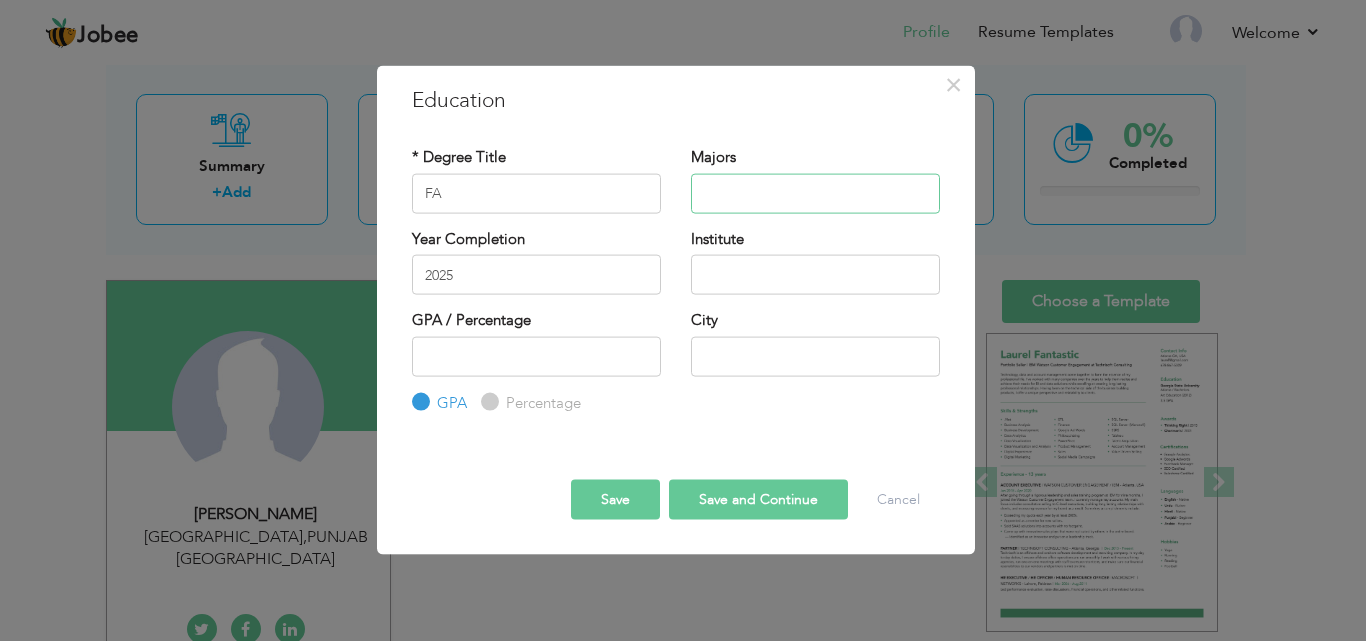 click at bounding box center [815, 193] 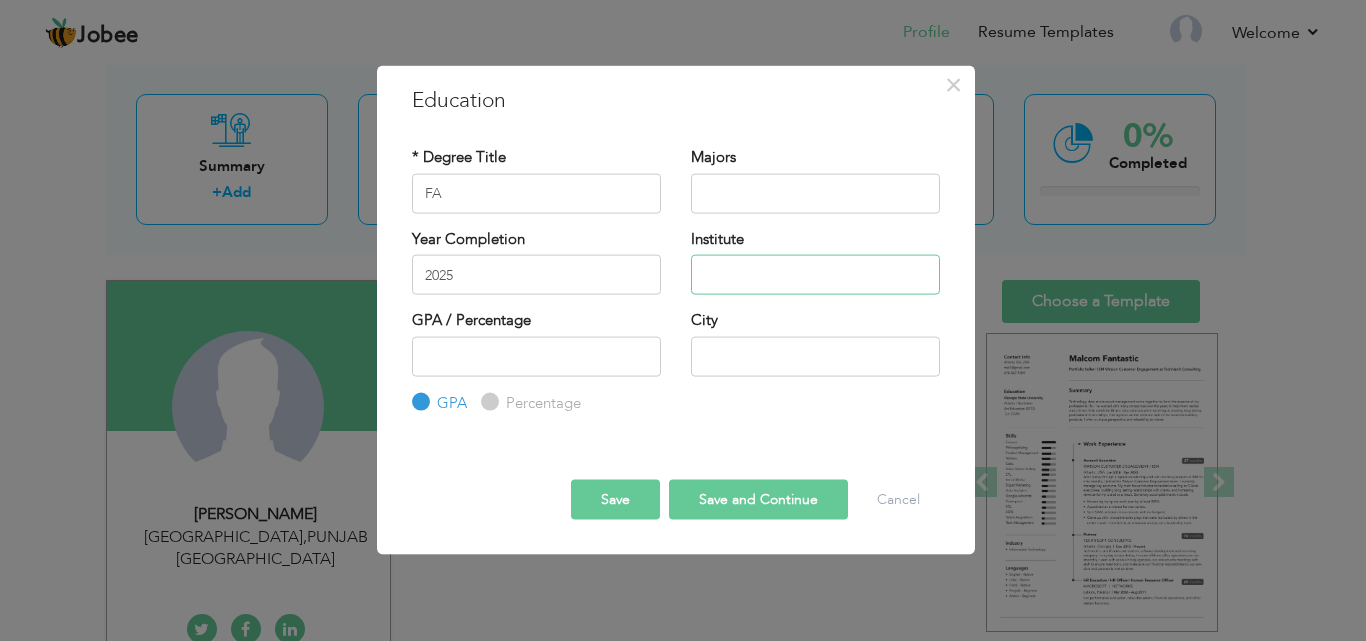 click at bounding box center (815, 275) 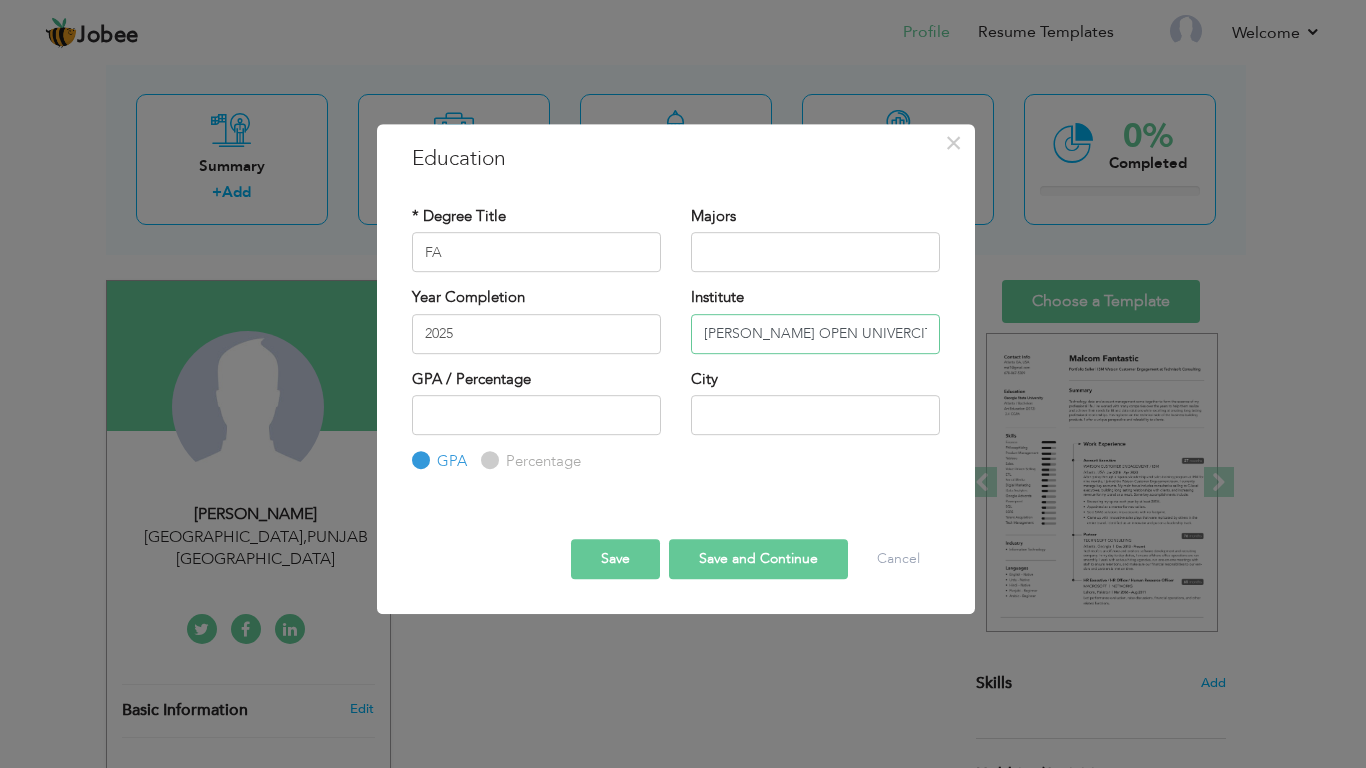 scroll, scrollTop: 0, scrollLeft: 1, axis: horizontal 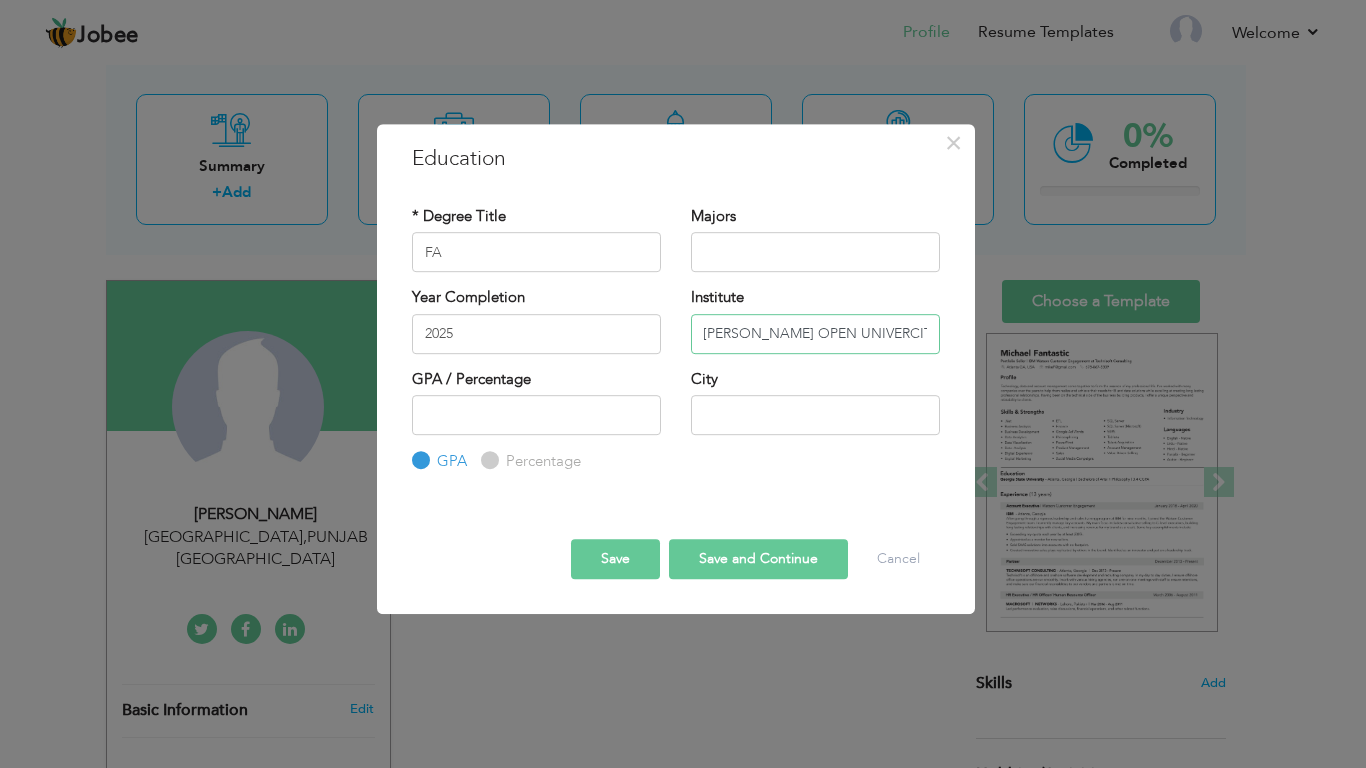 type on "[PERSON_NAME] OPEN UNIVERCITY" 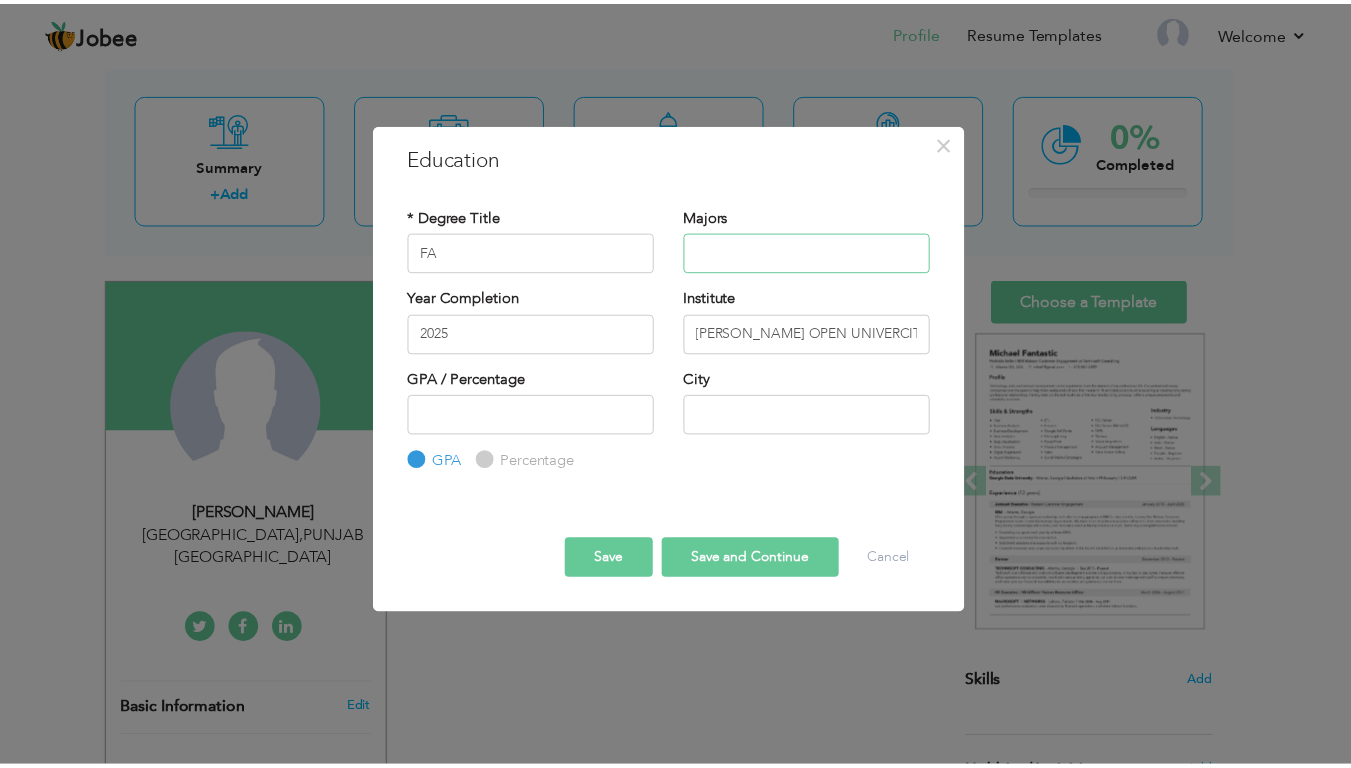 scroll, scrollTop: 0, scrollLeft: 0, axis: both 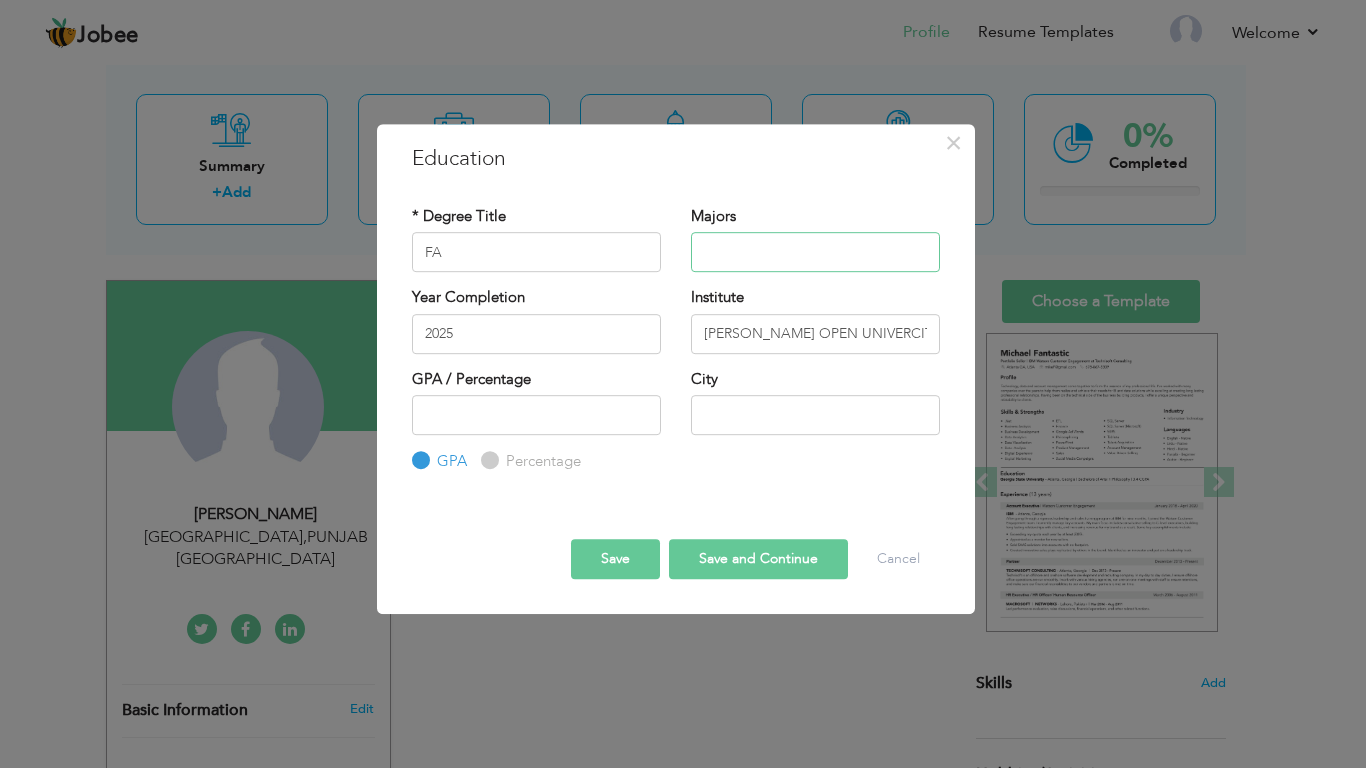 click at bounding box center (815, 252) 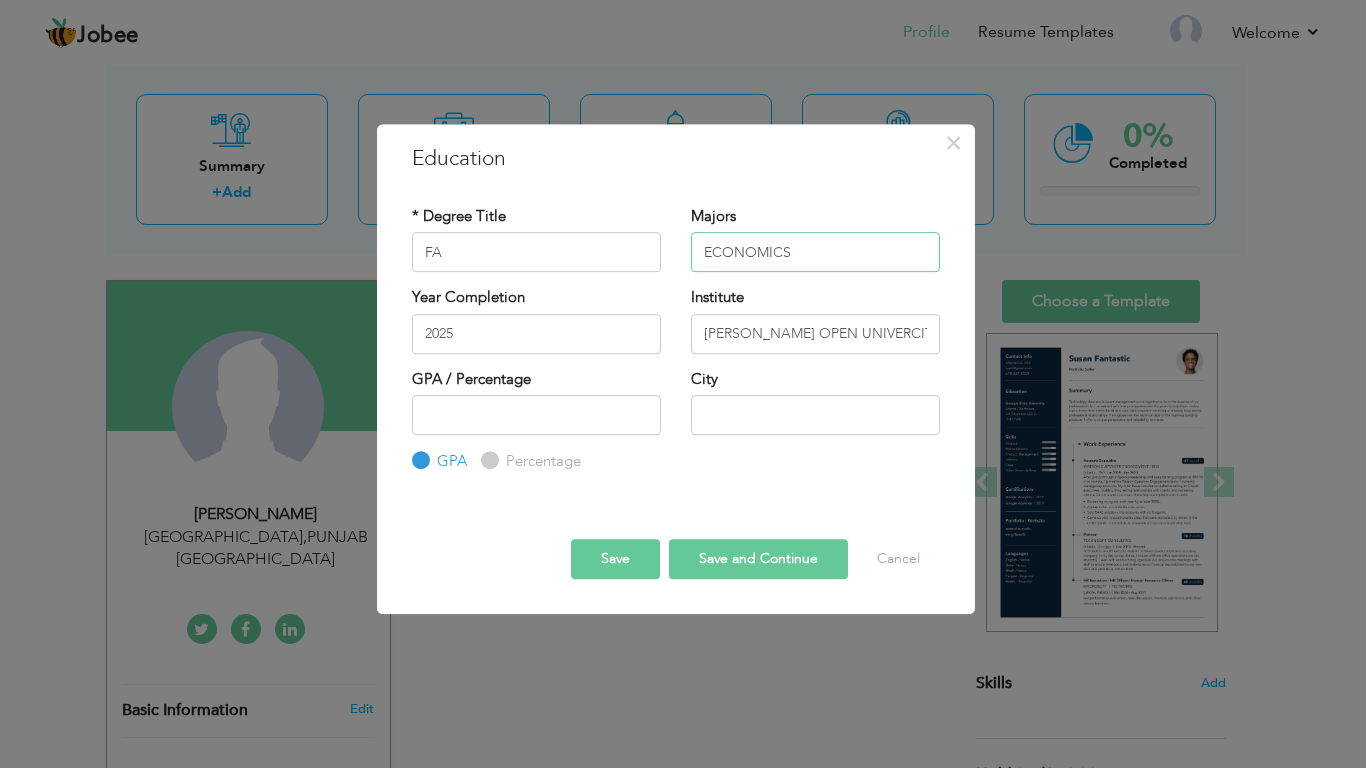 type on "ECONOMICS" 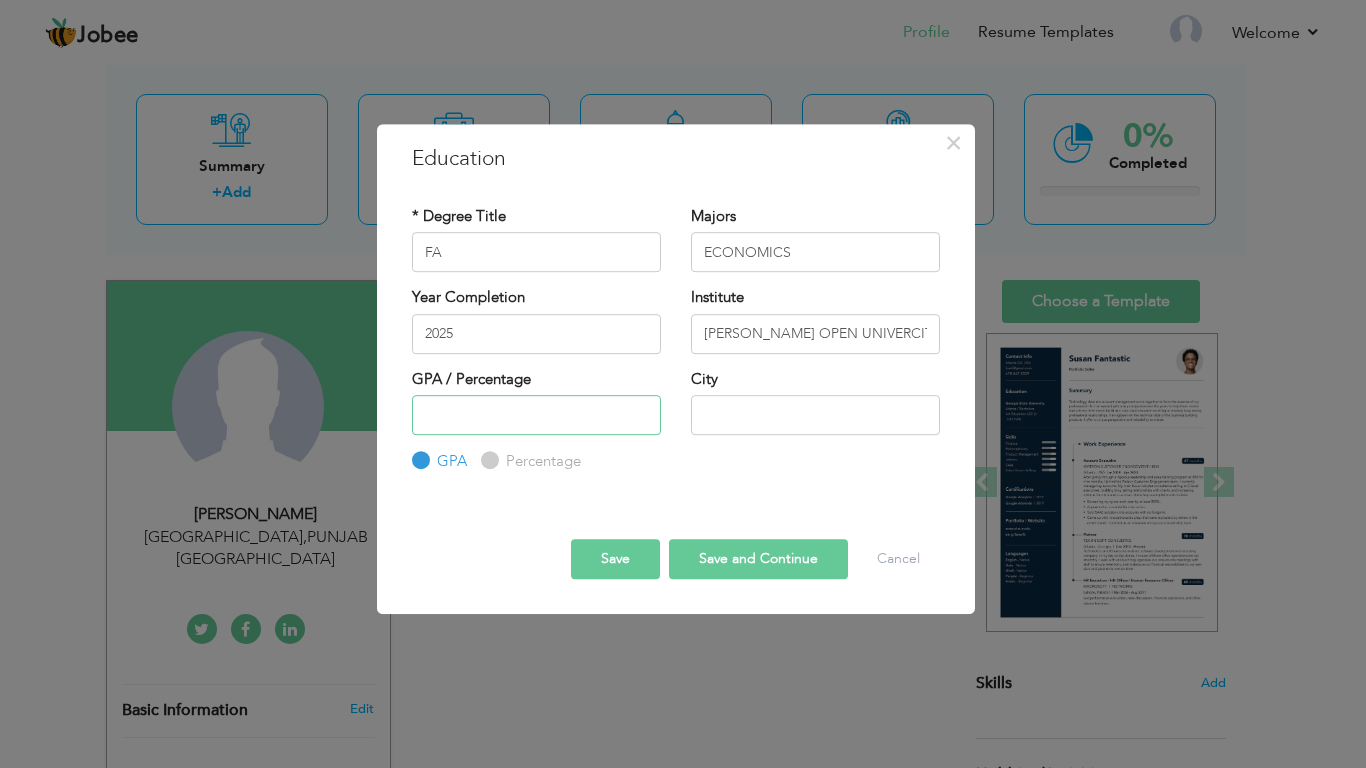 click at bounding box center [536, 415] 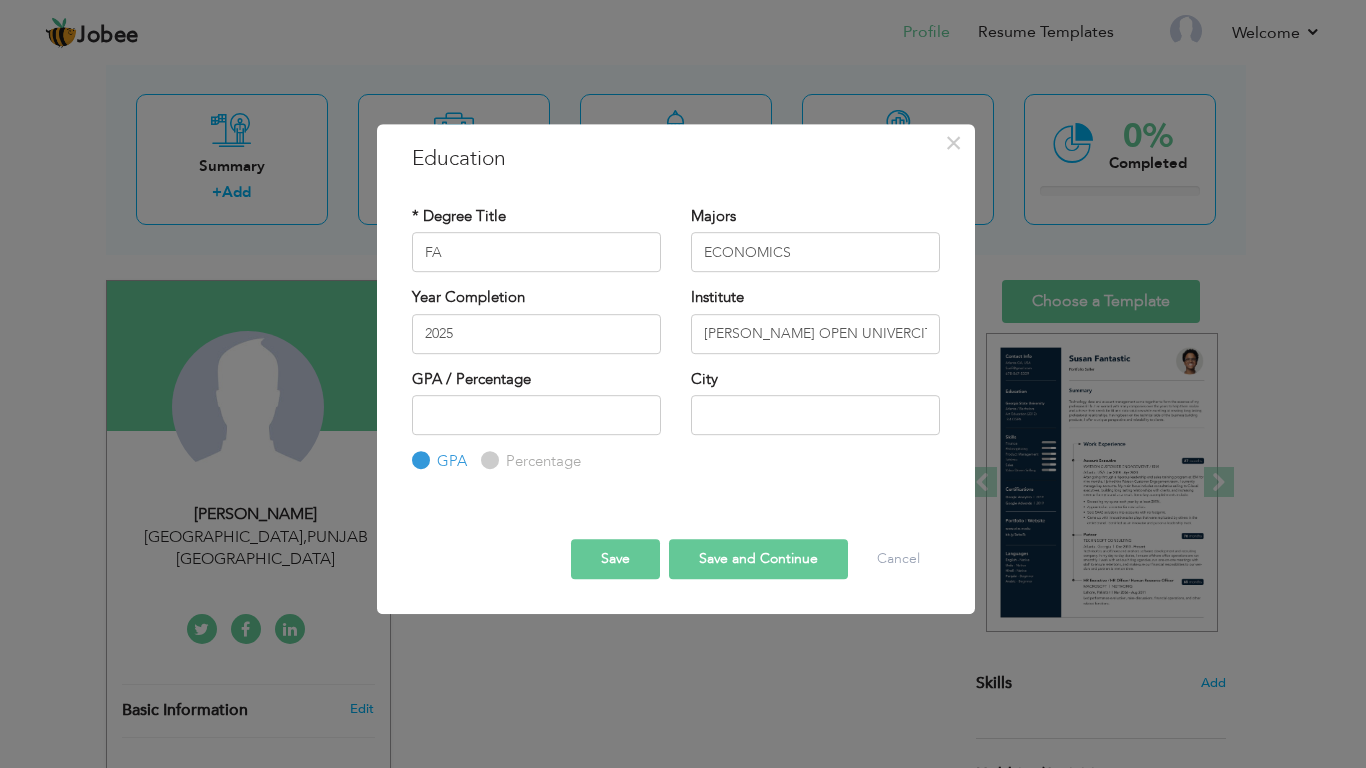 click on "Percentage" at bounding box center (487, 461) 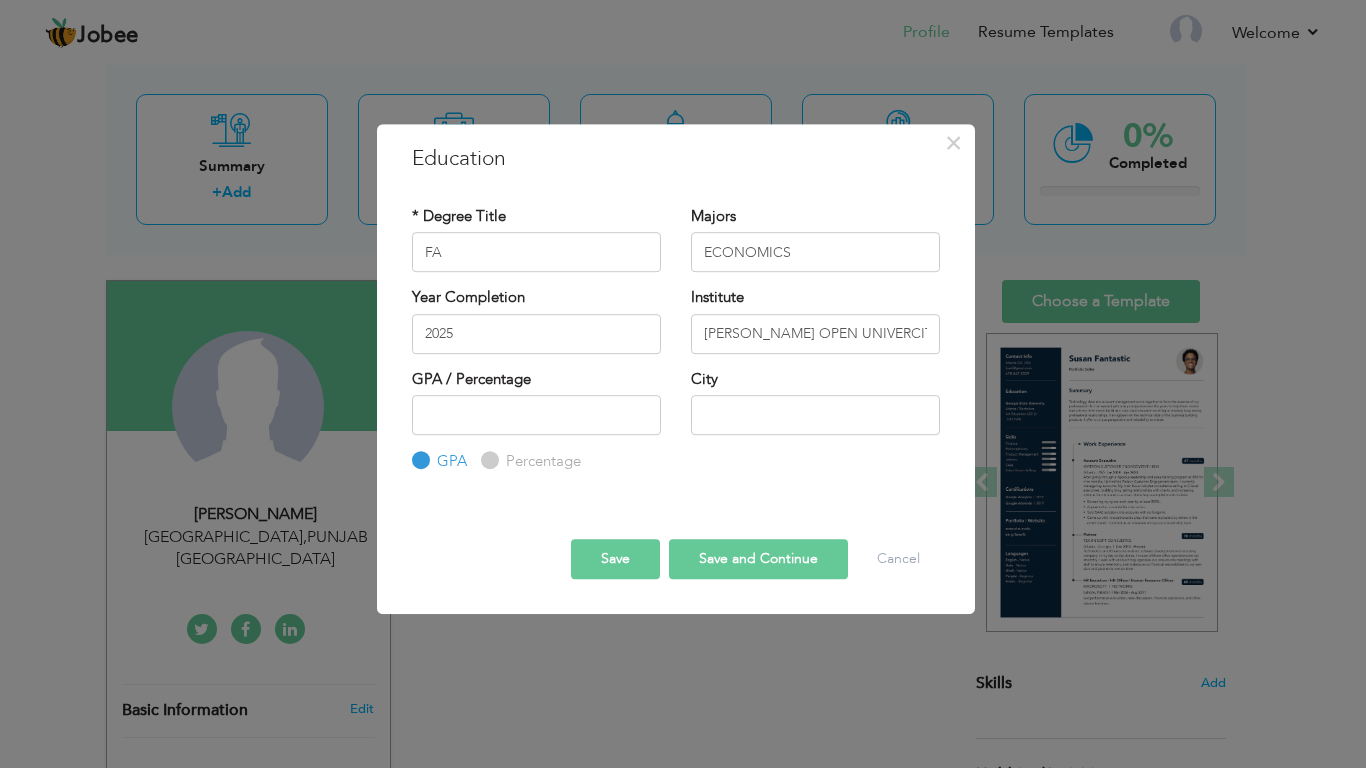 radio on "true" 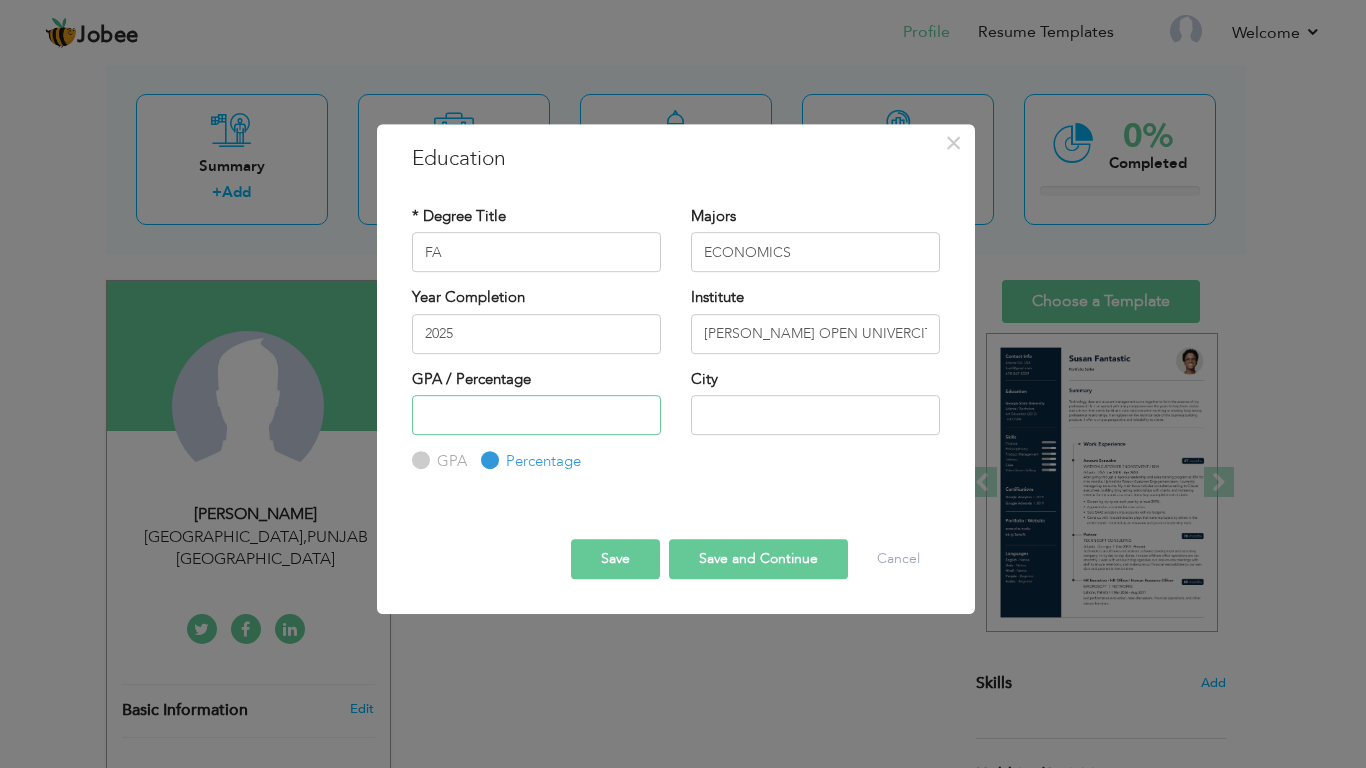 click at bounding box center (536, 415) 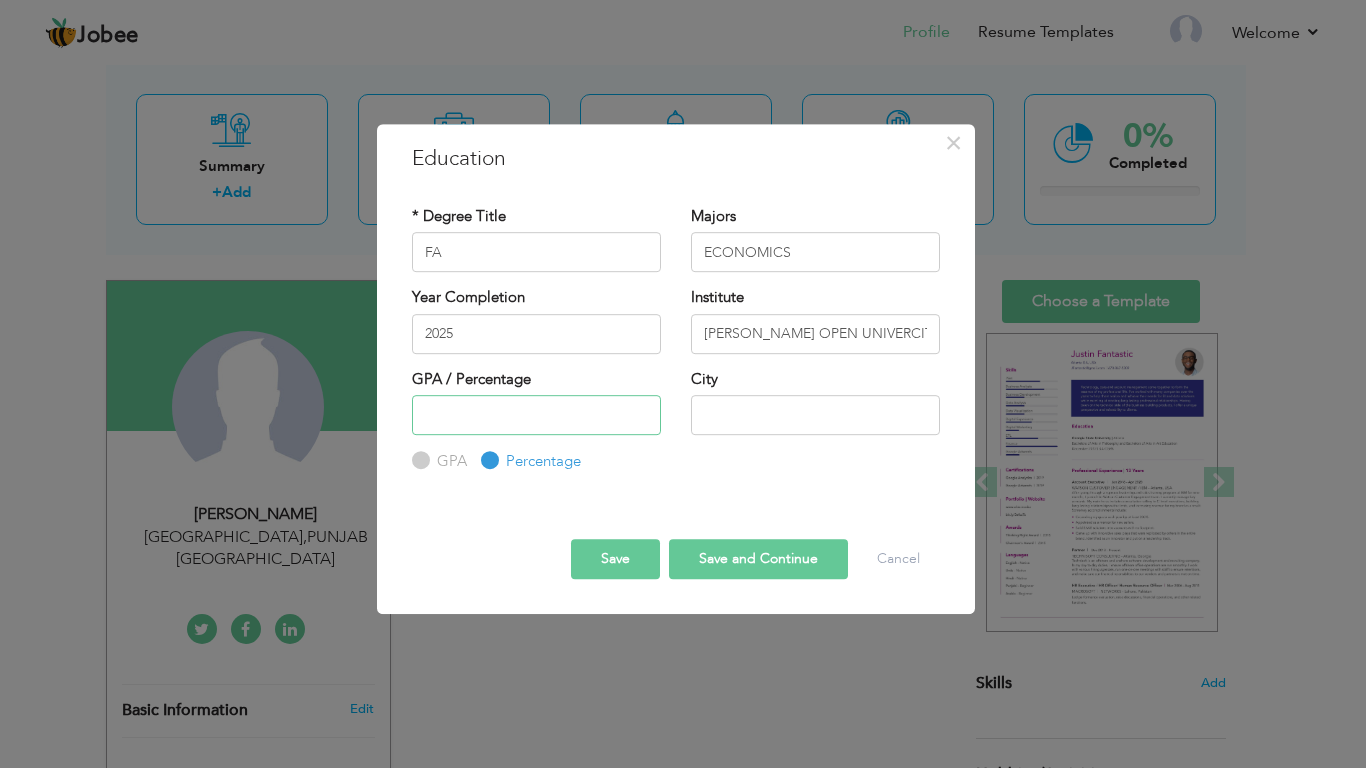 type on "6" 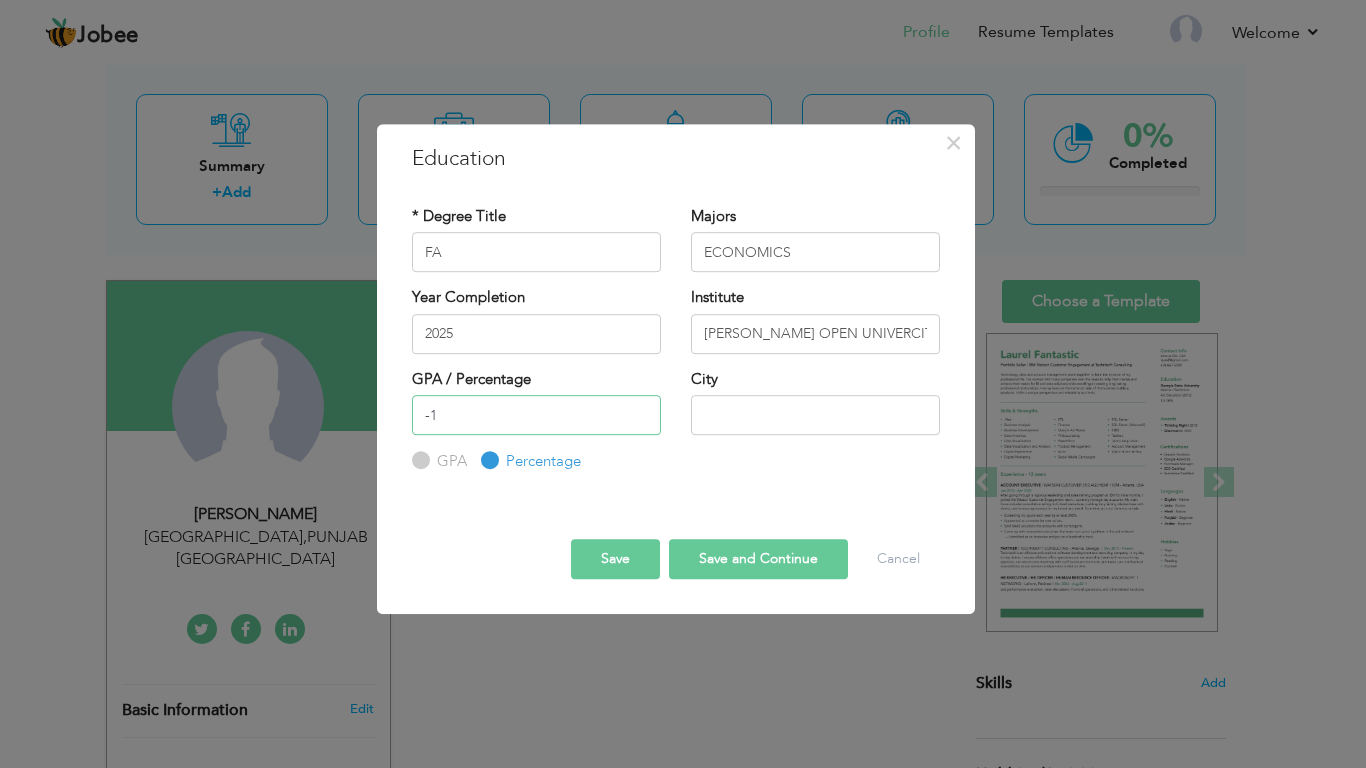 click on "-1" at bounding box center (536, 415) 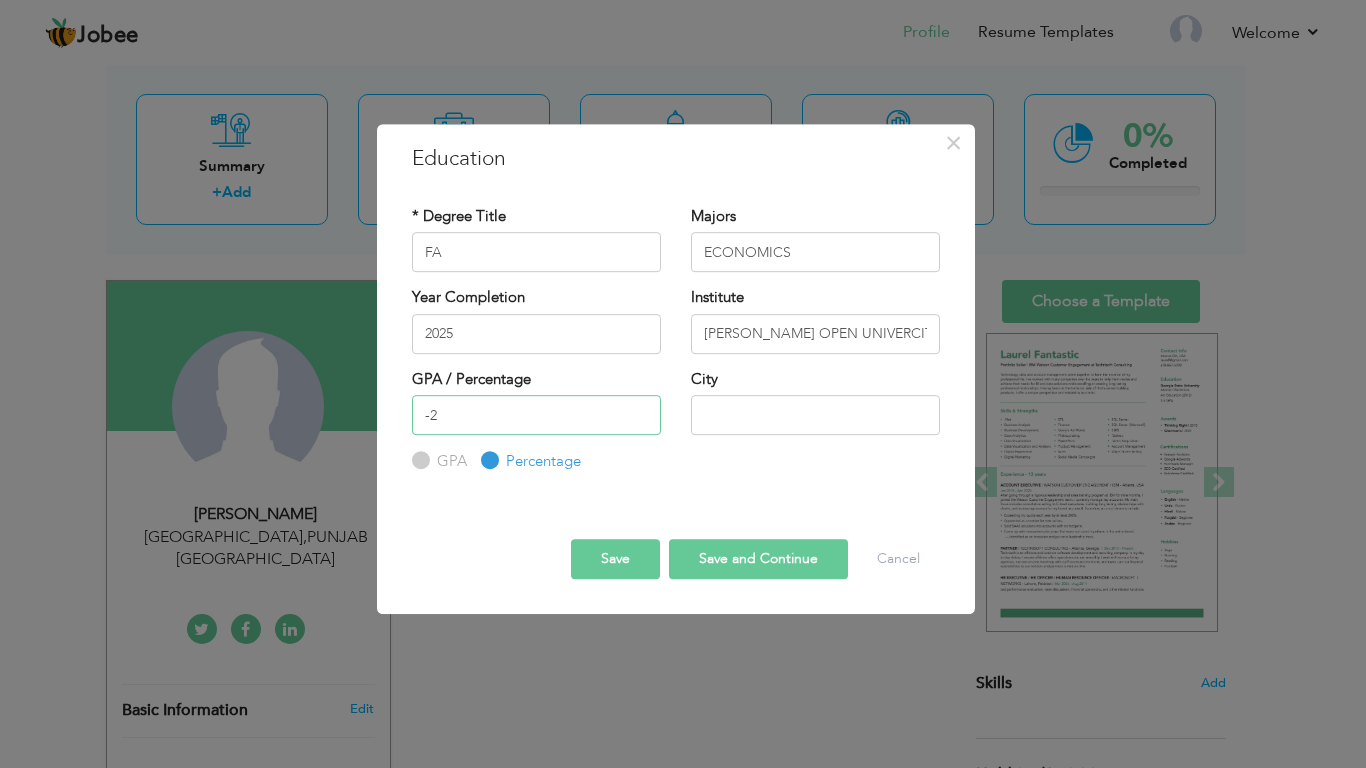 click on "-2" at bounding box center (536, 415) 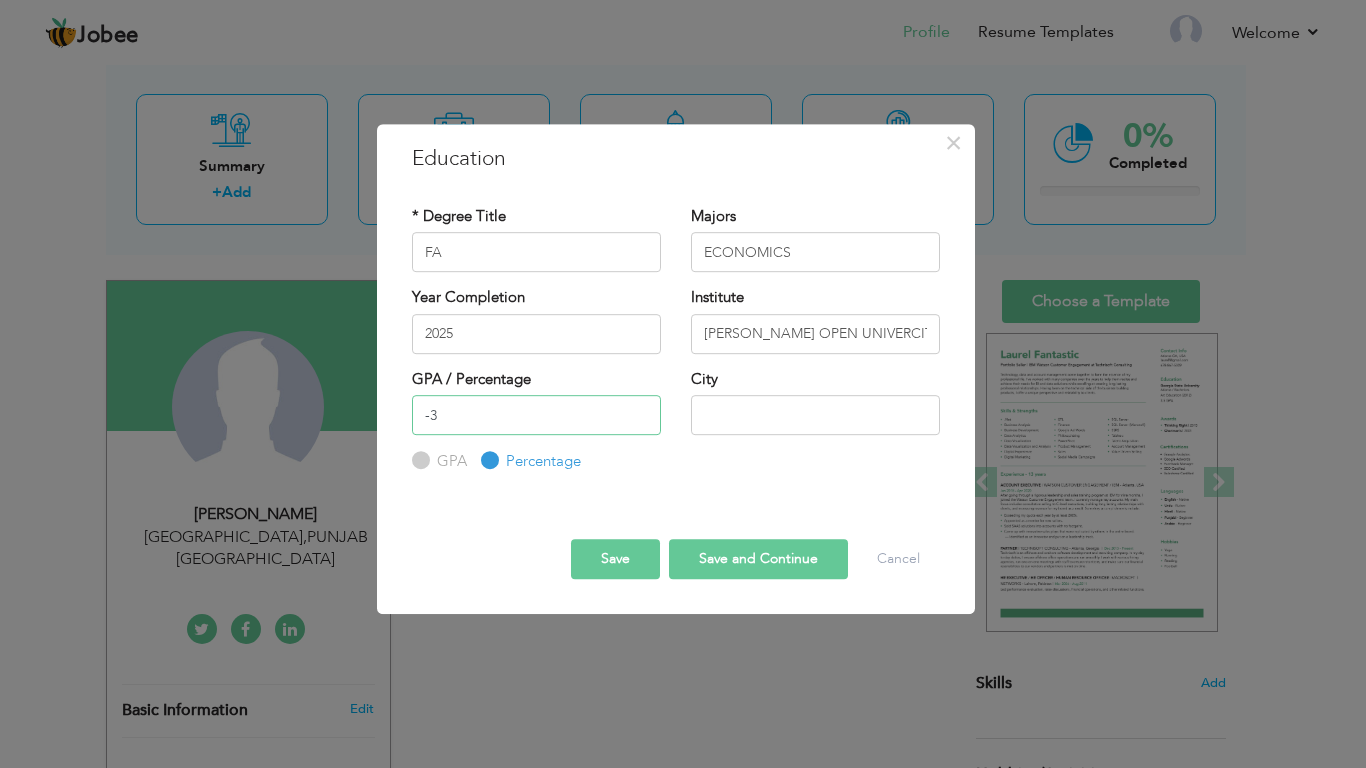click on "-3" at bounding box center (536, 415) 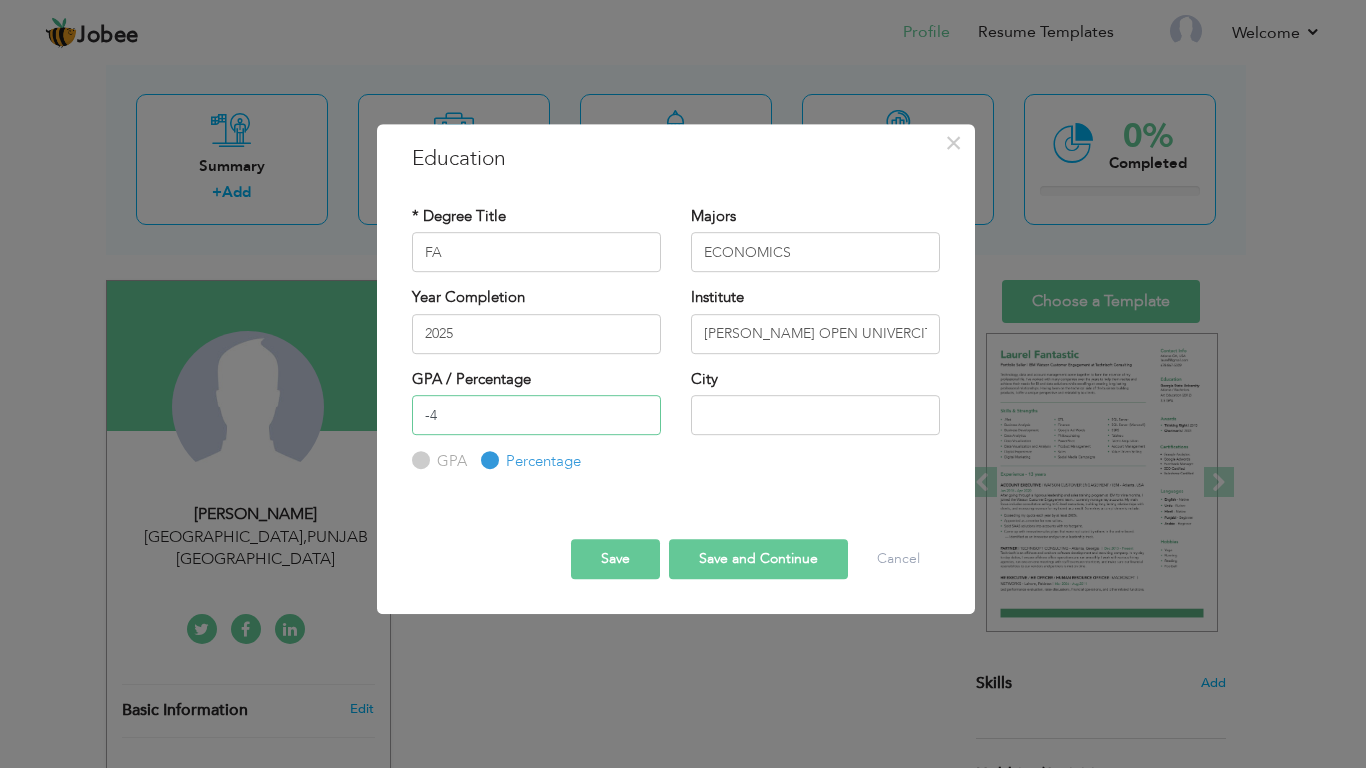 click on "-4" at bounding box center [536, 415] 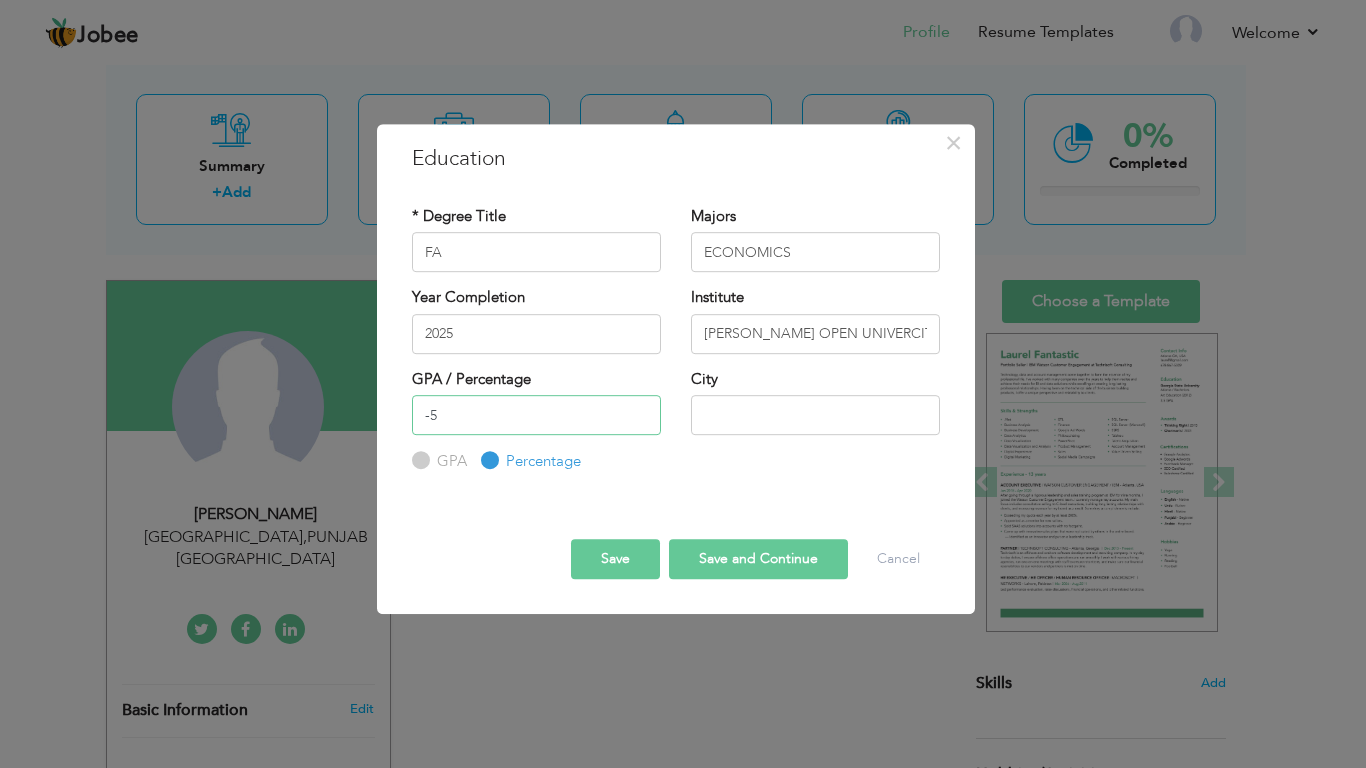 click on "-5" at bounding box center [536, 415] 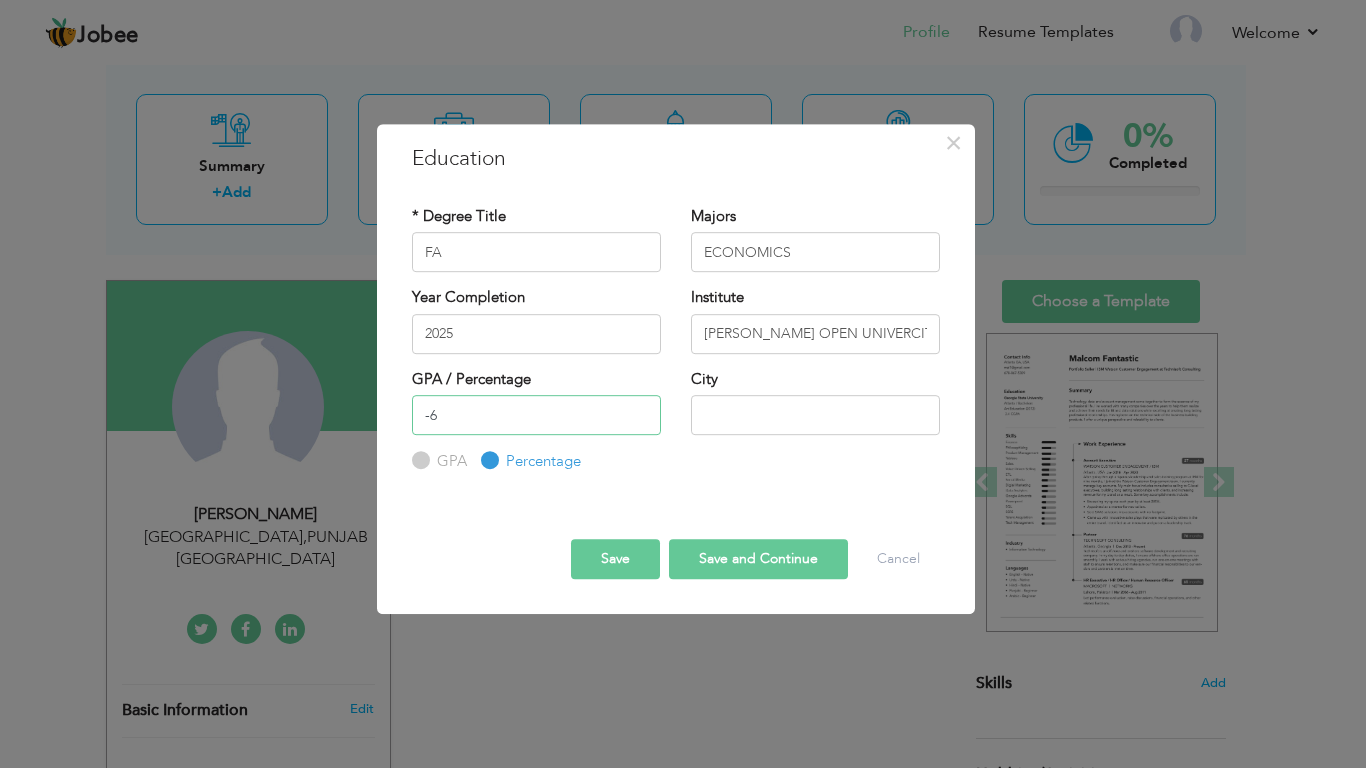 click on "-6" at bounding box center (536, 415) 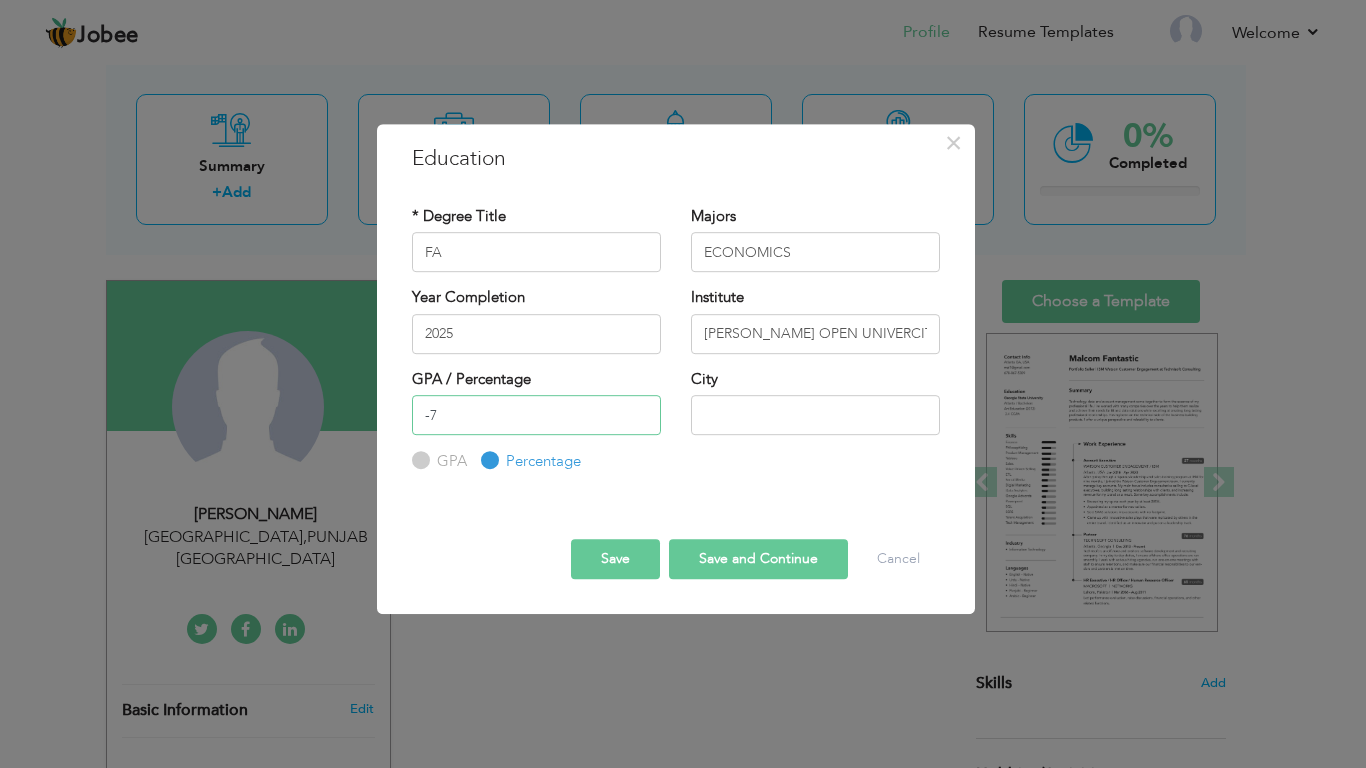 click on "-7" at bounding box center [536, 415] 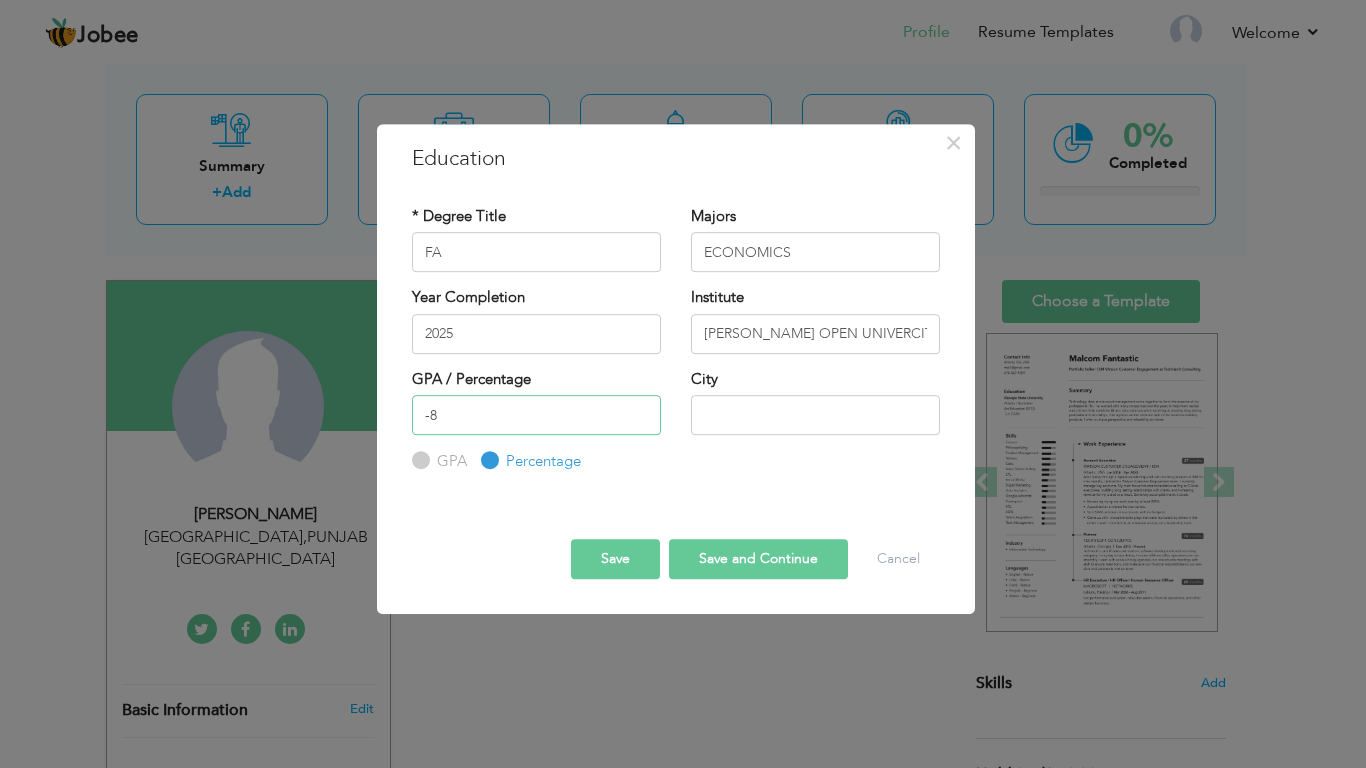 click on "-8" at bounding box center (536, 415) 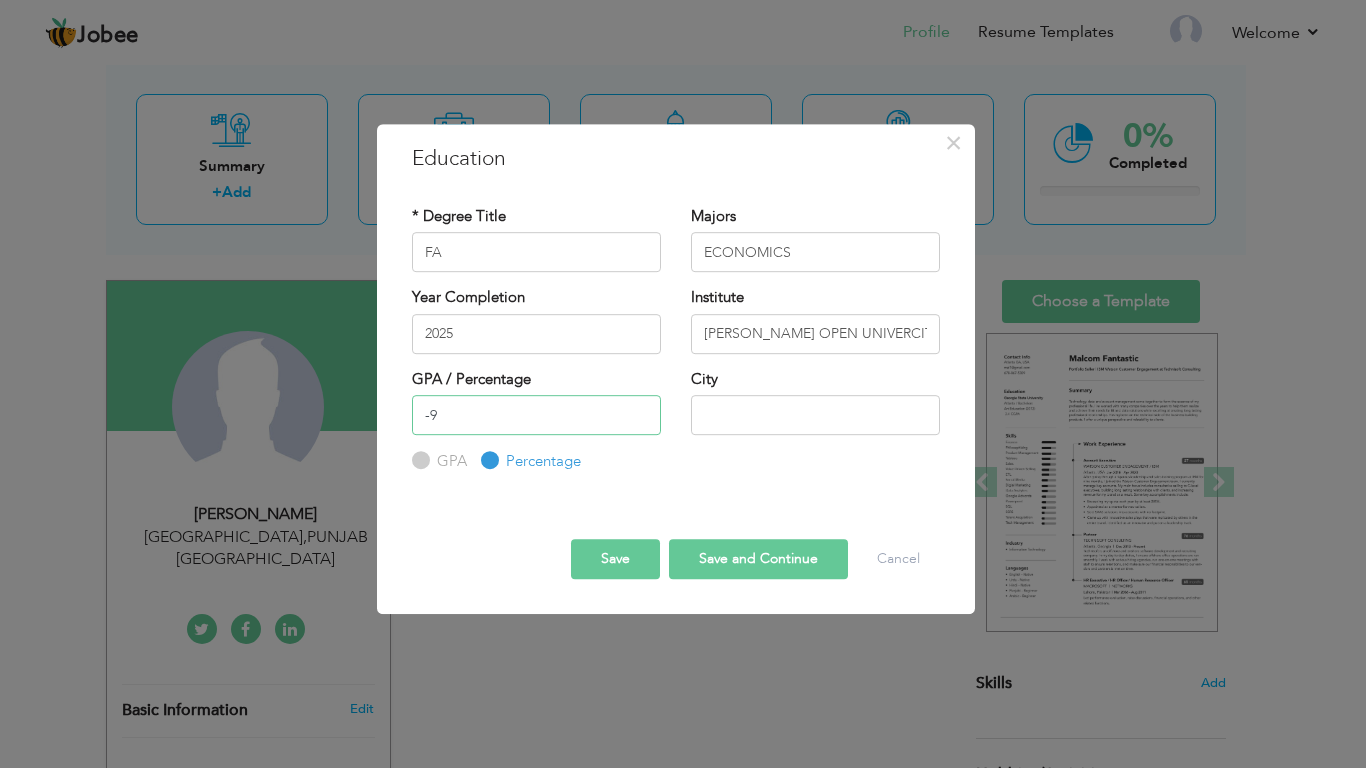 click on "-9" at bounding box center (536, 415) 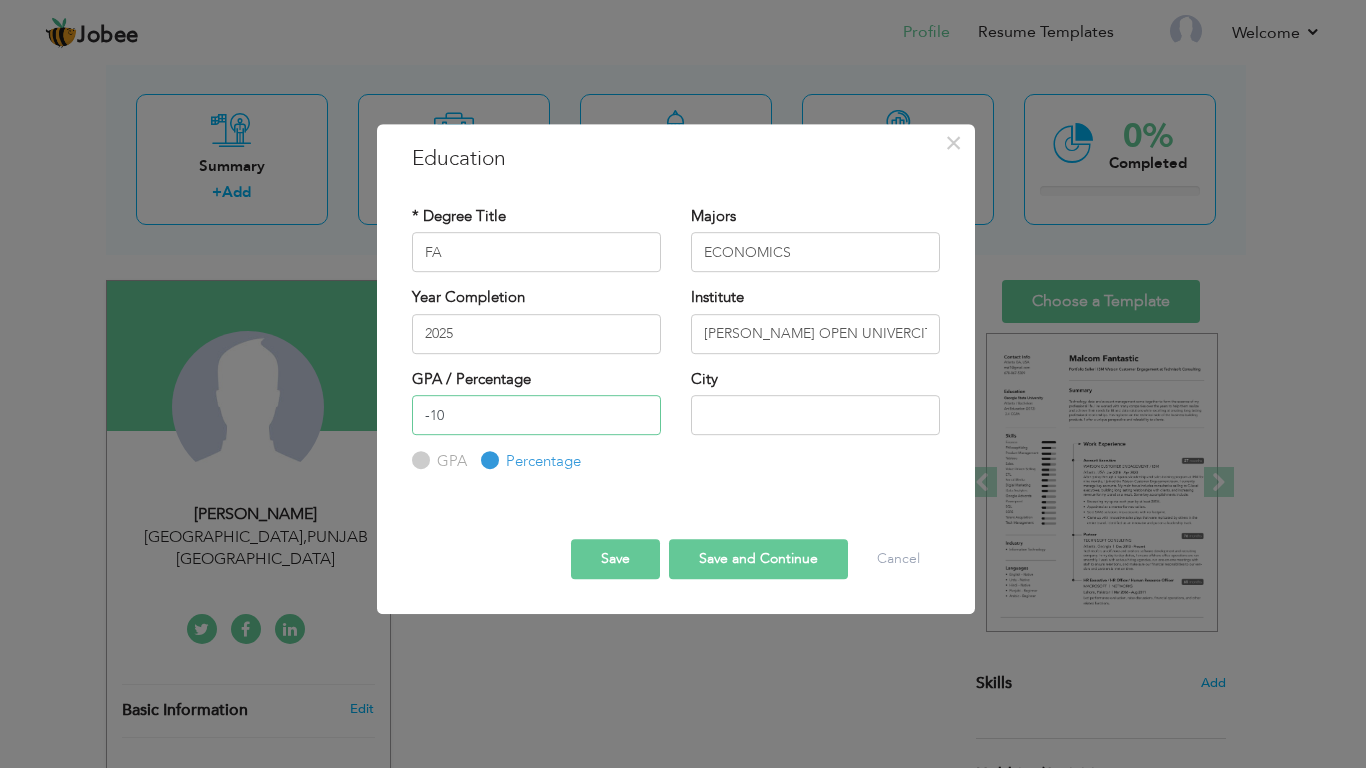 click on "-10" at bounding box center (536, 415) 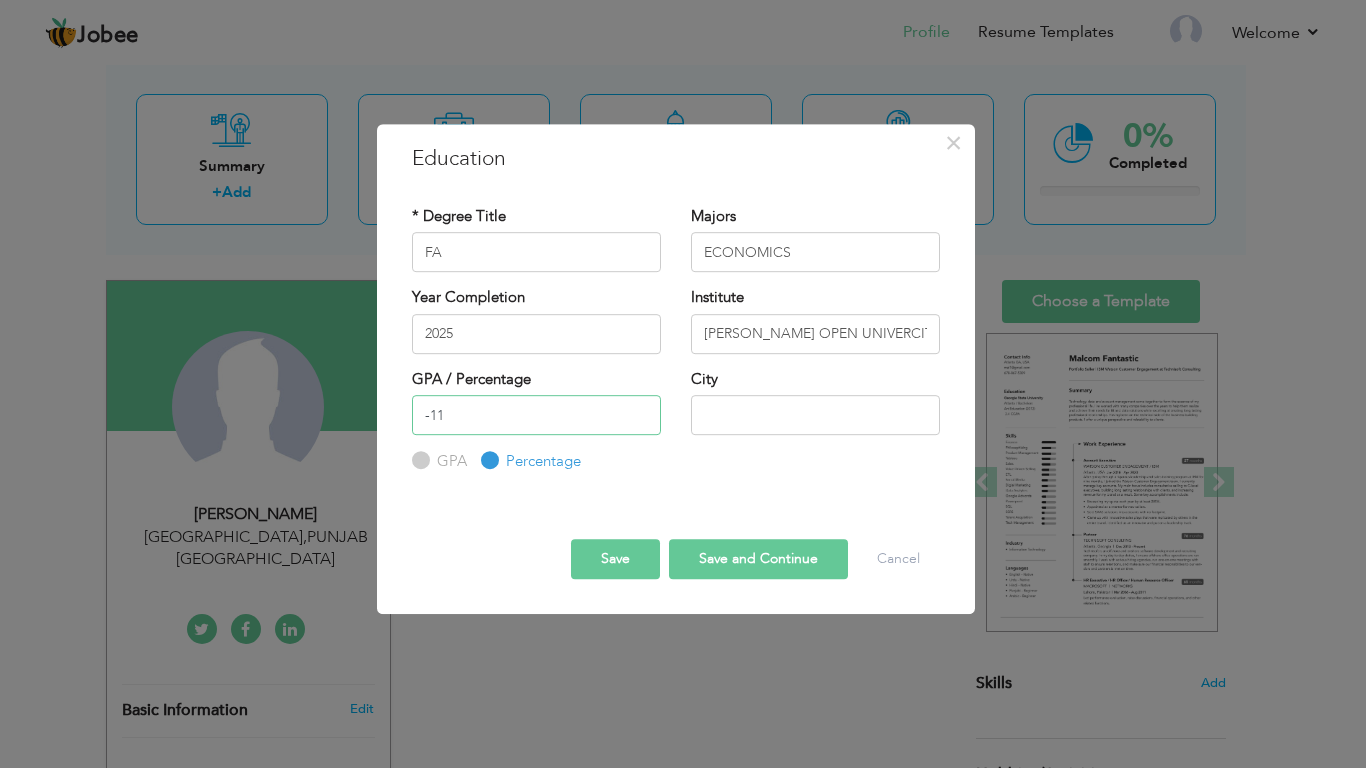 click on "-11" at bounding box center (536, 415) 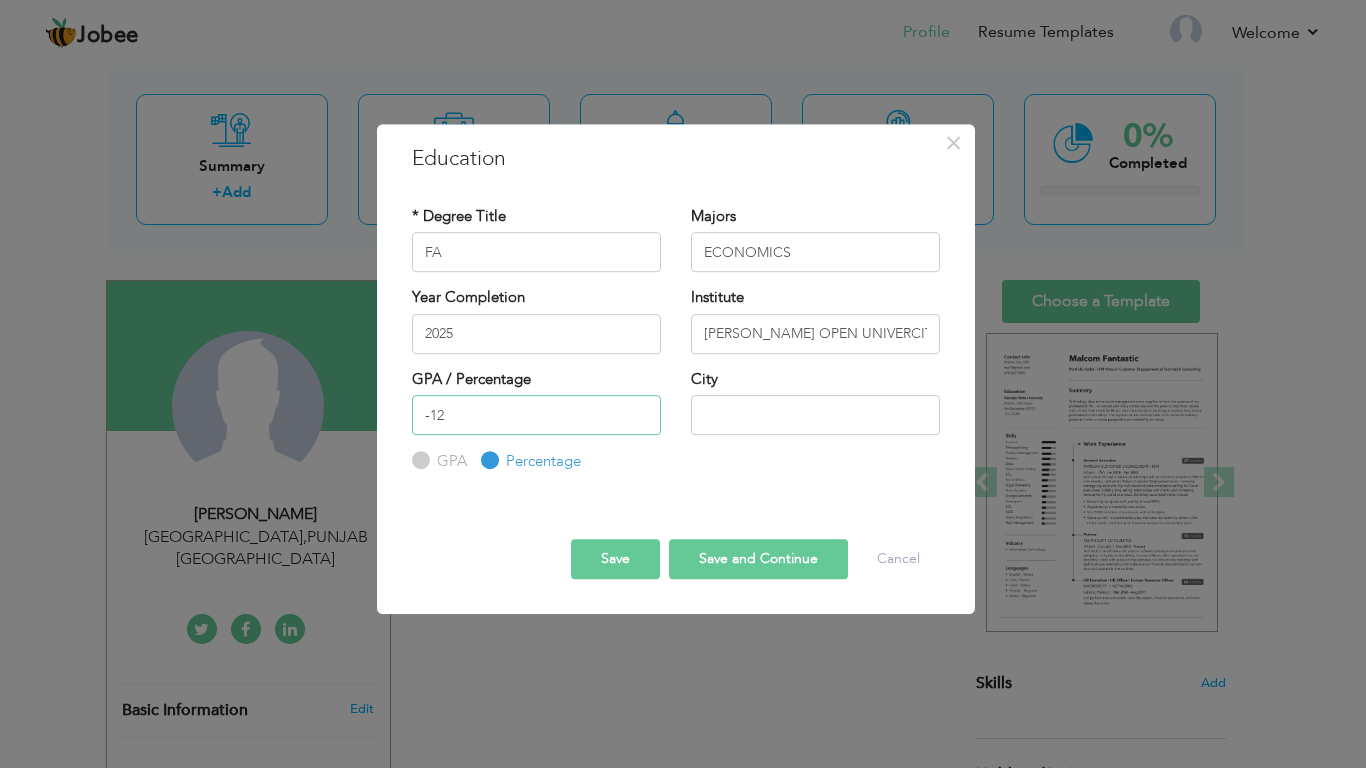 click on "-12" at bounding box center (536, 415) 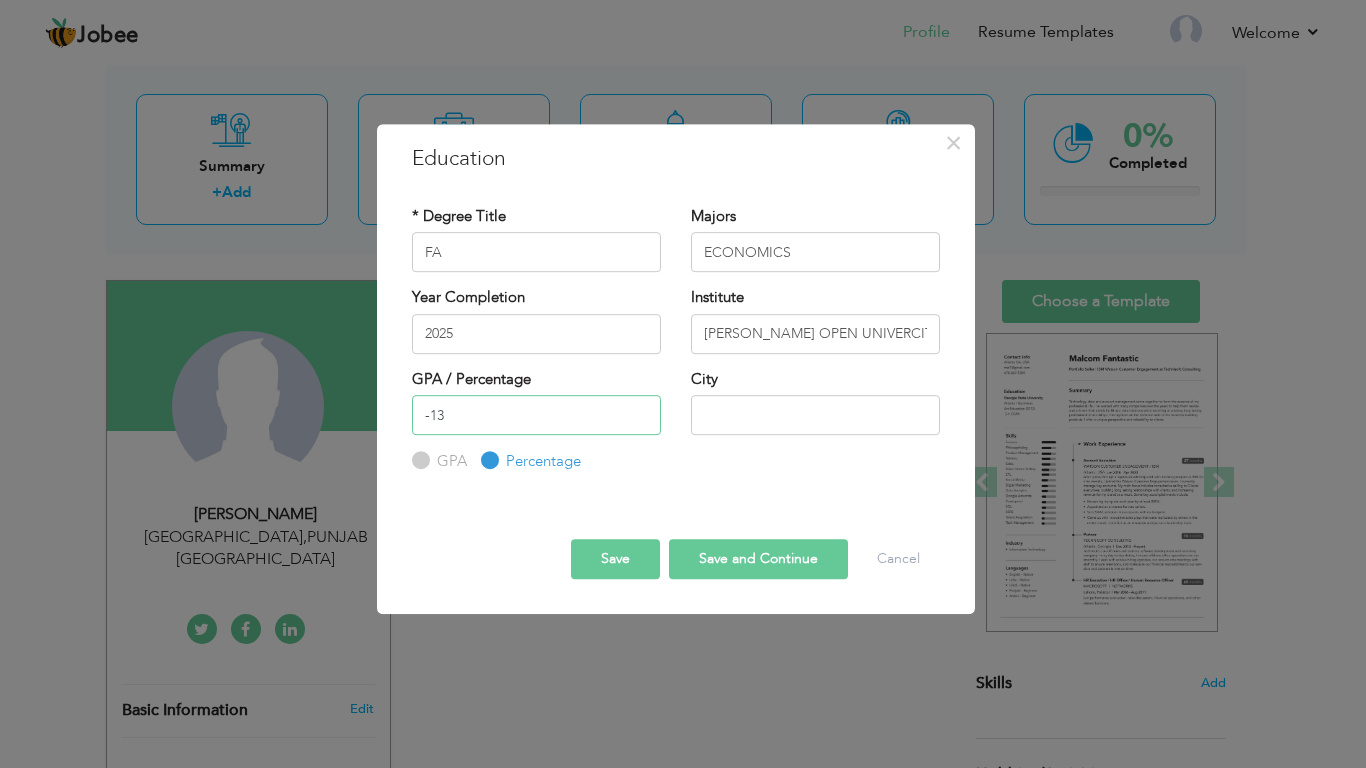 click on "-13" at bounding box center [536, 415] 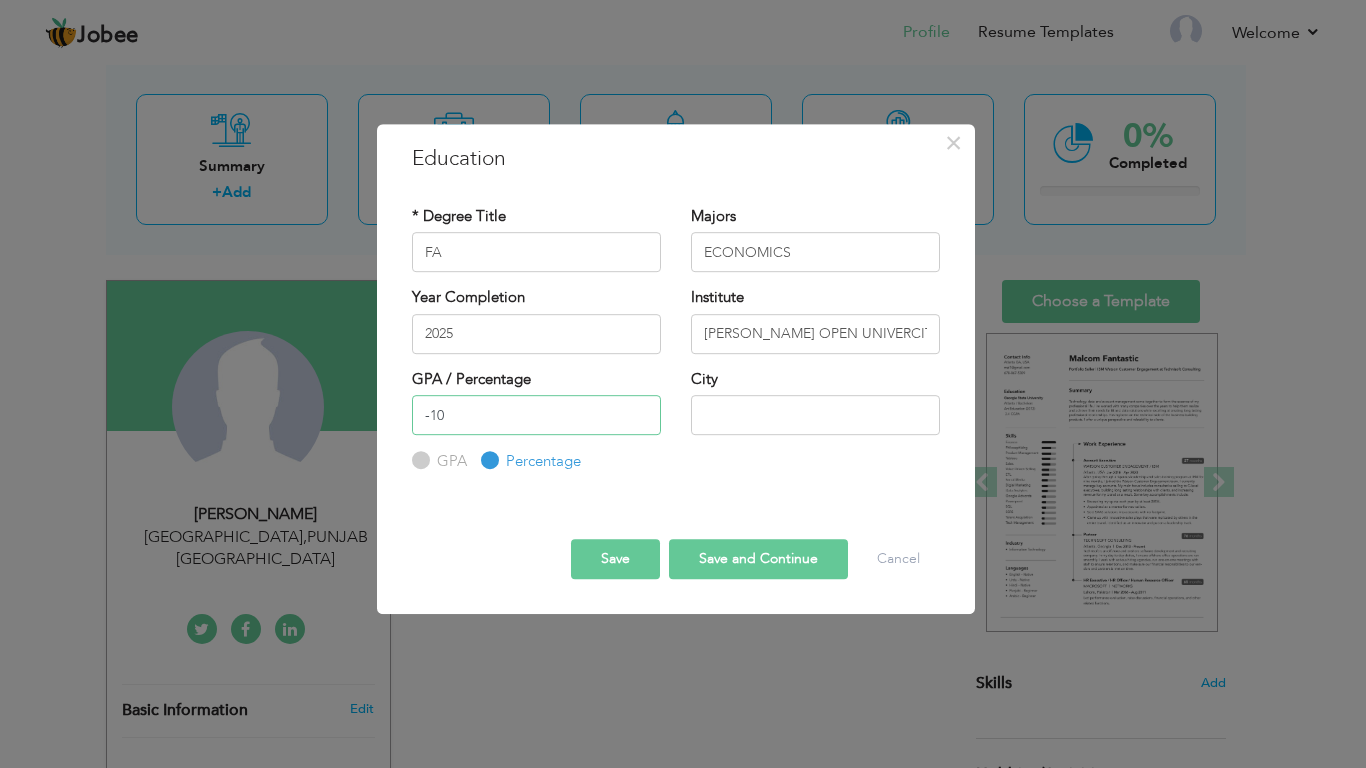 drag, startPoint x: 639, startPoint y: 421, endPoint x: 531, endPoint y: 410, distance: 108.55874 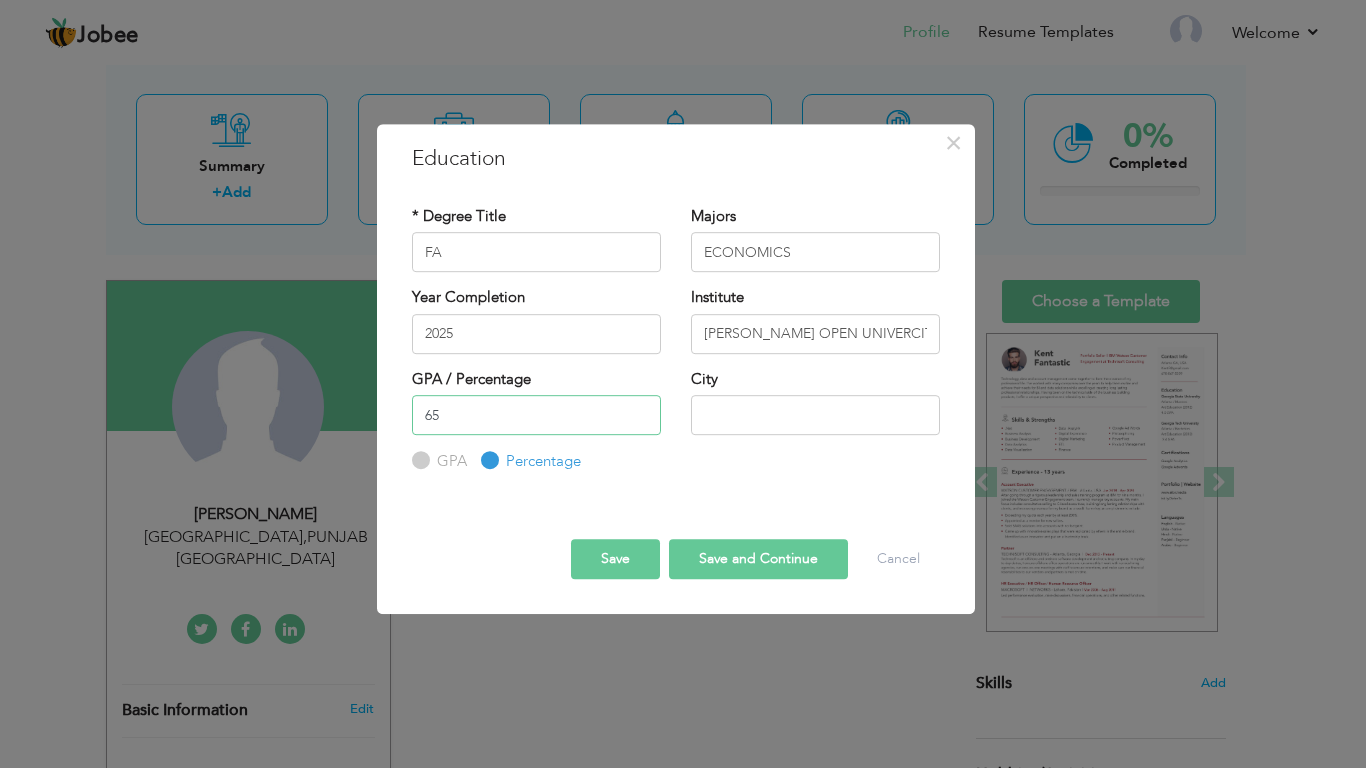 click on "65" at bounding box center [536, 415] 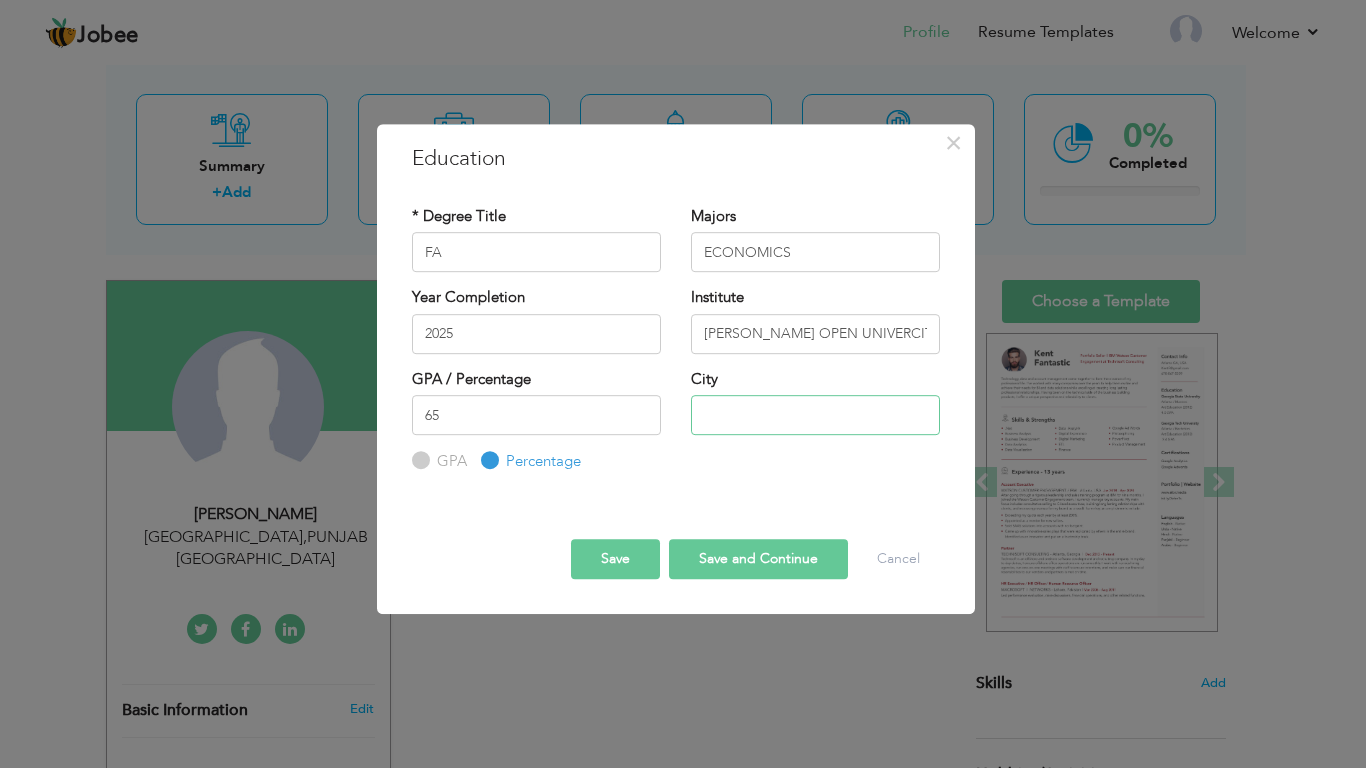 click at bounding box center (815, 415) 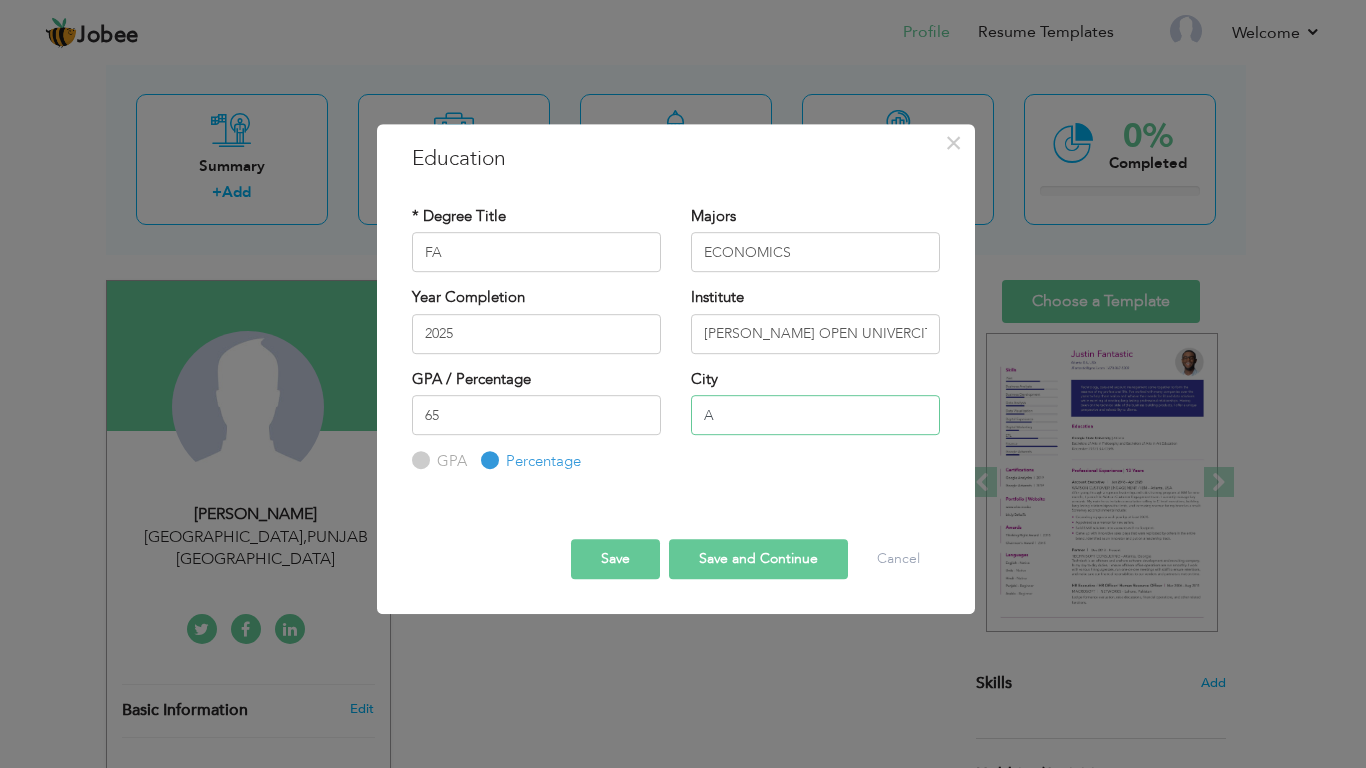 type on "A" 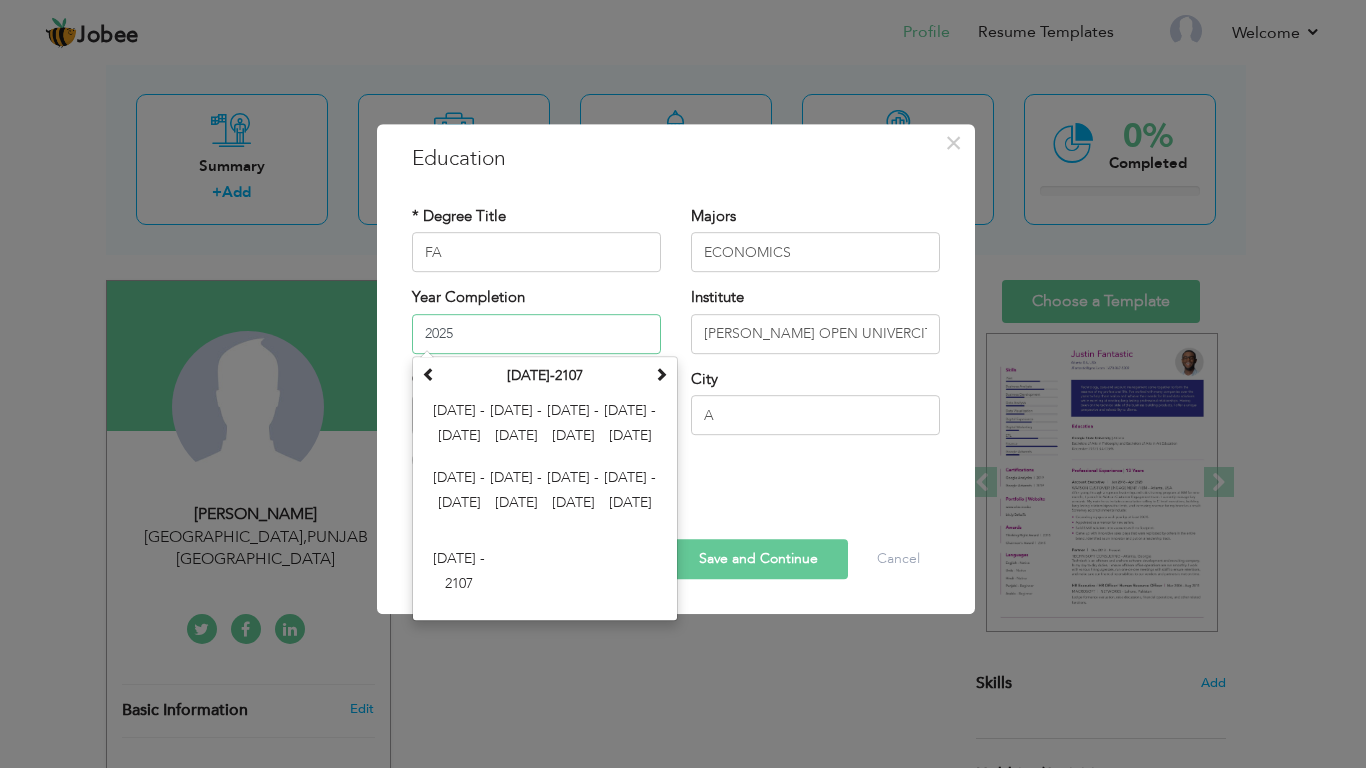 click on "2025" at bounding box center [536, 334] 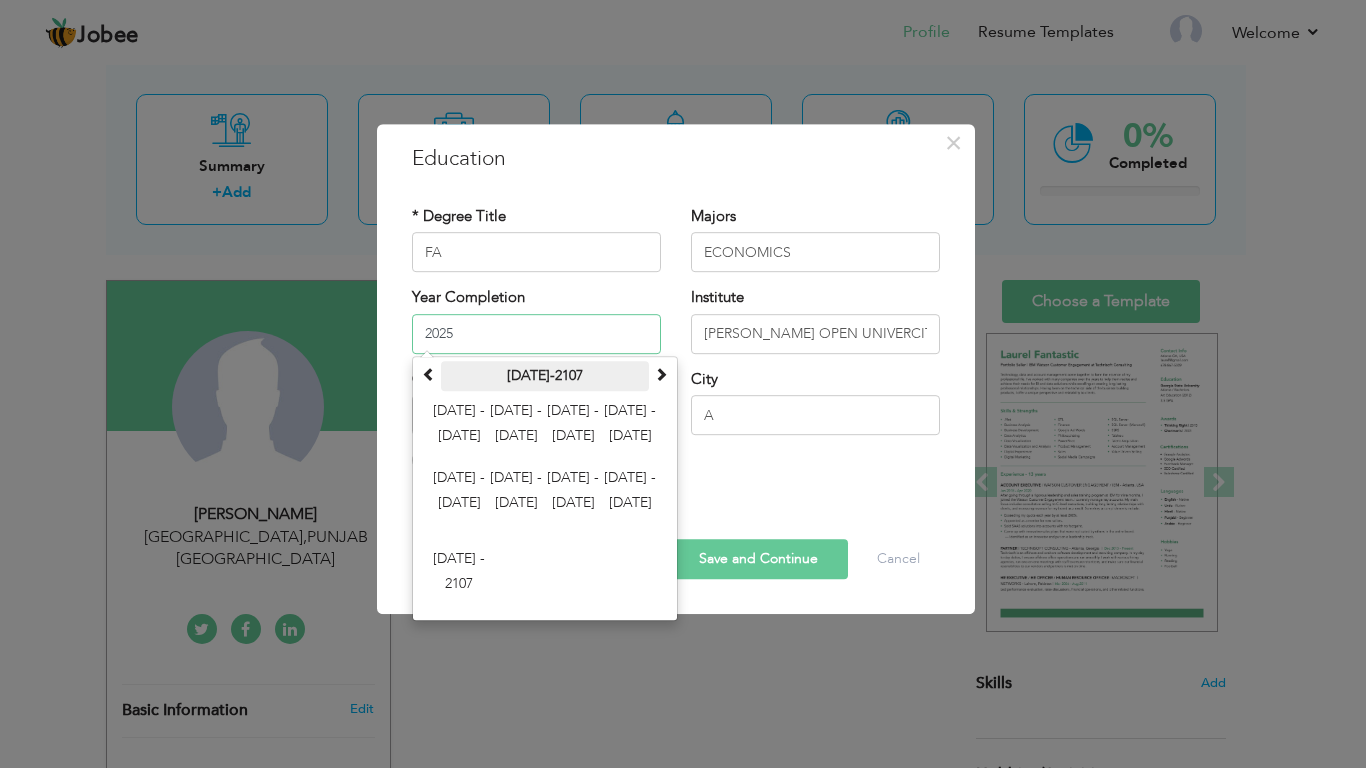 click on "2000-2107" at bounding box center (545, 376) 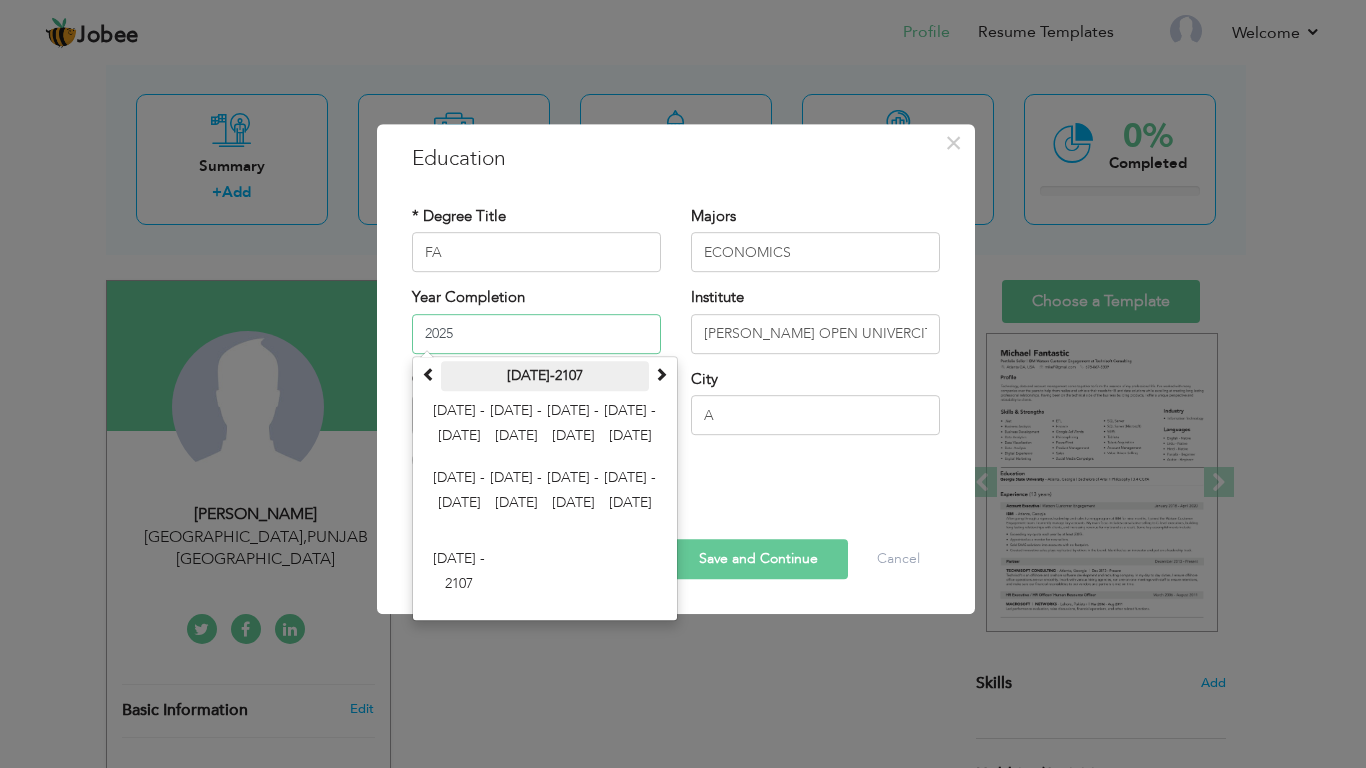 click on "2000-2107" at bounding box center [545, 376] 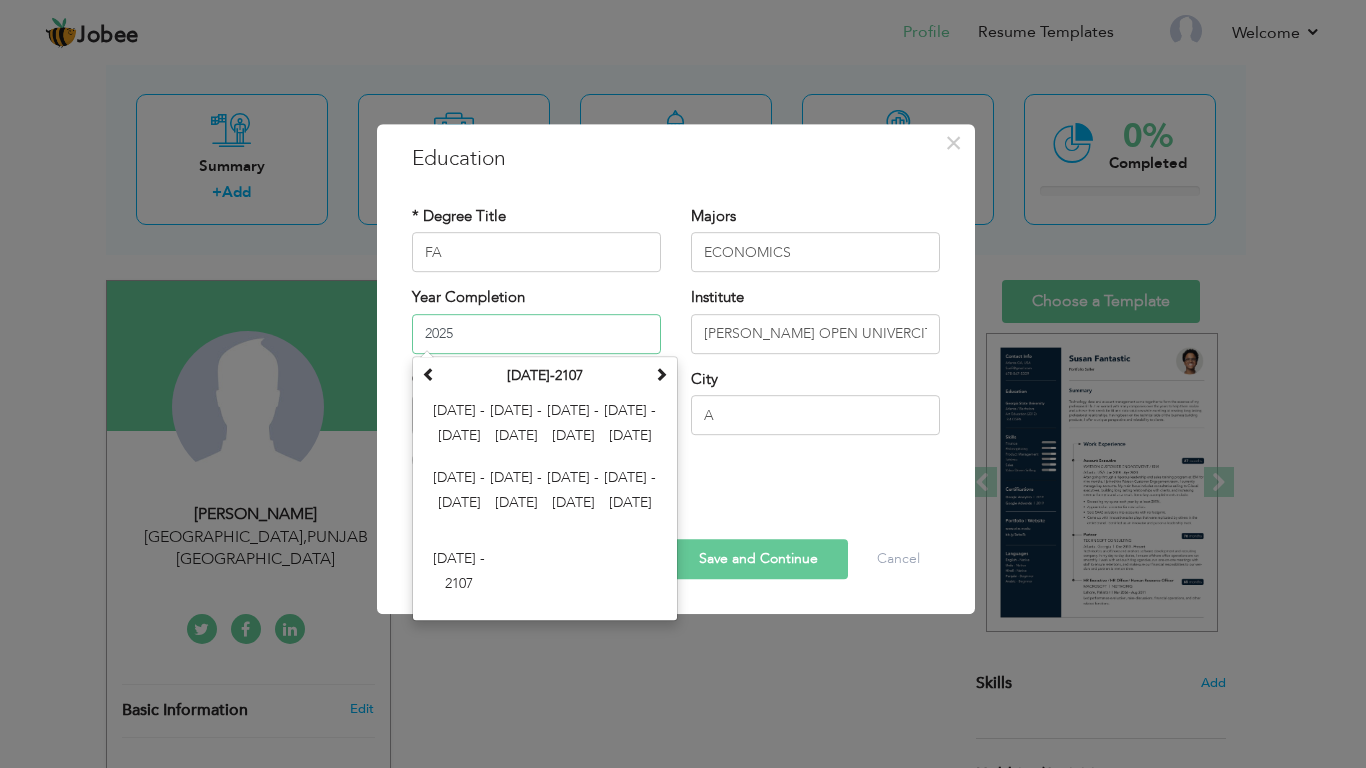 click on "2025" at bounding box center [536, 334] 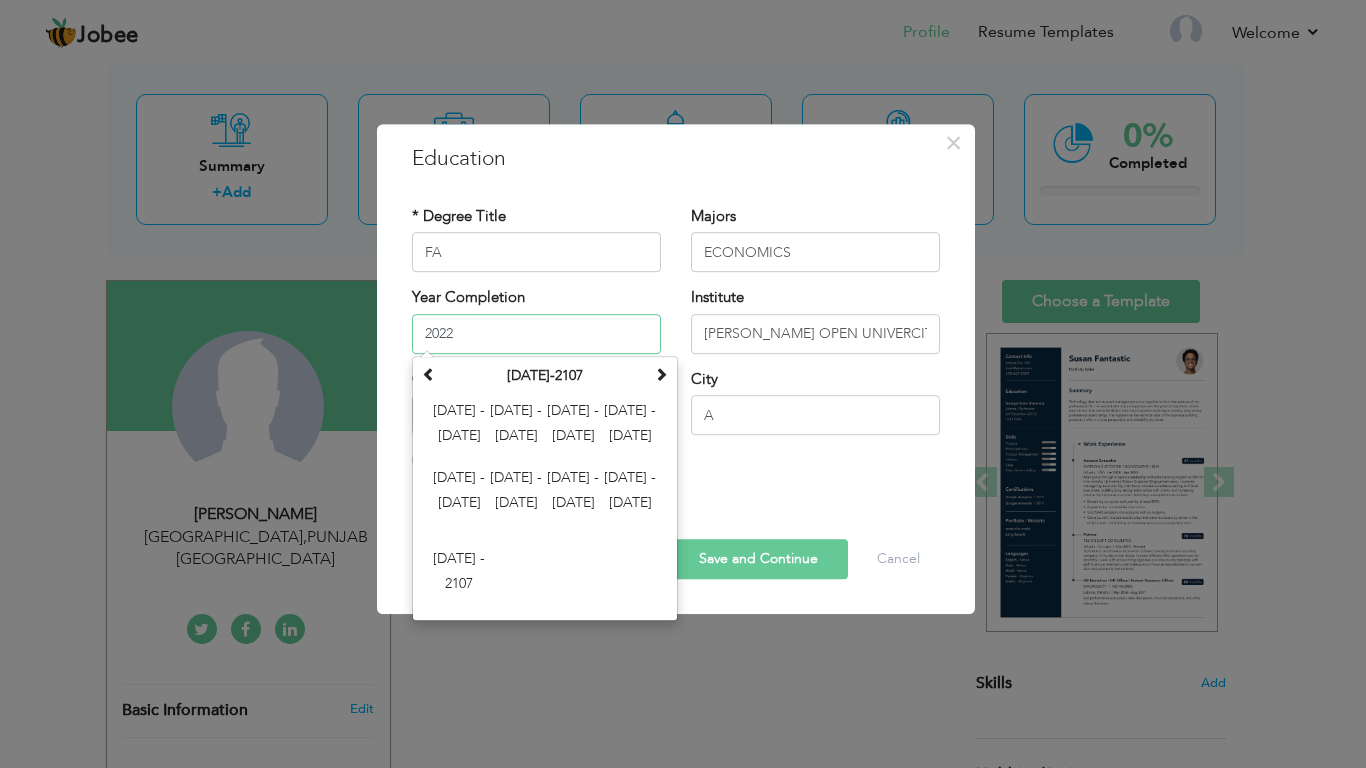 type on "2022" 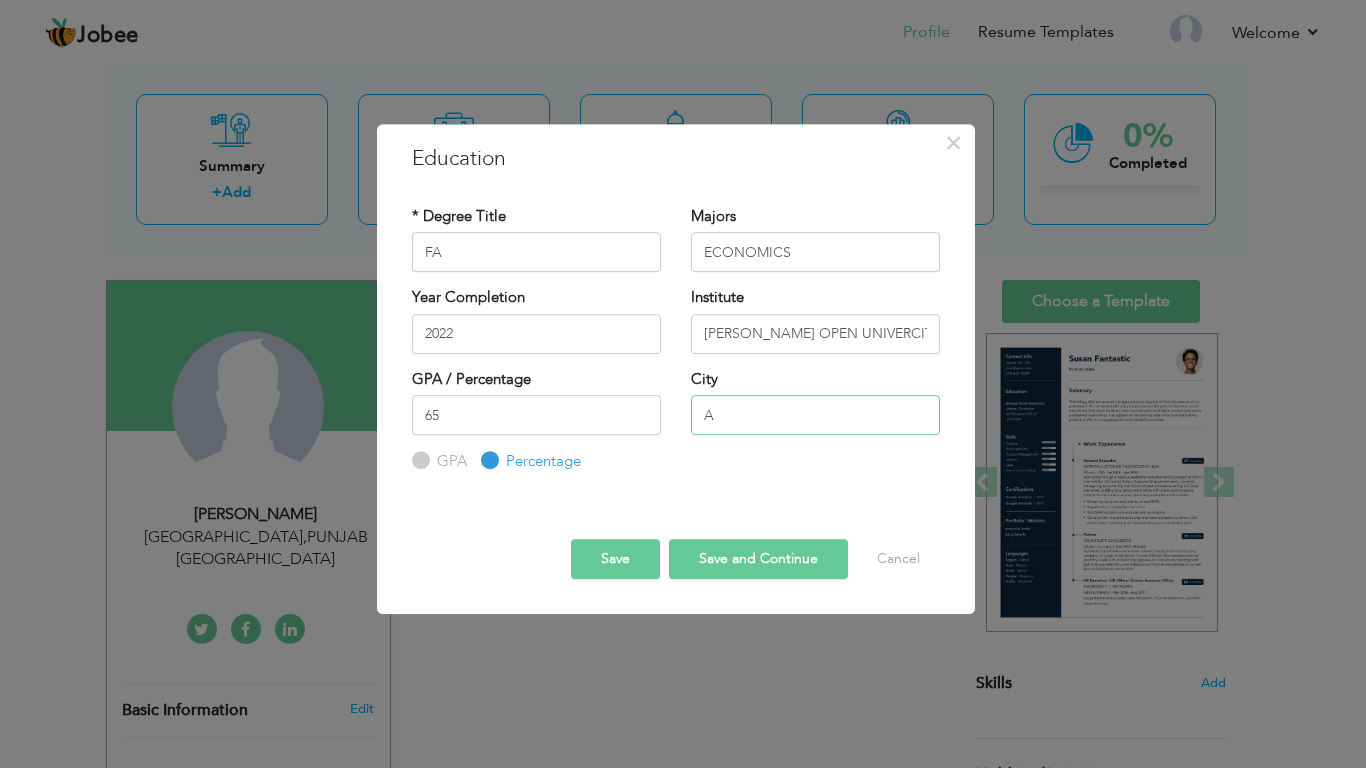 click on "A" at bounding box center [815, 415] 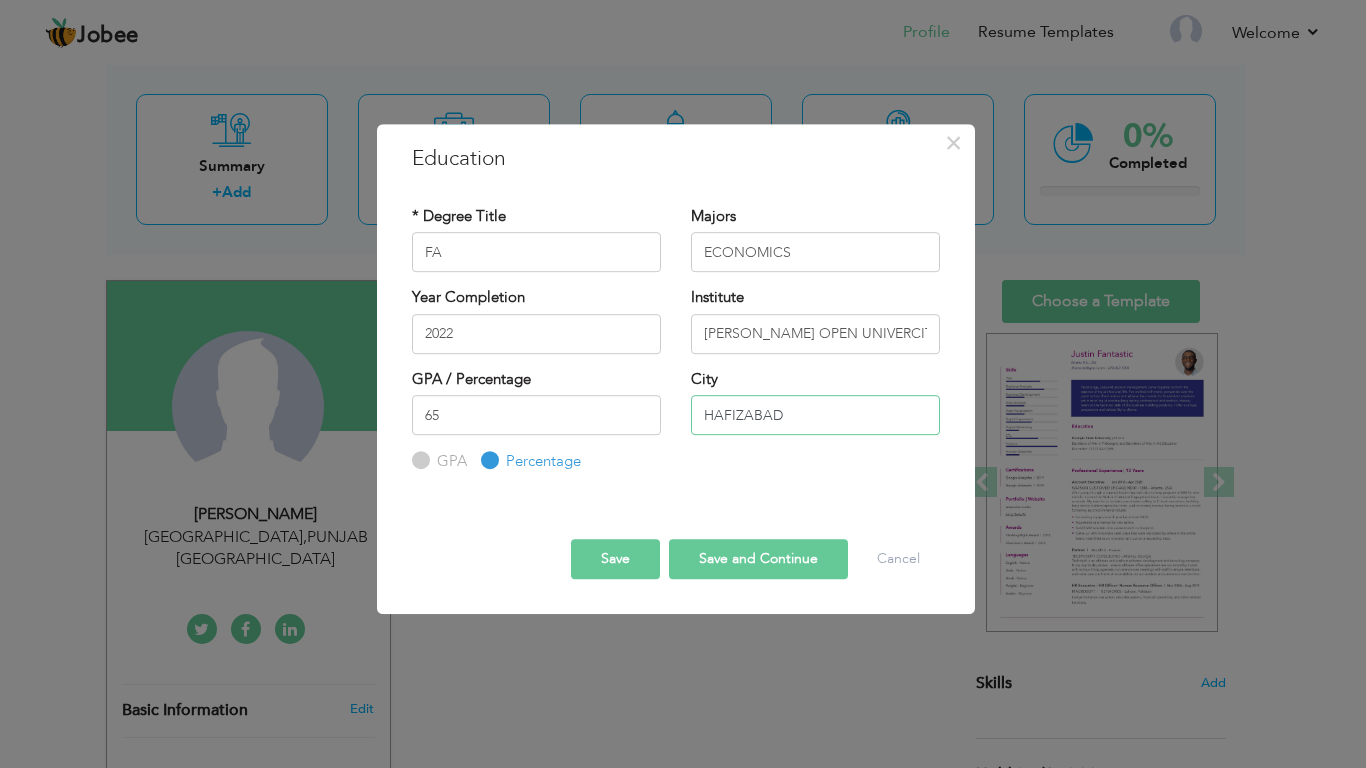 type on "HAFIZABAD" 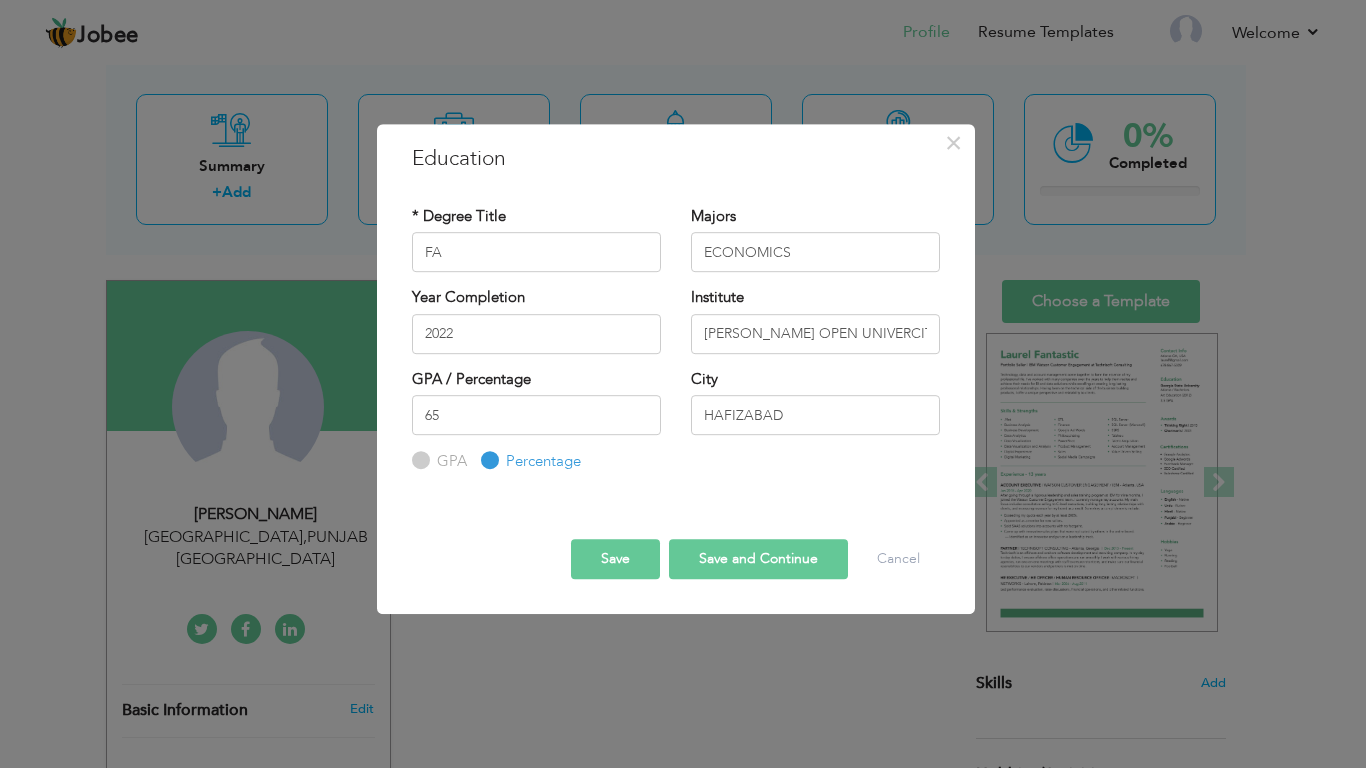 click on "Save" at bounding box center [615, 559] 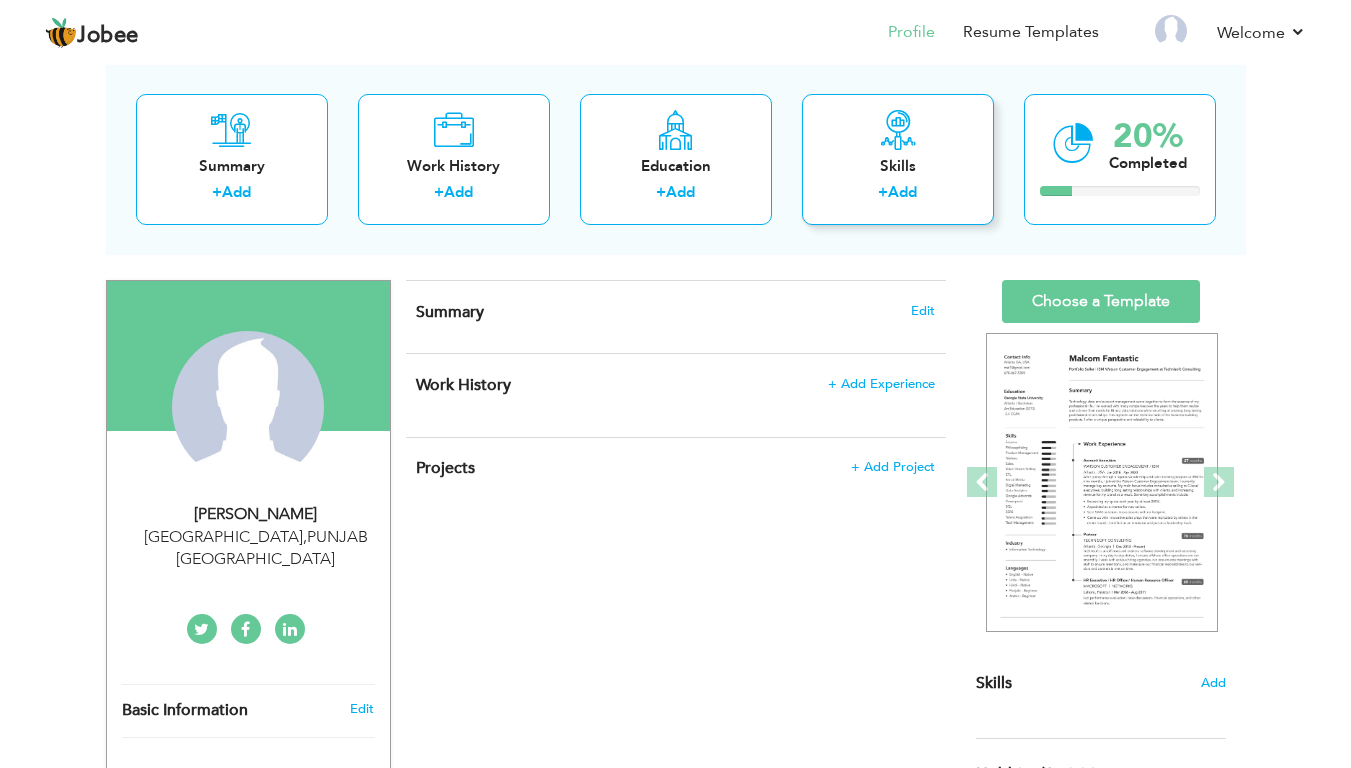 click on "Add" at bounding box center (902, 192) 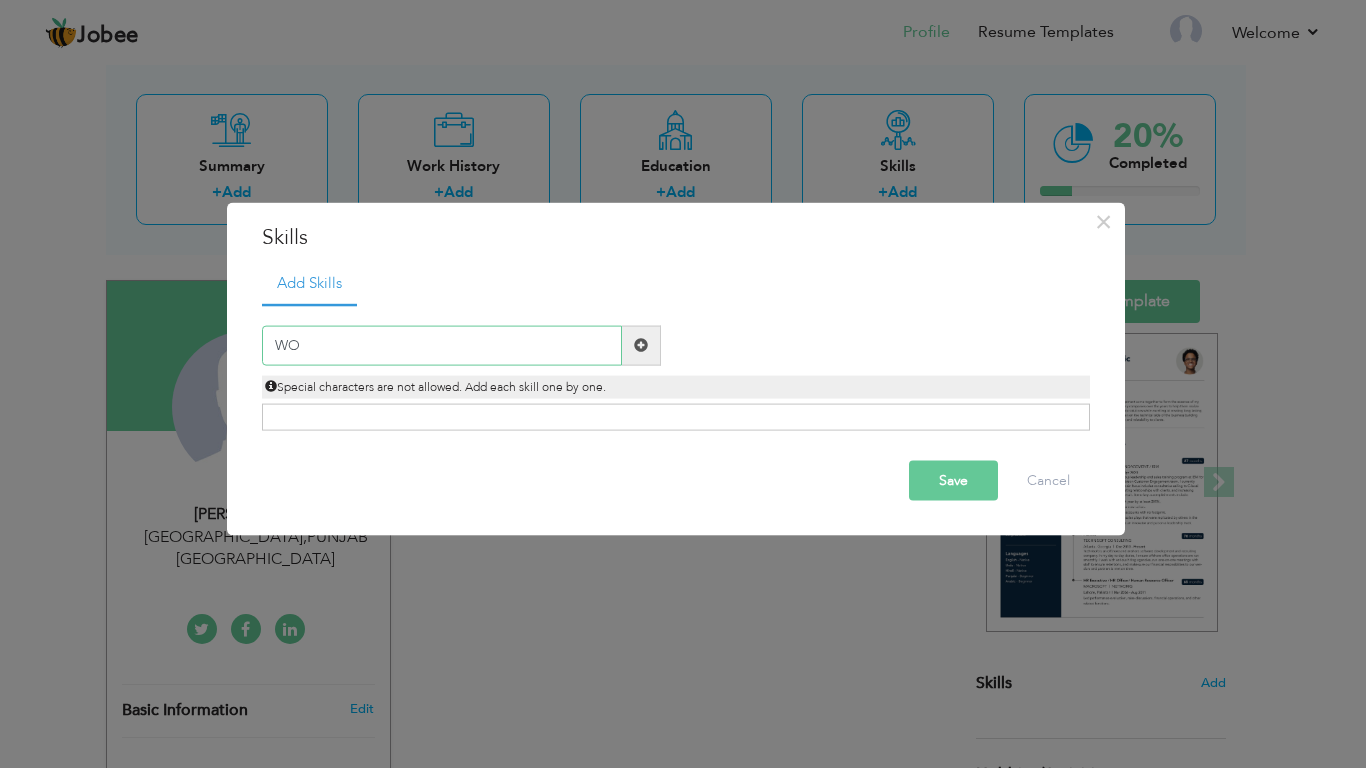 type on "W" 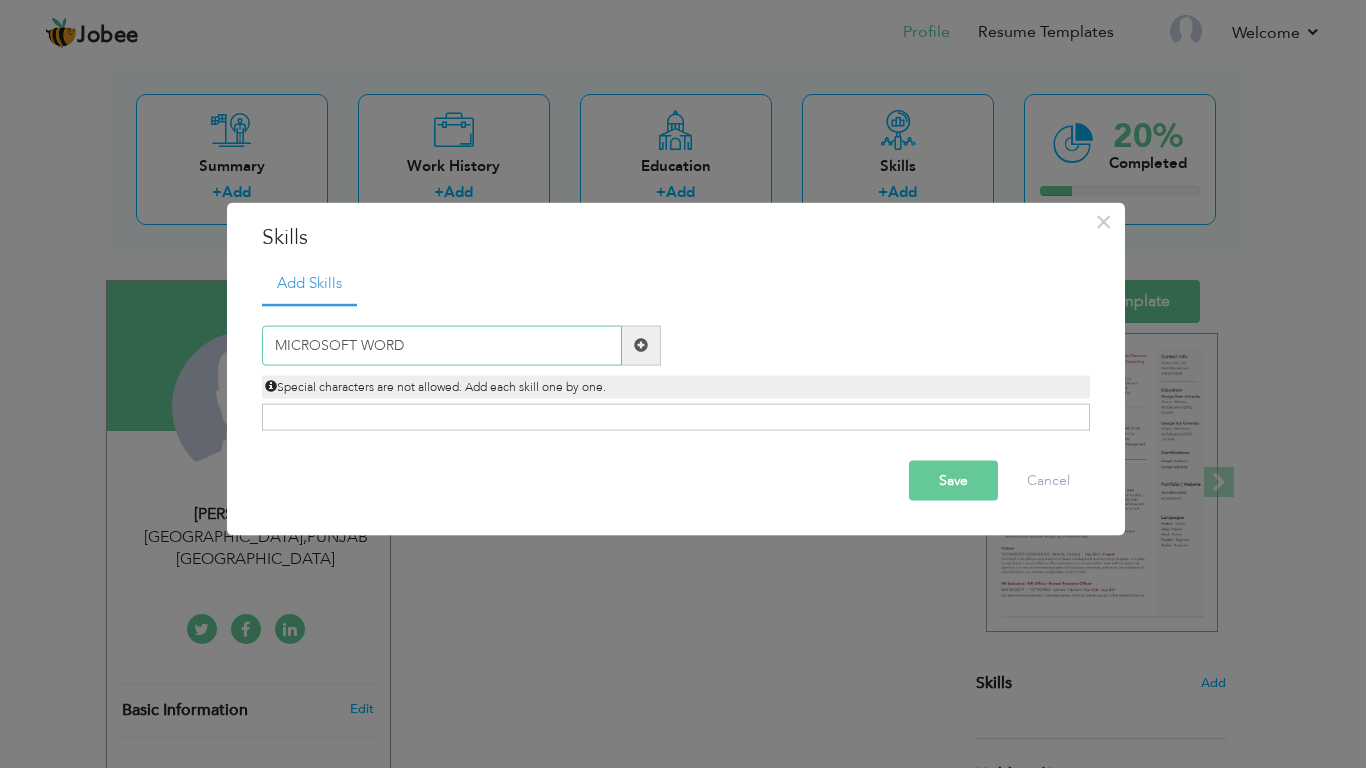type on "MICROSOFT WORD" 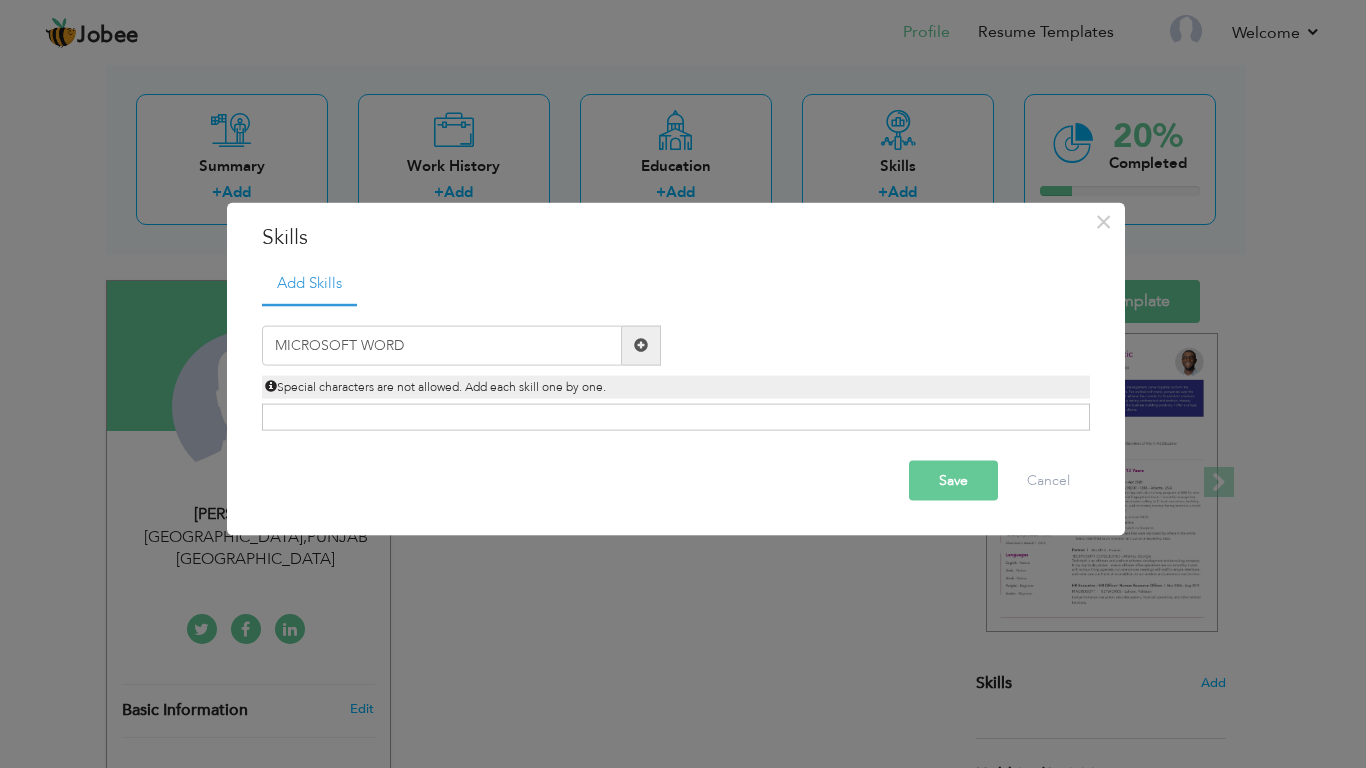 click at bounding box center [641, 345] 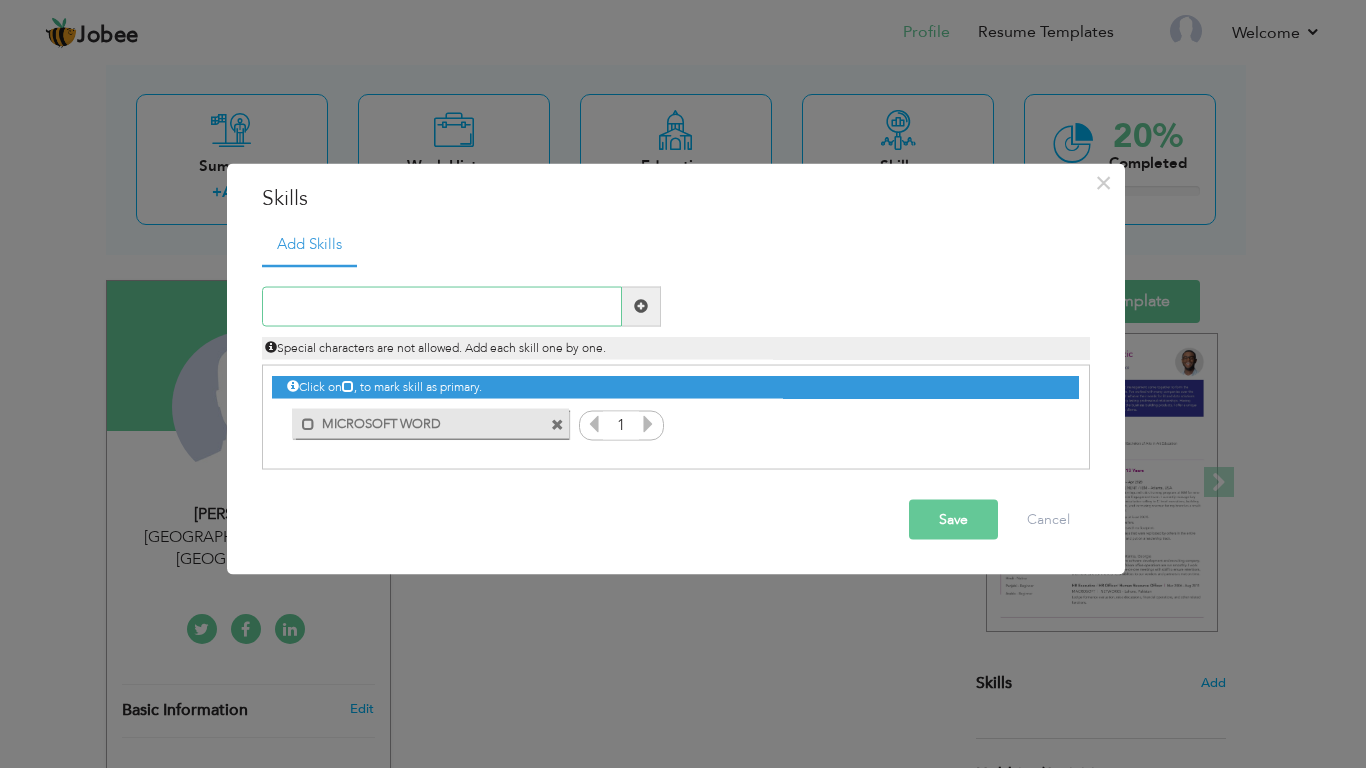 click at bounding box center [442, 306] 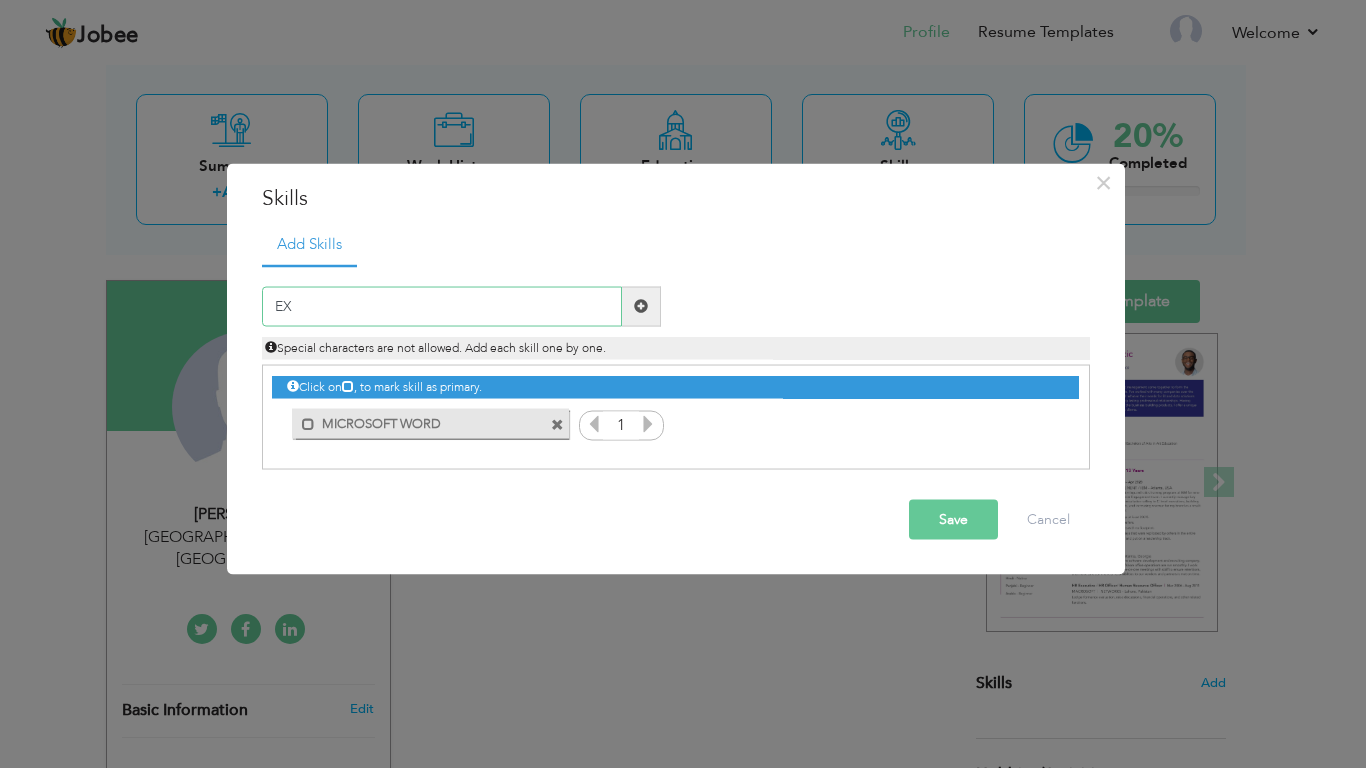 type on "E" 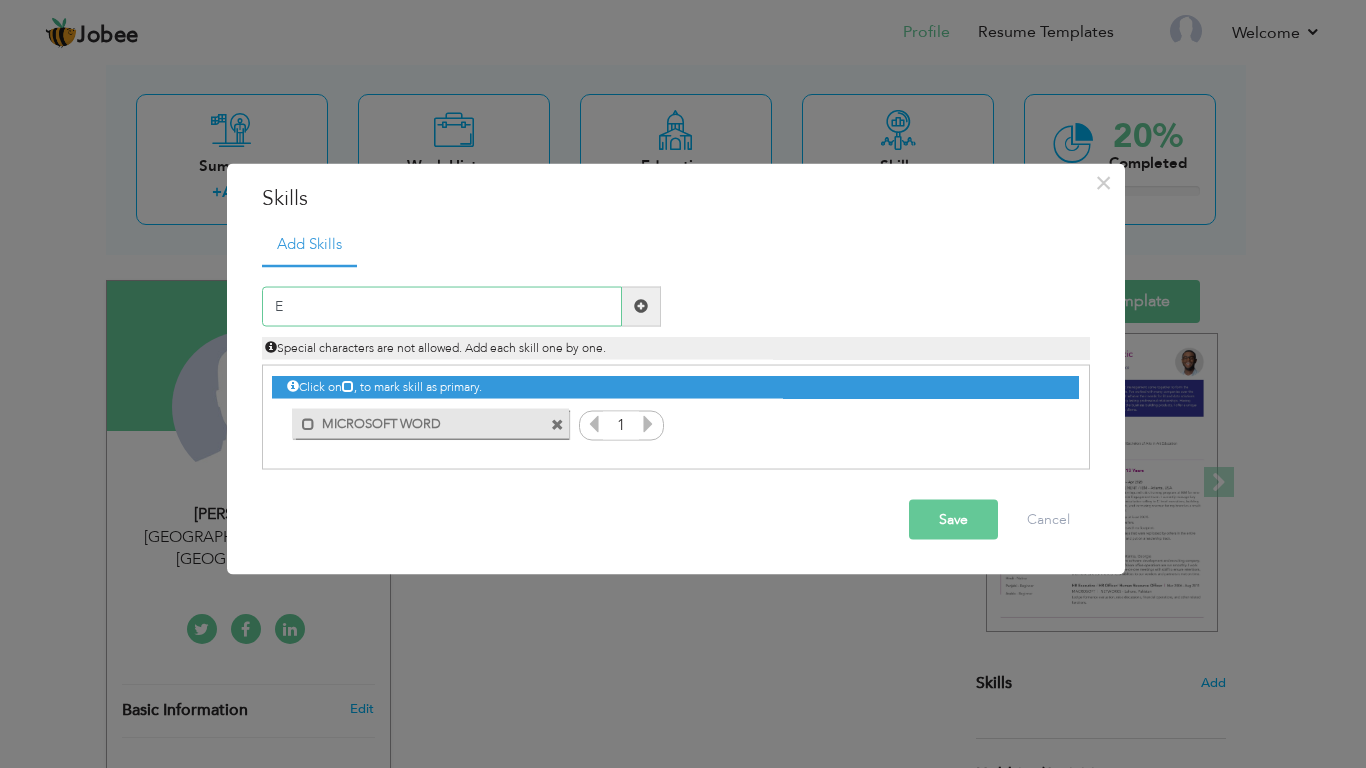 type 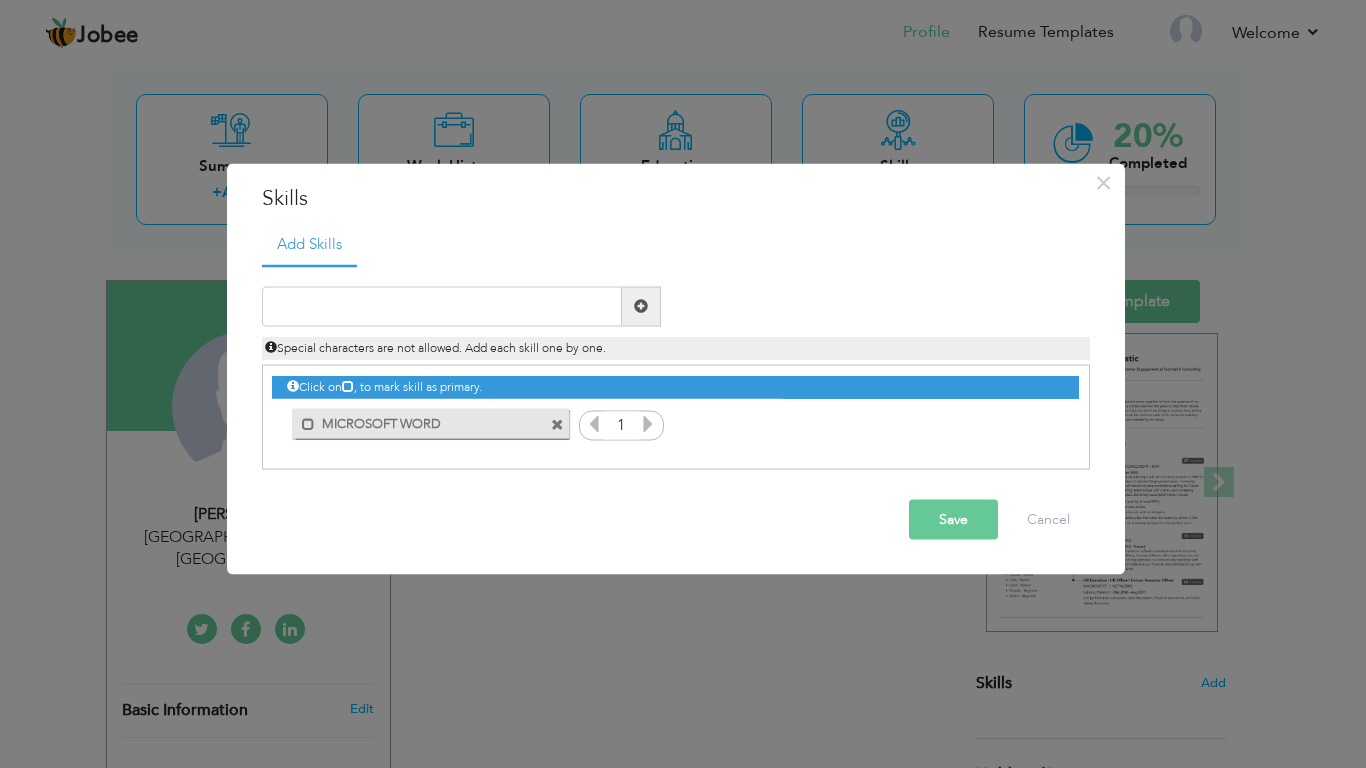 click on "Save" at bounding box center (953, 519) 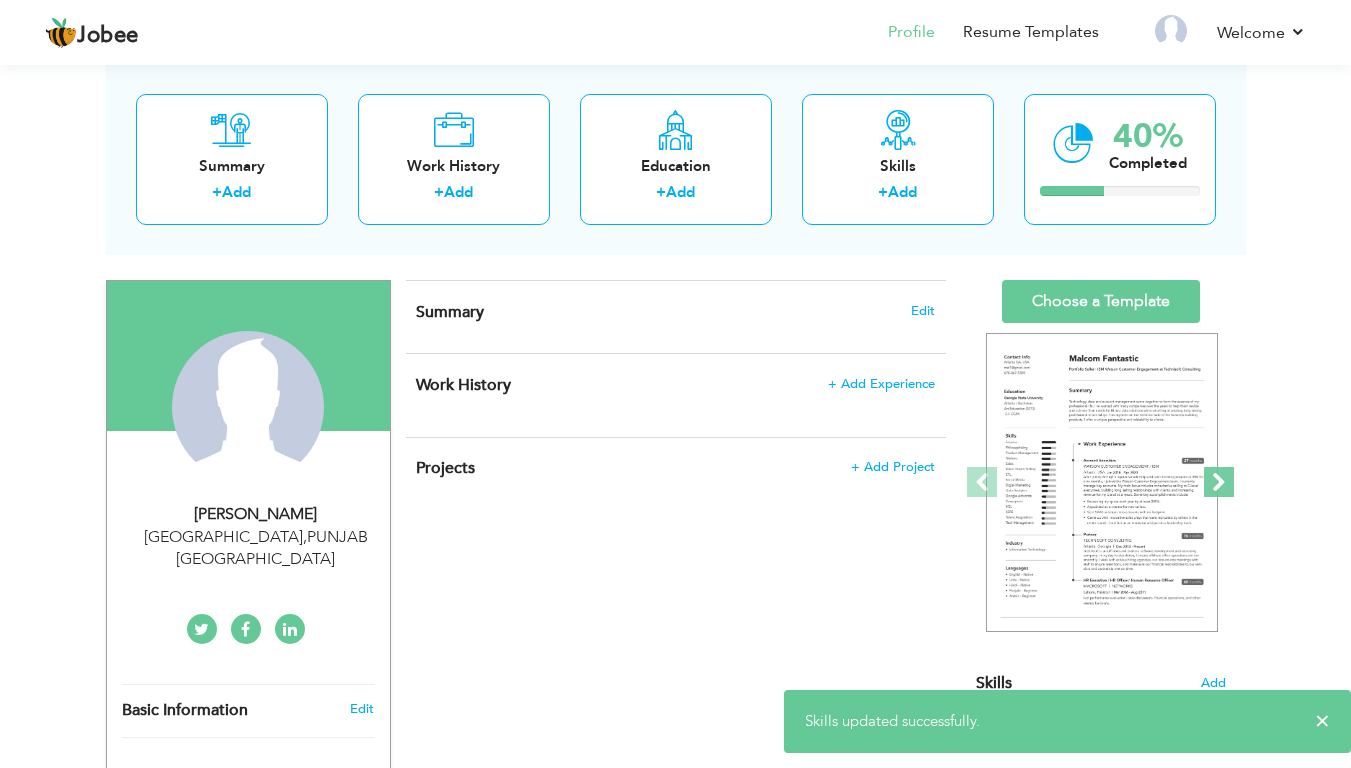 scroll, scrollTop: 669, scrollLeft: 0, axis: vertical 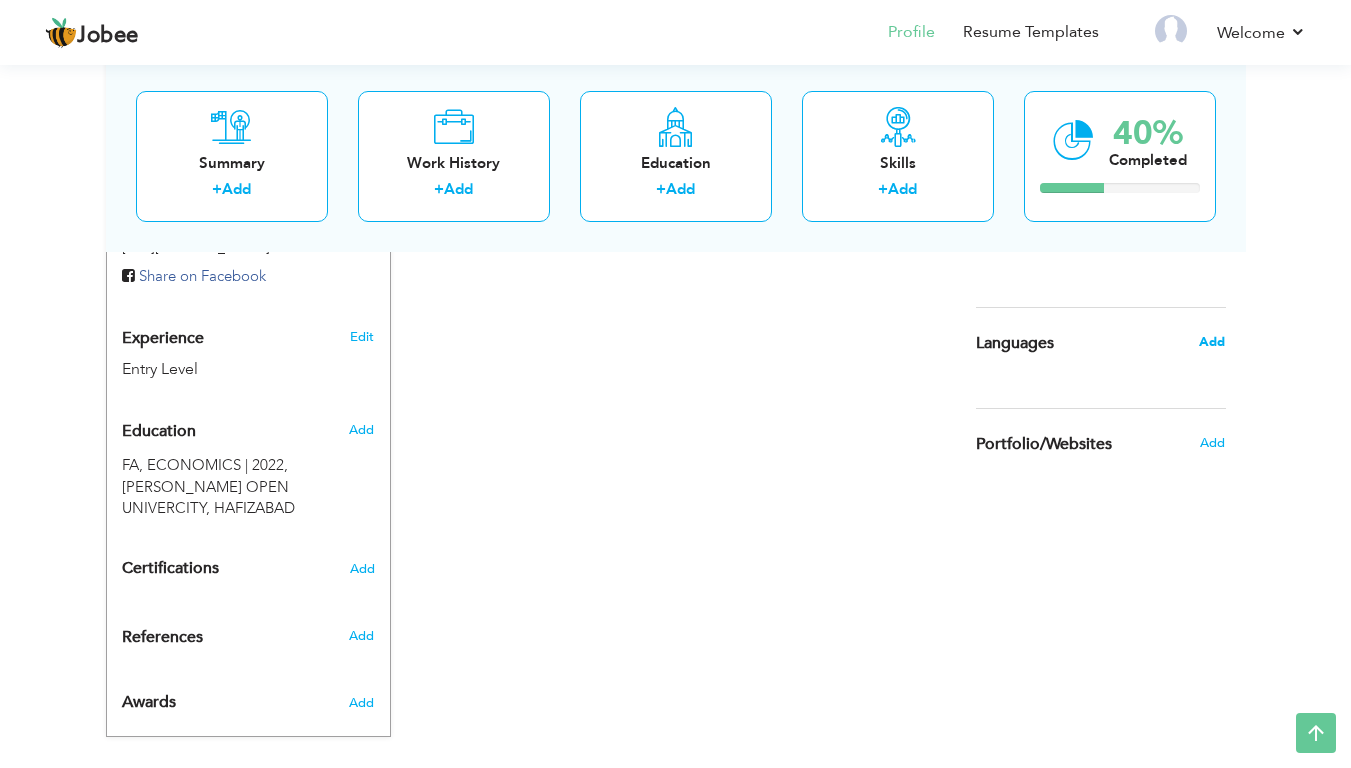 click on "Add" at bounding box center (1212, 342) 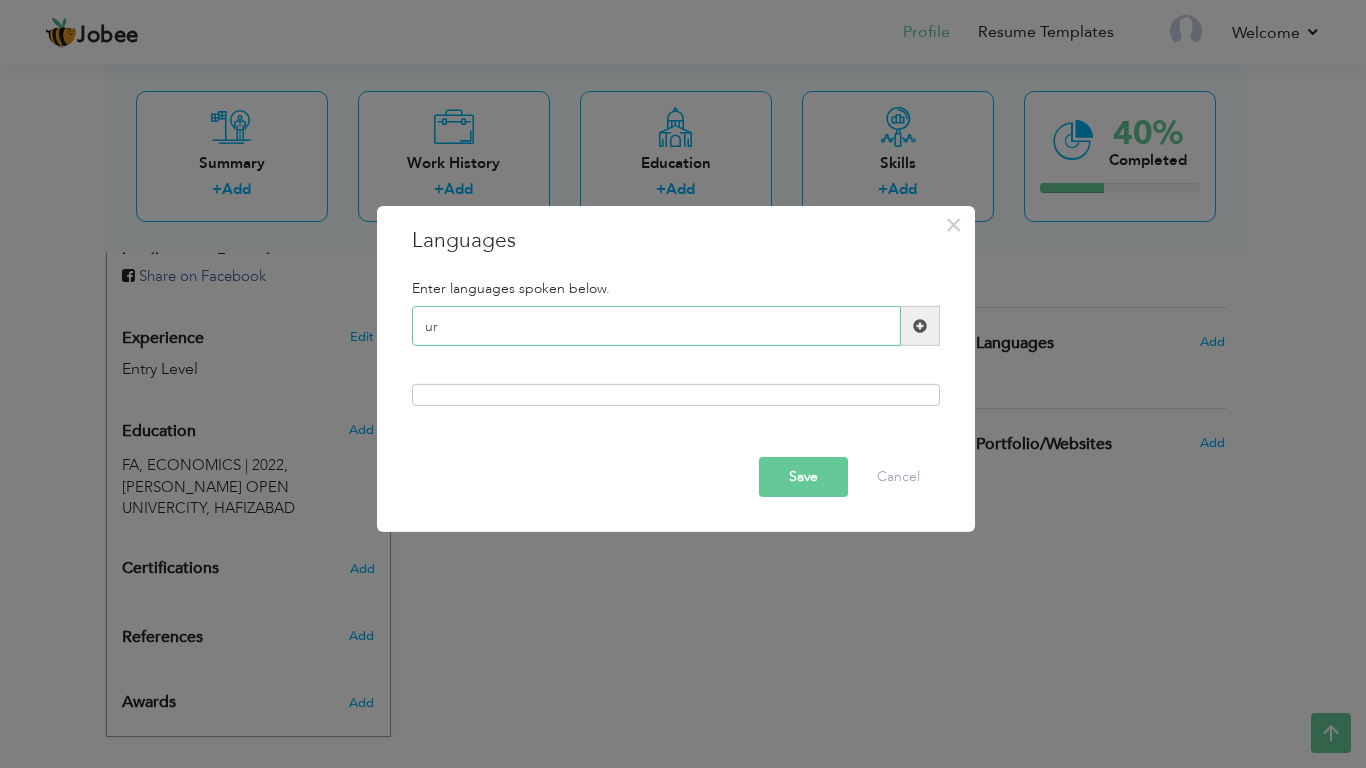 type on "u" 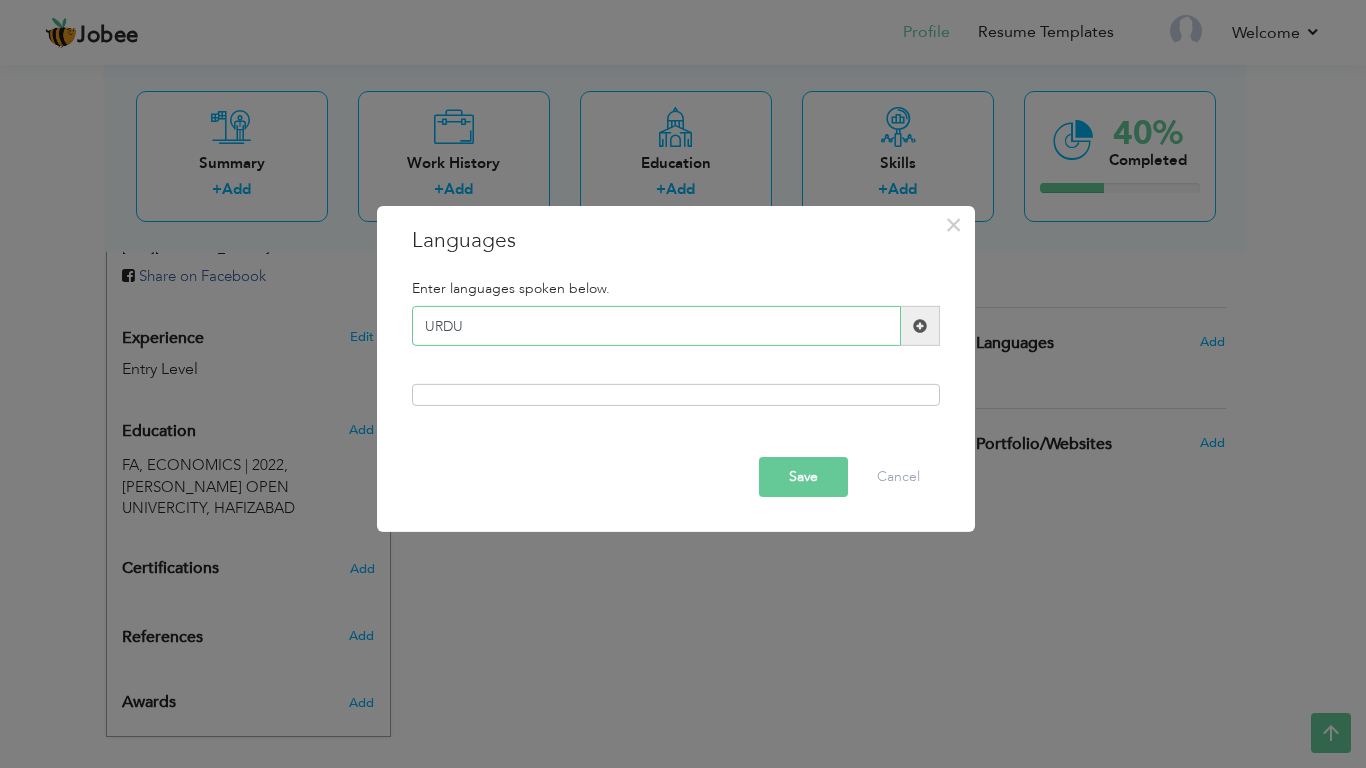 type on "URDU" 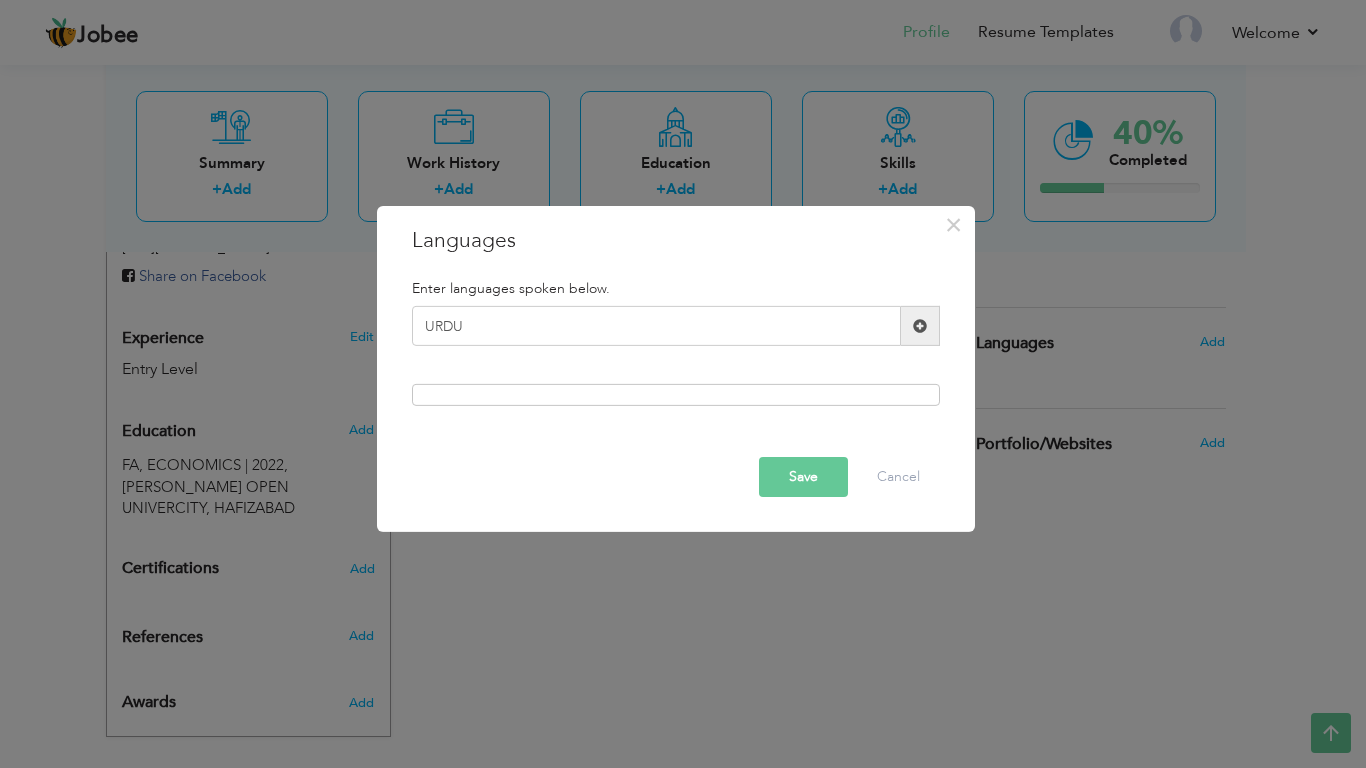 click at bounding box center (920, 326) 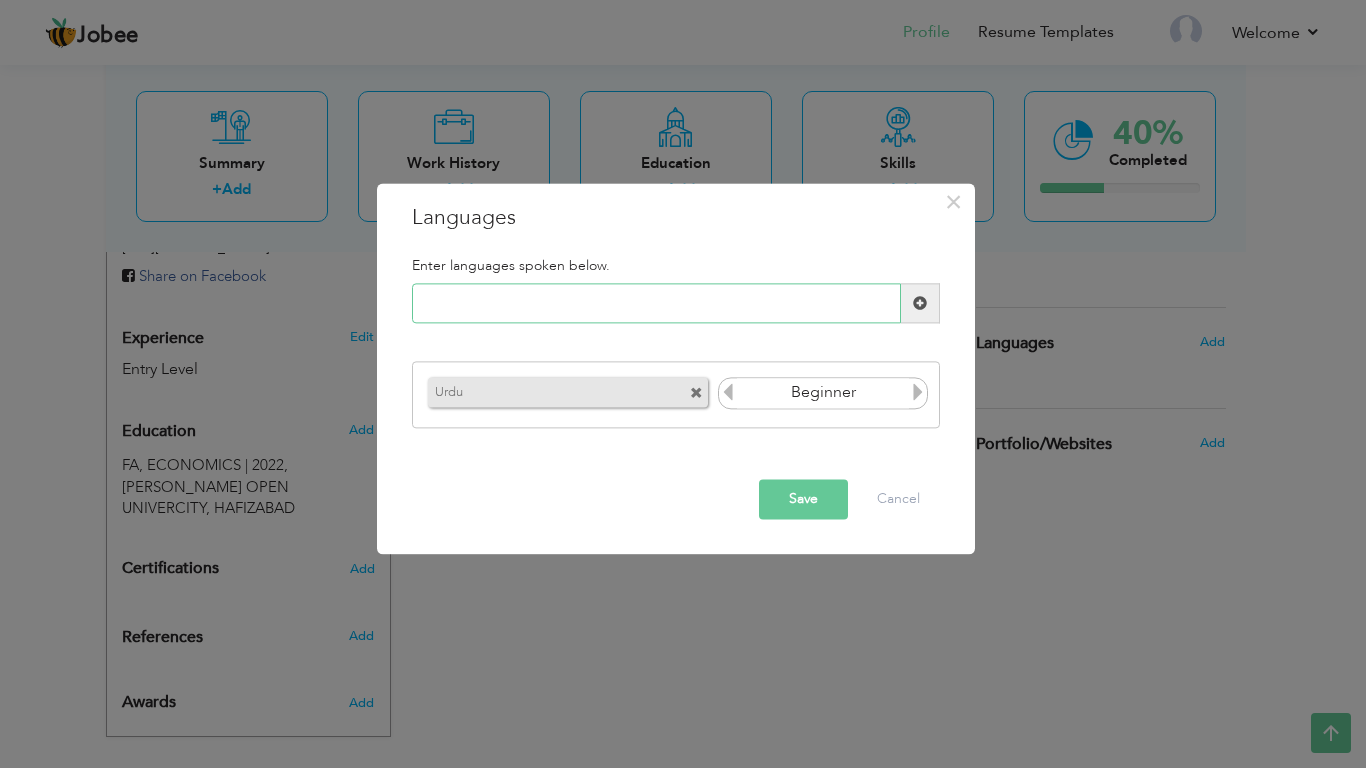 click at bounding box center [656, 304] 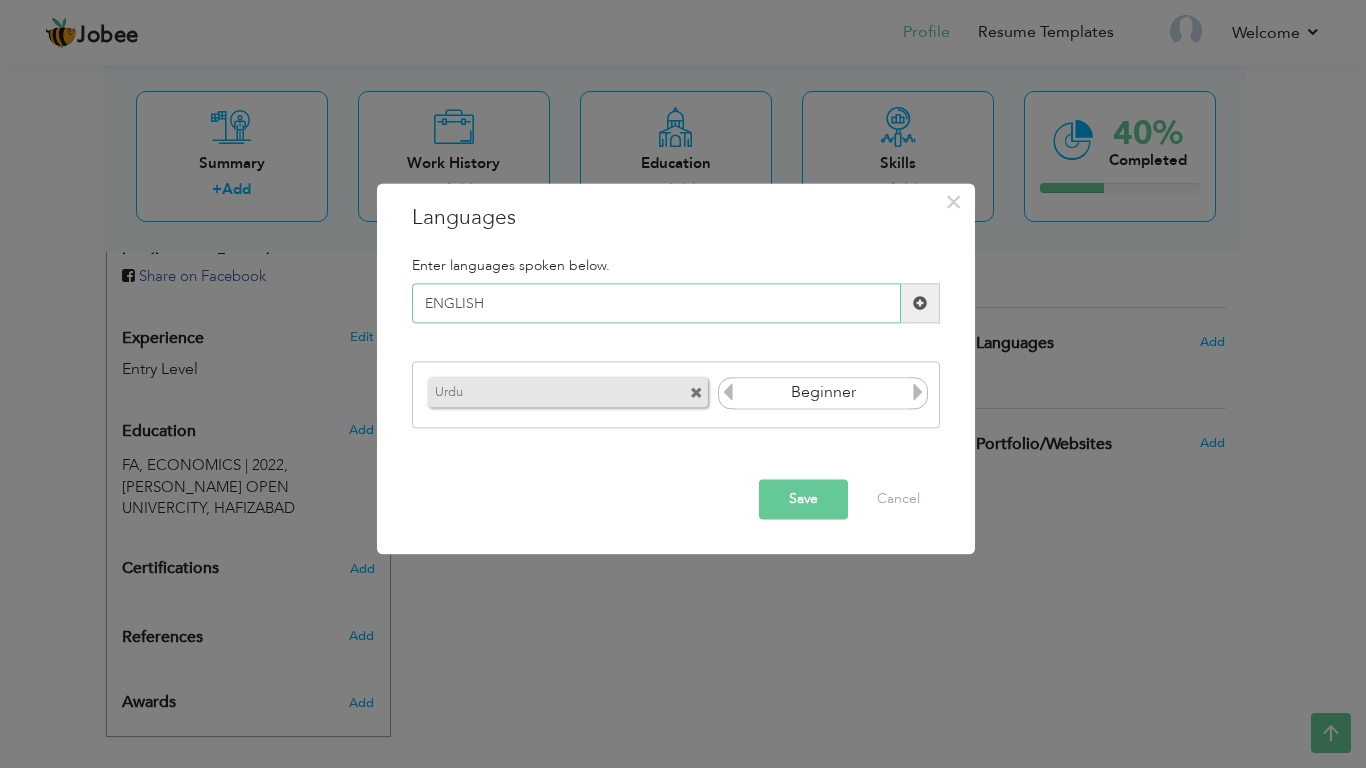 type on "ENGLISH" 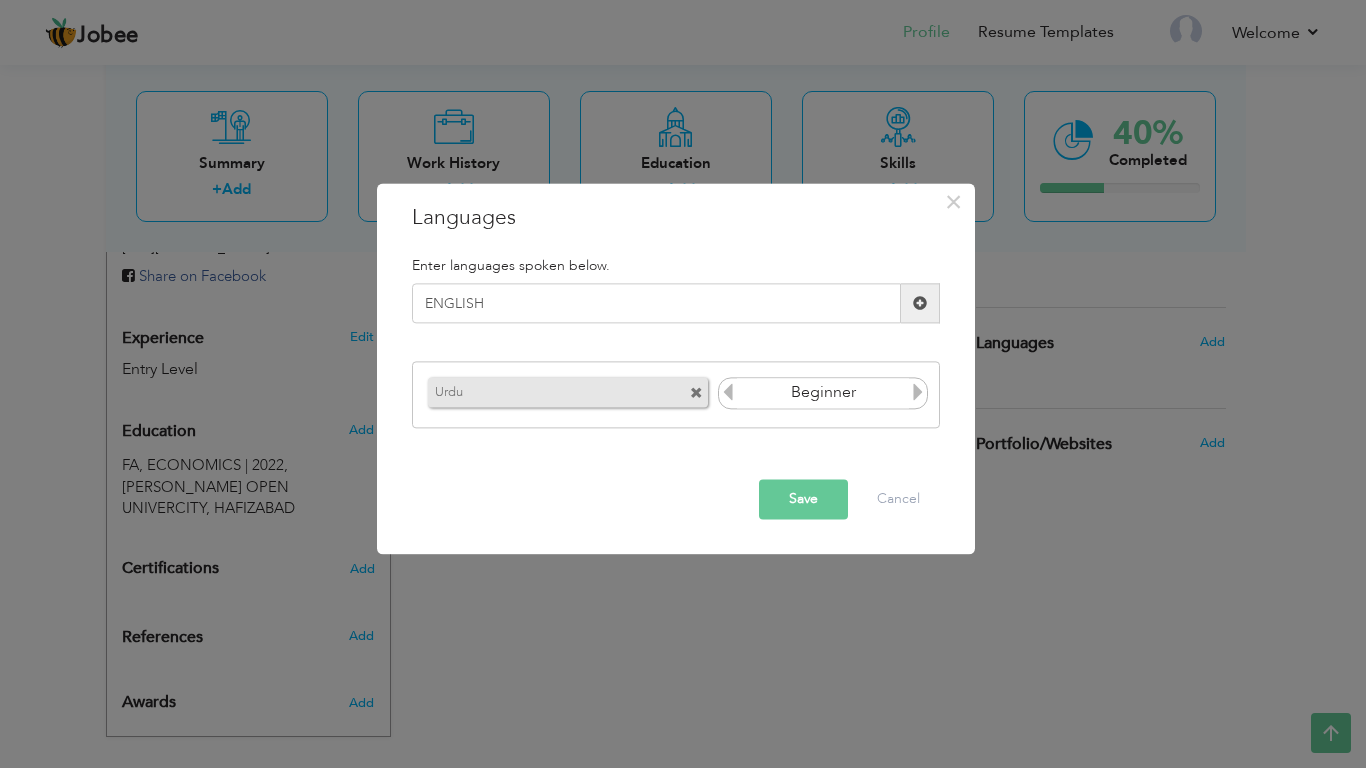 click at bounding box center [920, 303] 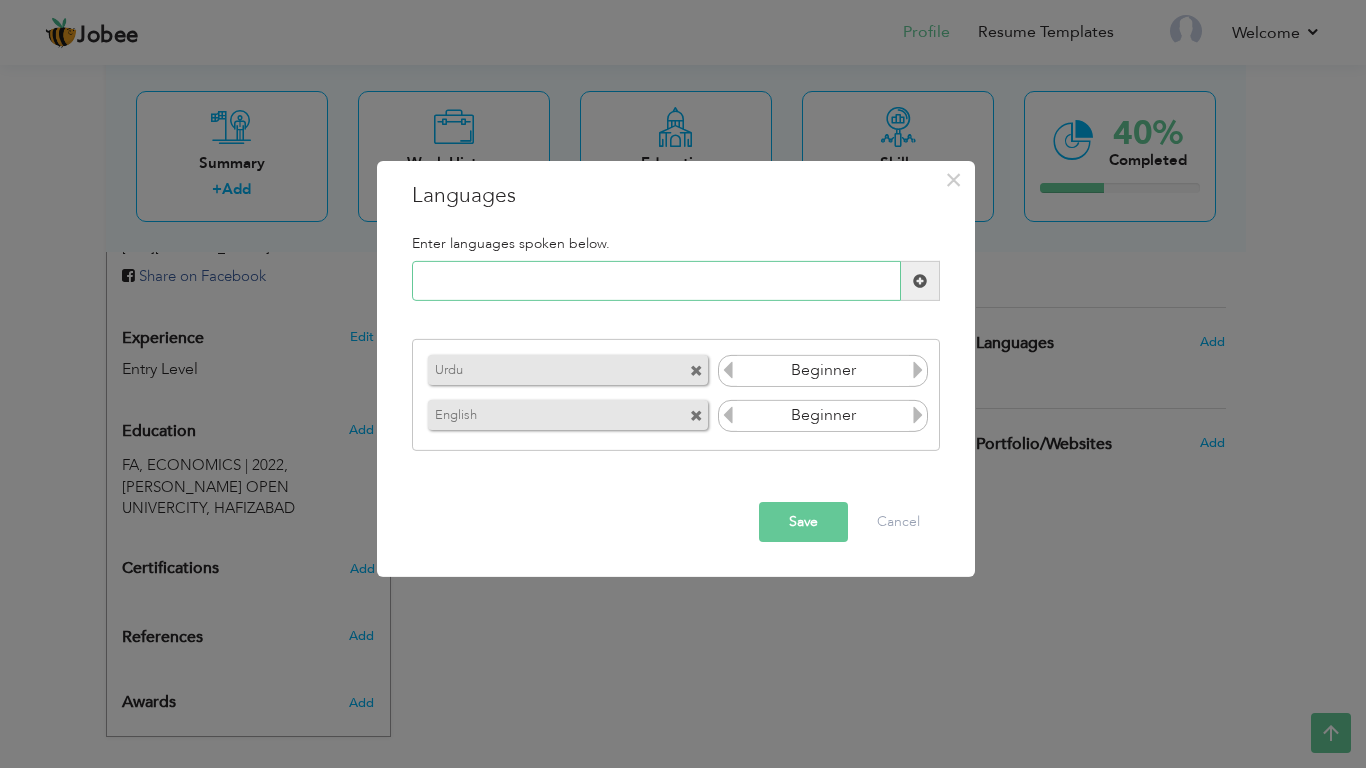 click at bounding box center (656, 281) 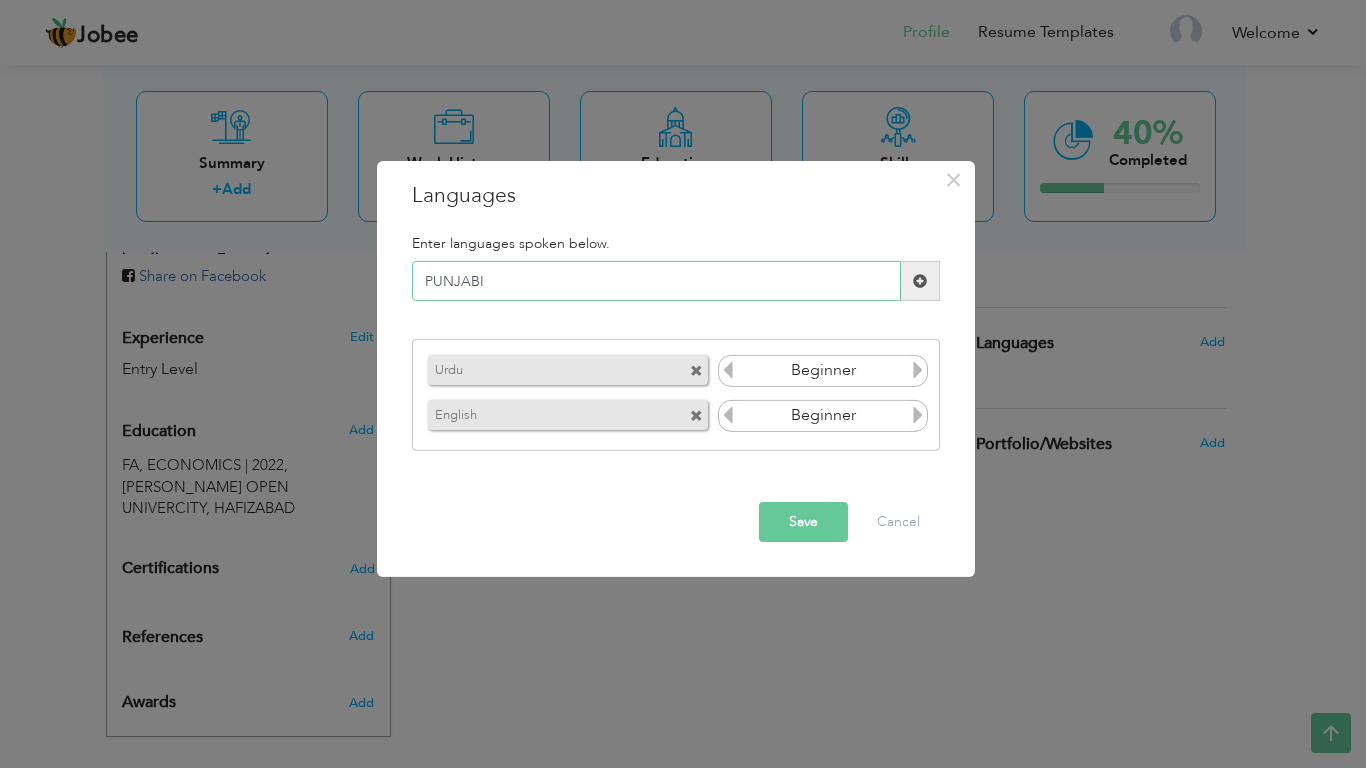 type on "PUNJABI" 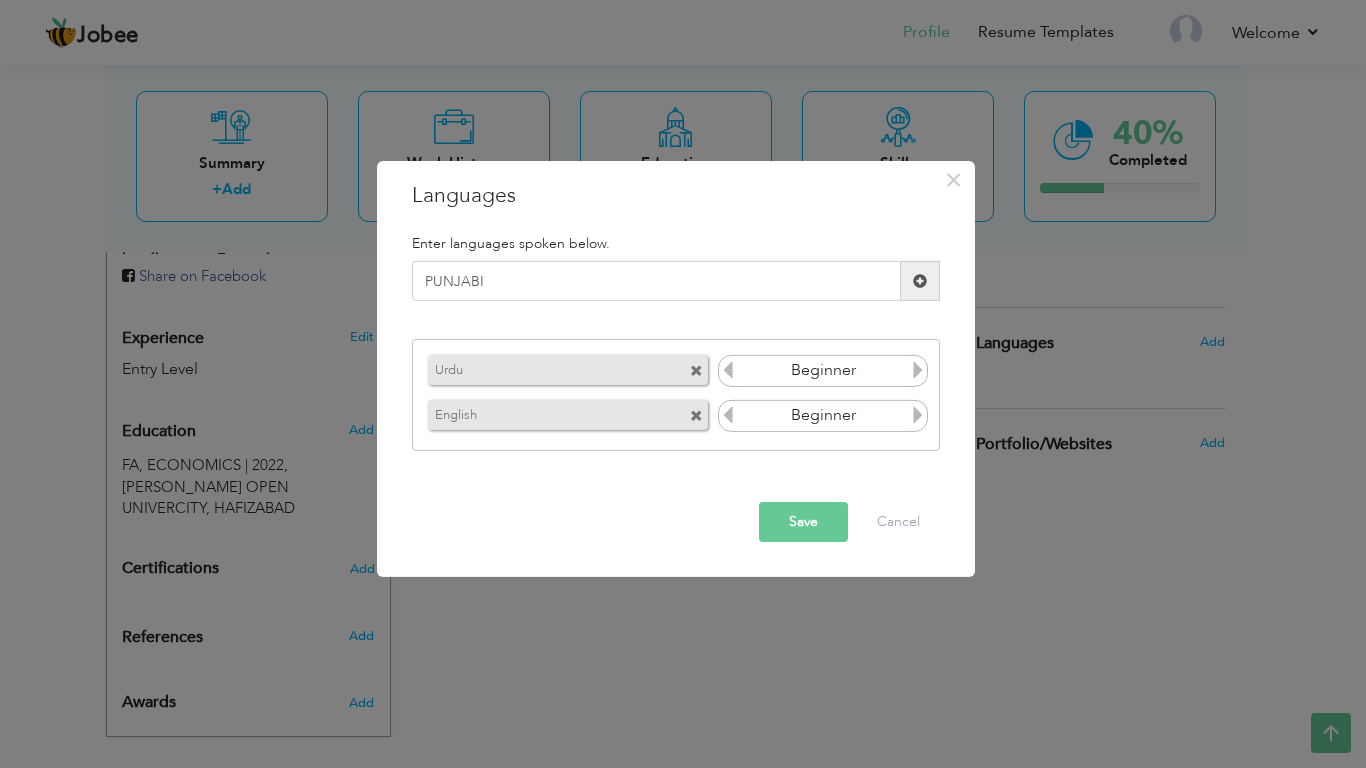 click on "Save" at bounding box center [803, 522] 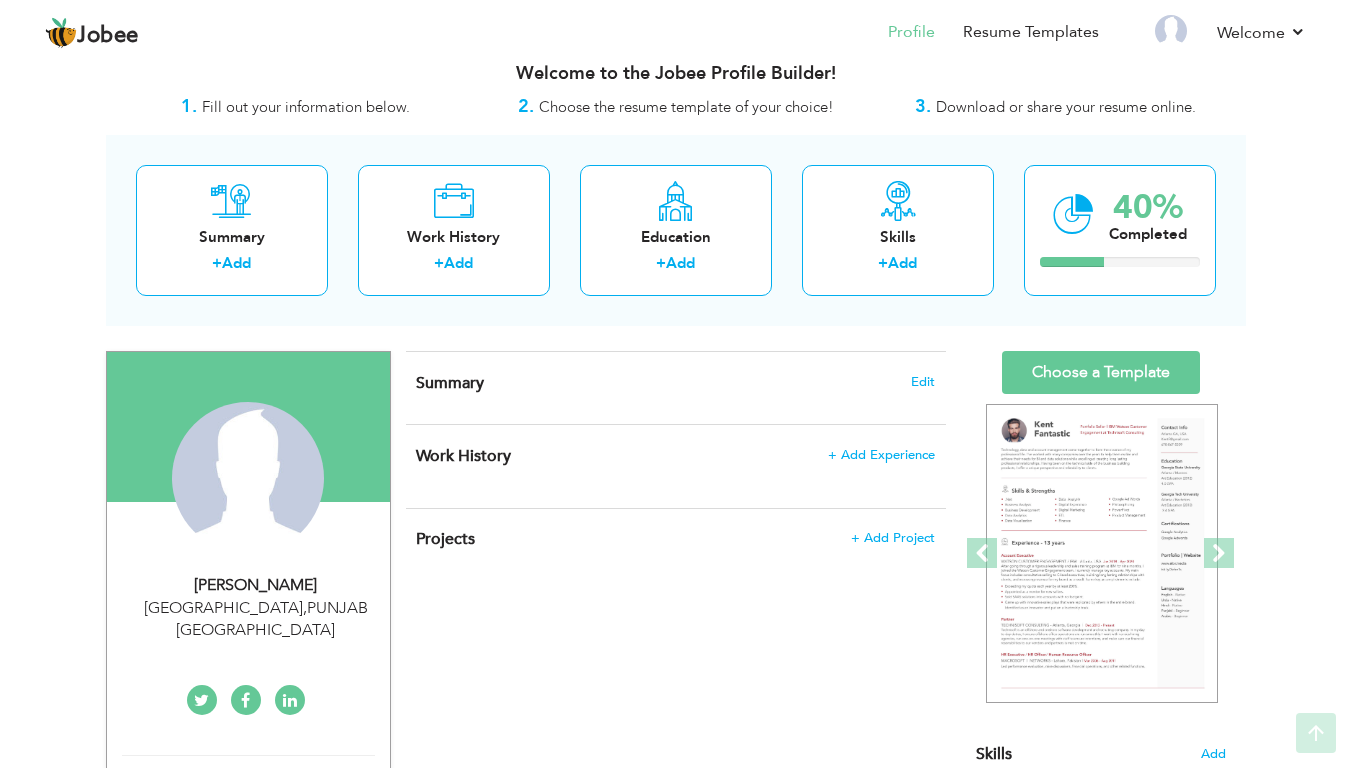 scroll, scrollTop: 24, scrollLeft: 0, axis: vertical 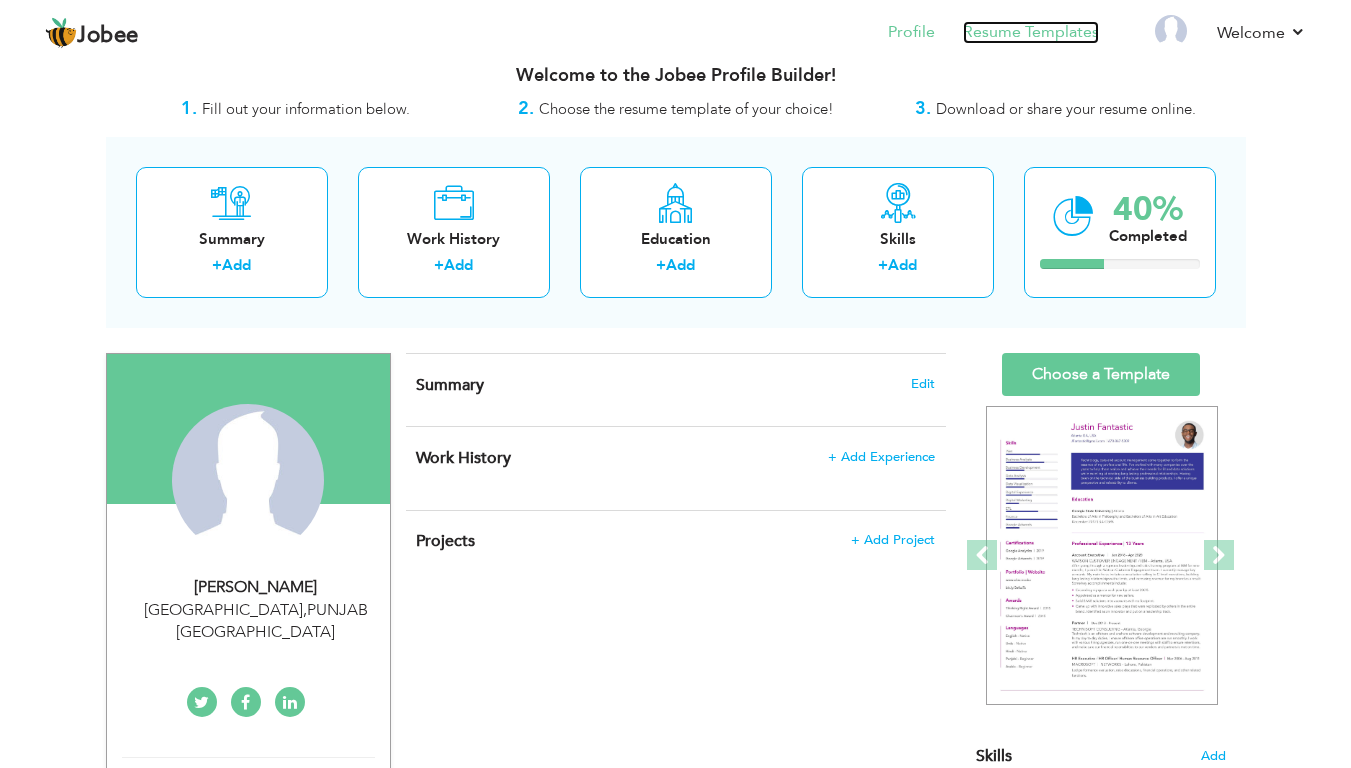 click on "Resume Templates" at bounding box center [1031, 32] 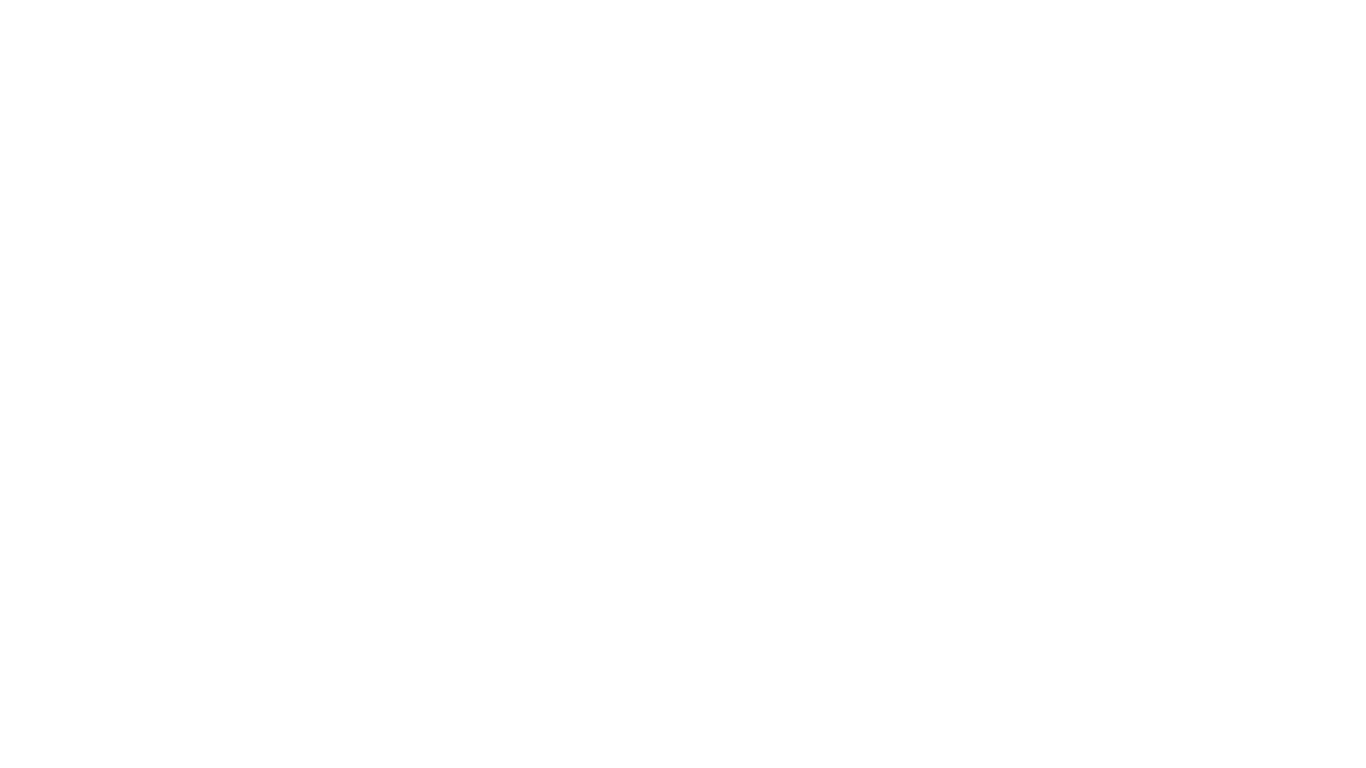 scroll, scrollTop: 0, scrollLeft: 0, axis: both 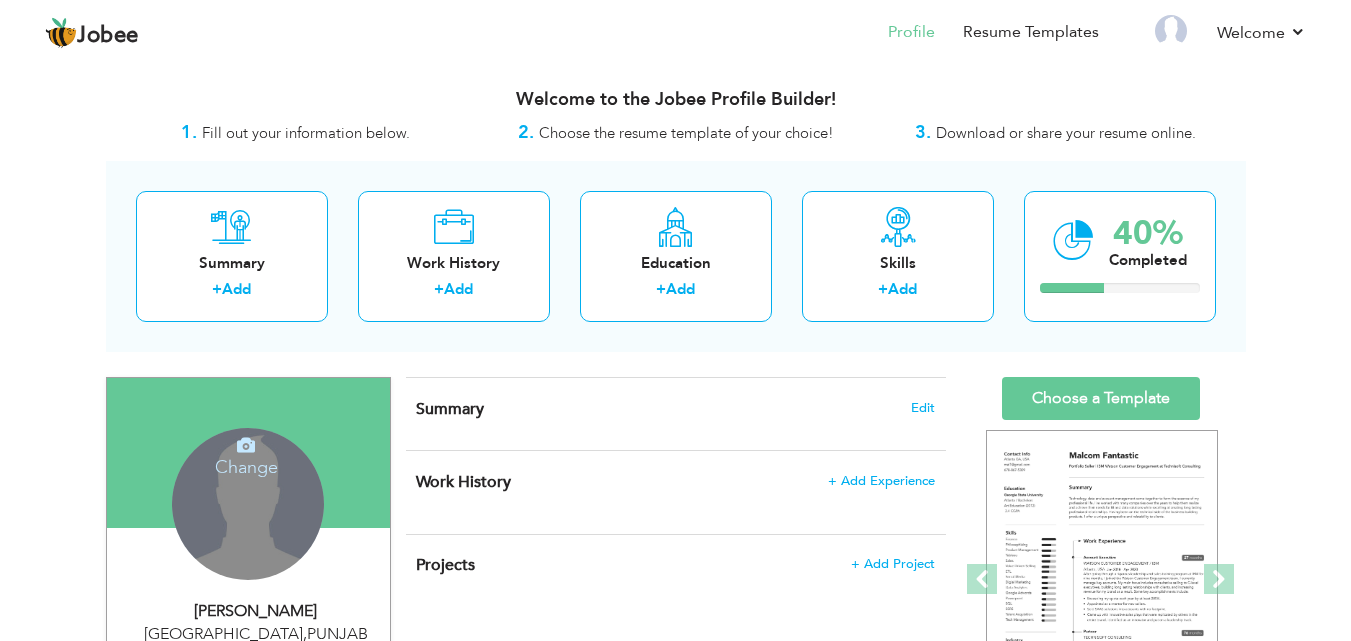 click on "Change
Remove" at bounding box center [248, 504] 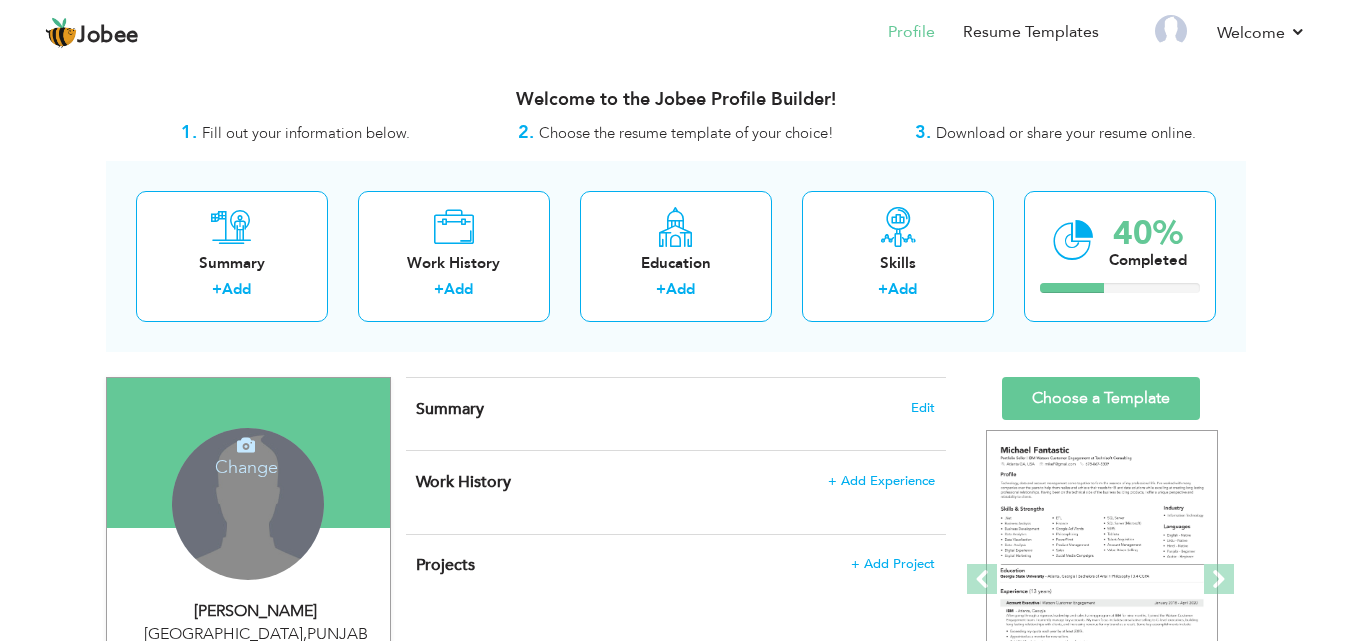 click on "Change" at bounding box center (246, 454) 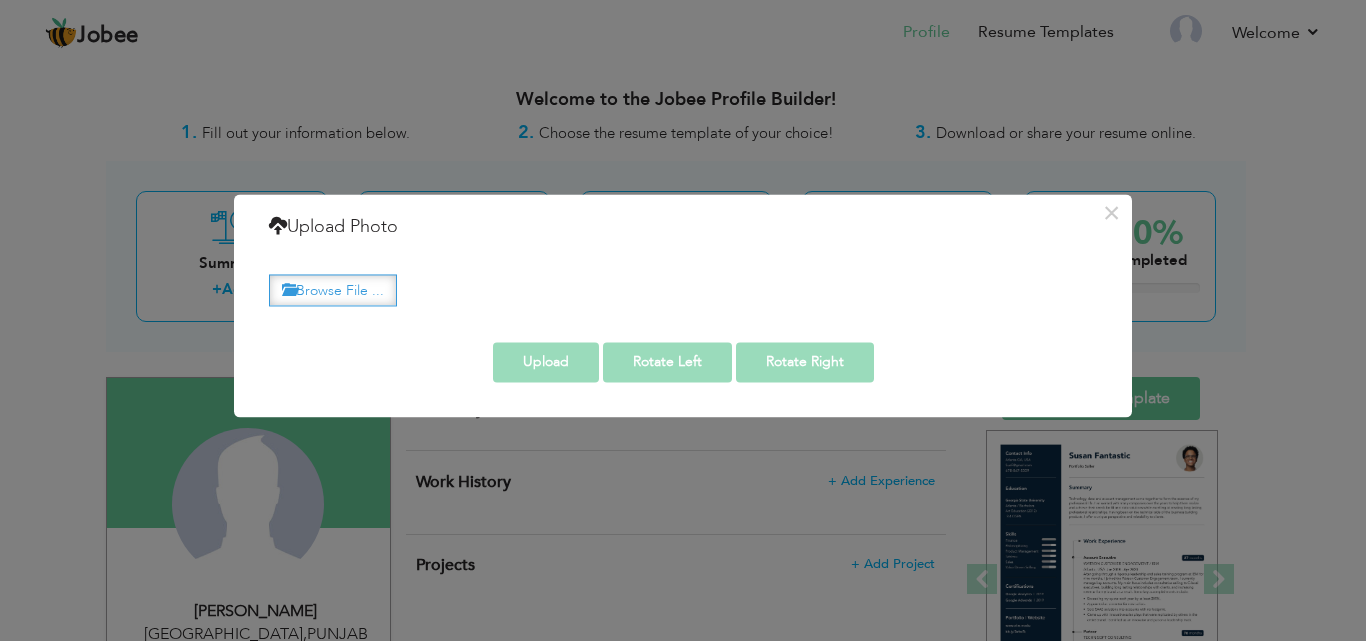 click on "Browse File ..." at bounding box center (333, 290) 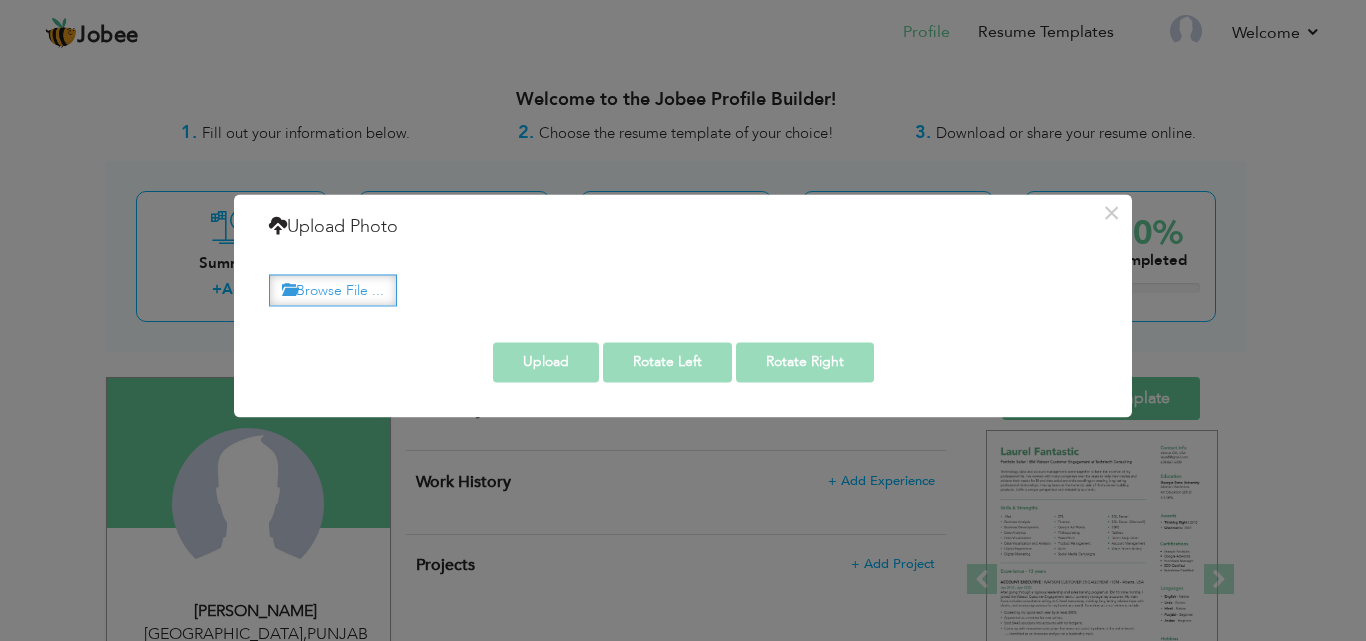 click on "Browse File ..." at bounding box center (333, 290) 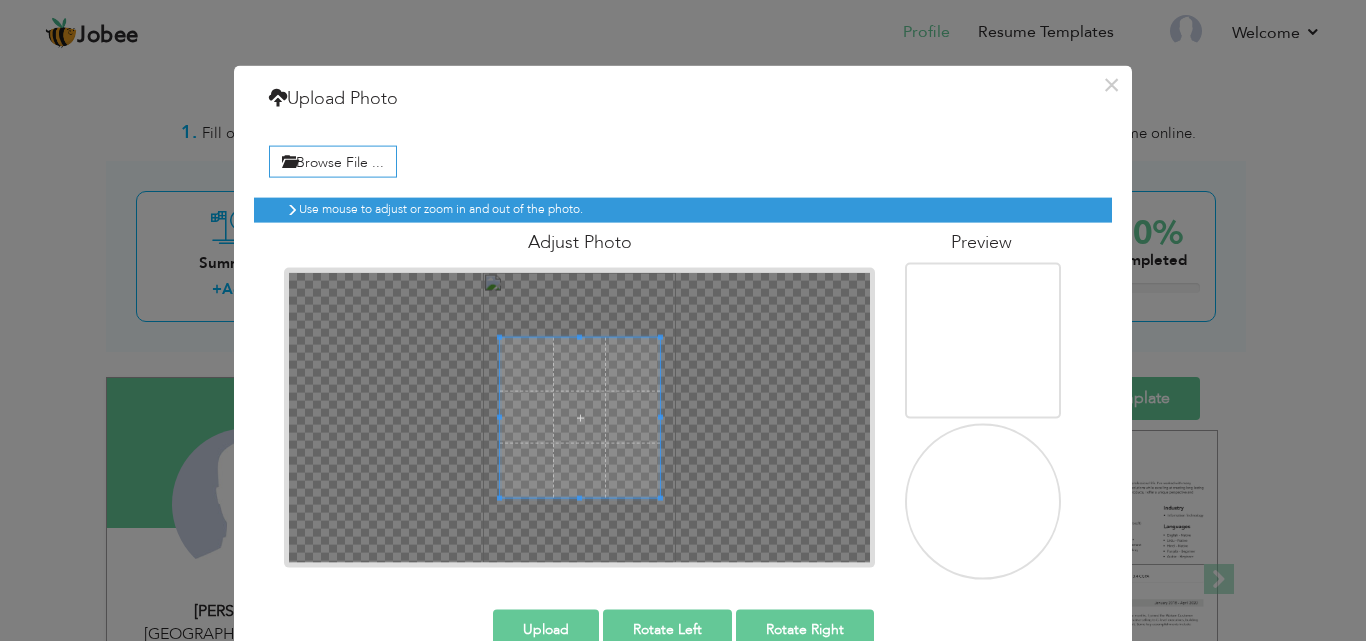 click at bounding box center [580, 417] 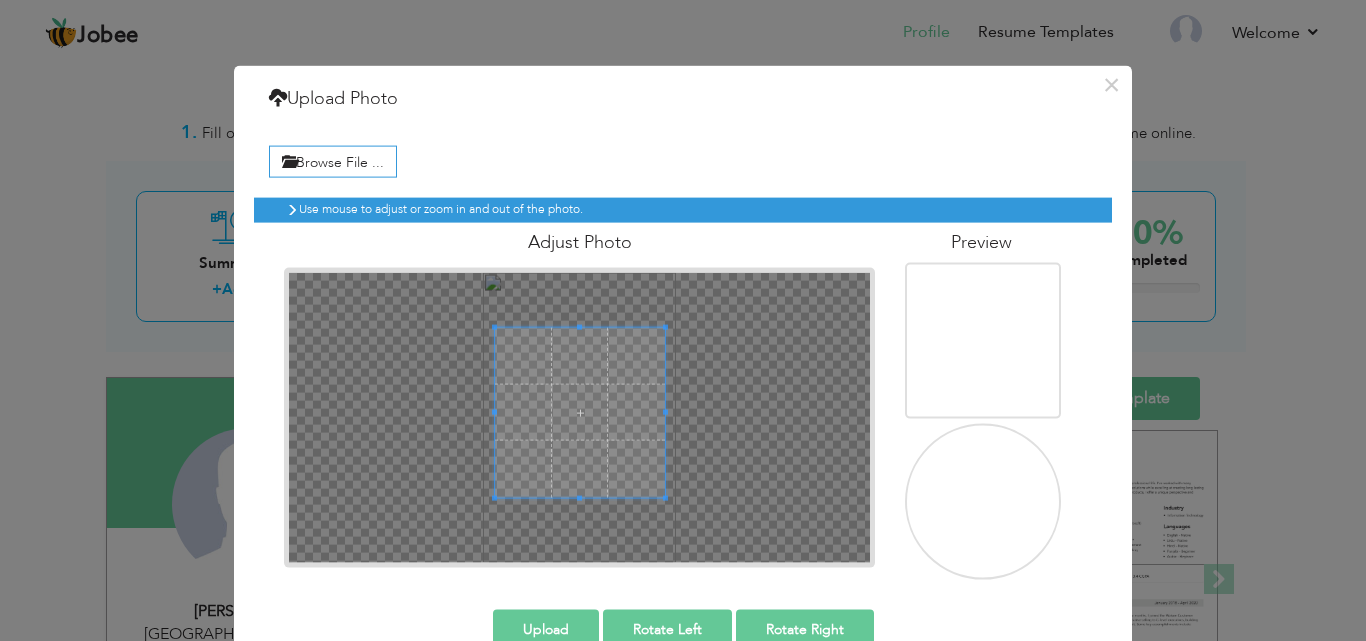 click at bounding box center [580, 326] 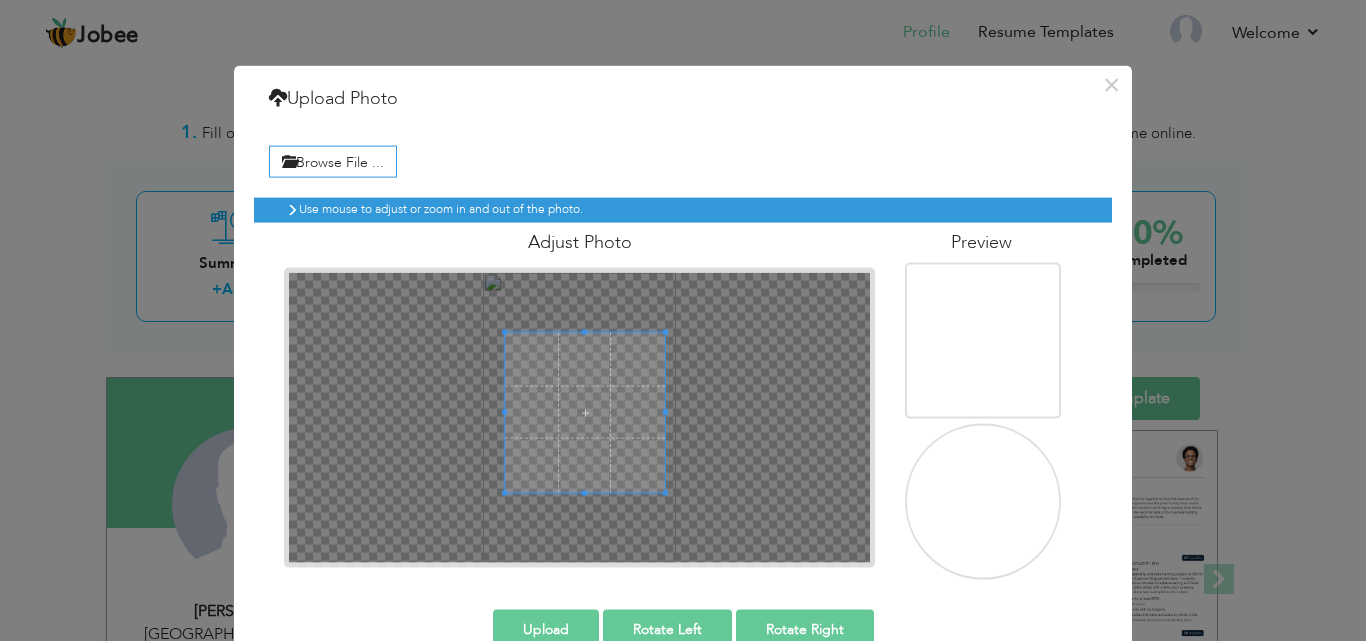 click at bounding box center (585, 412) 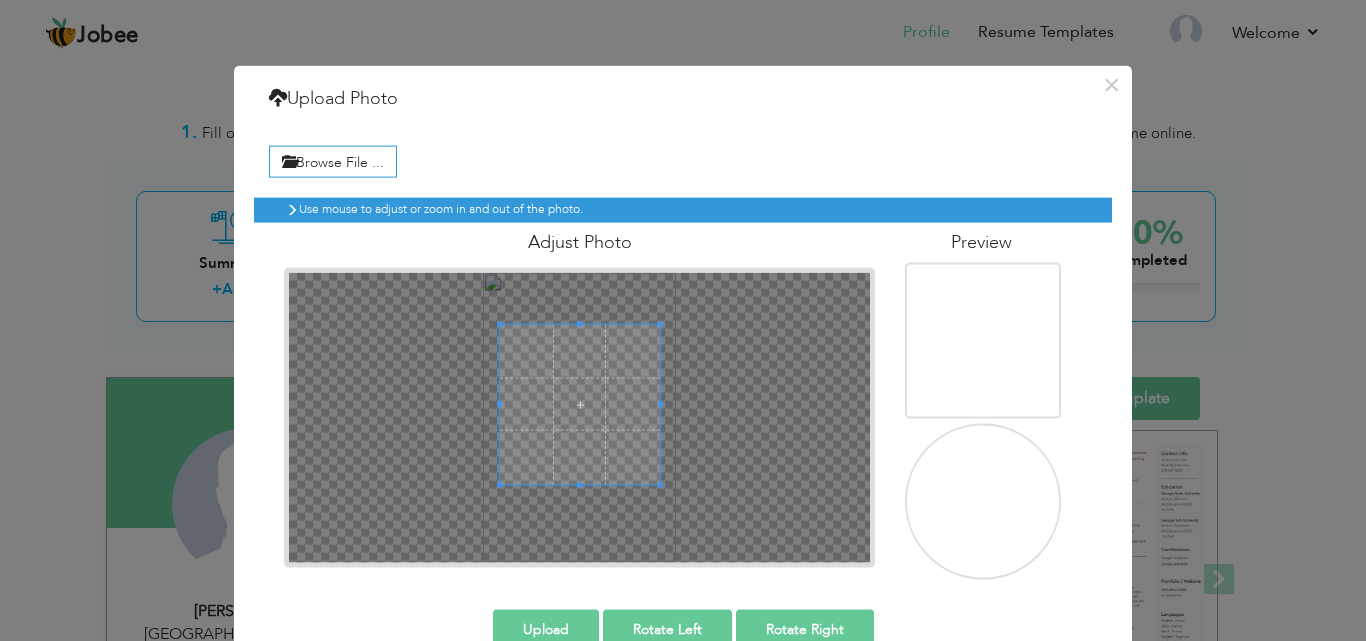 click at bounding box center [580, 404] 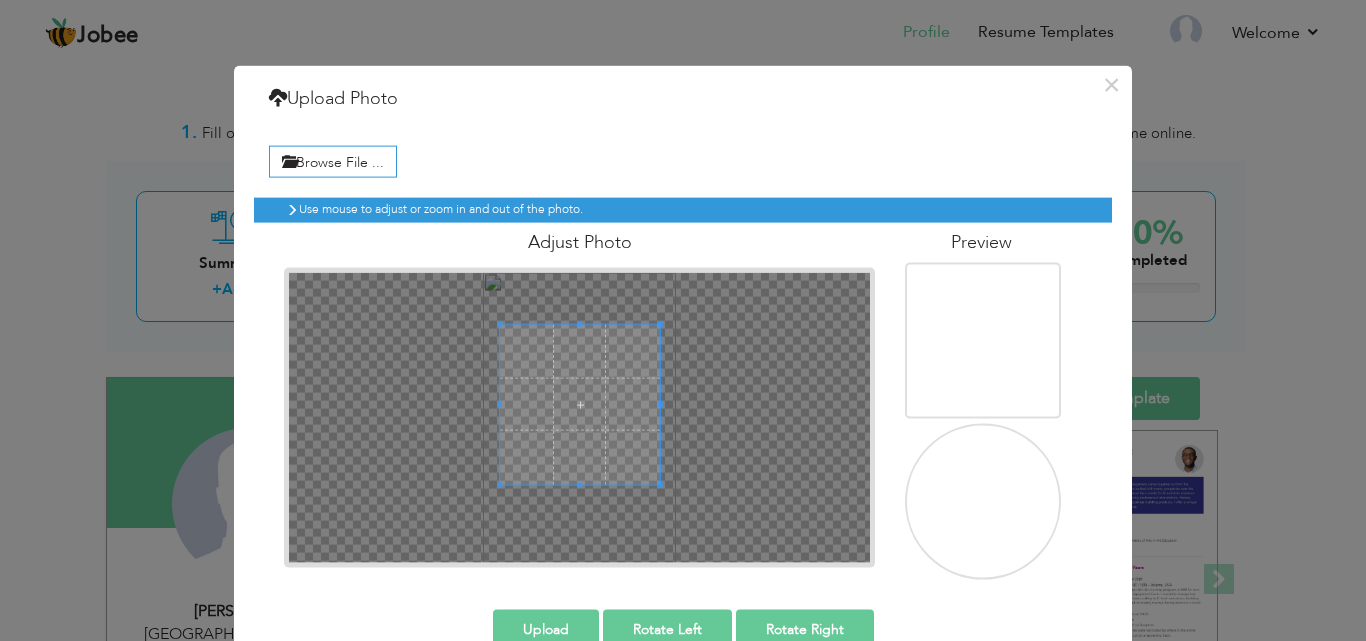 click at bounding box center (580, 404) 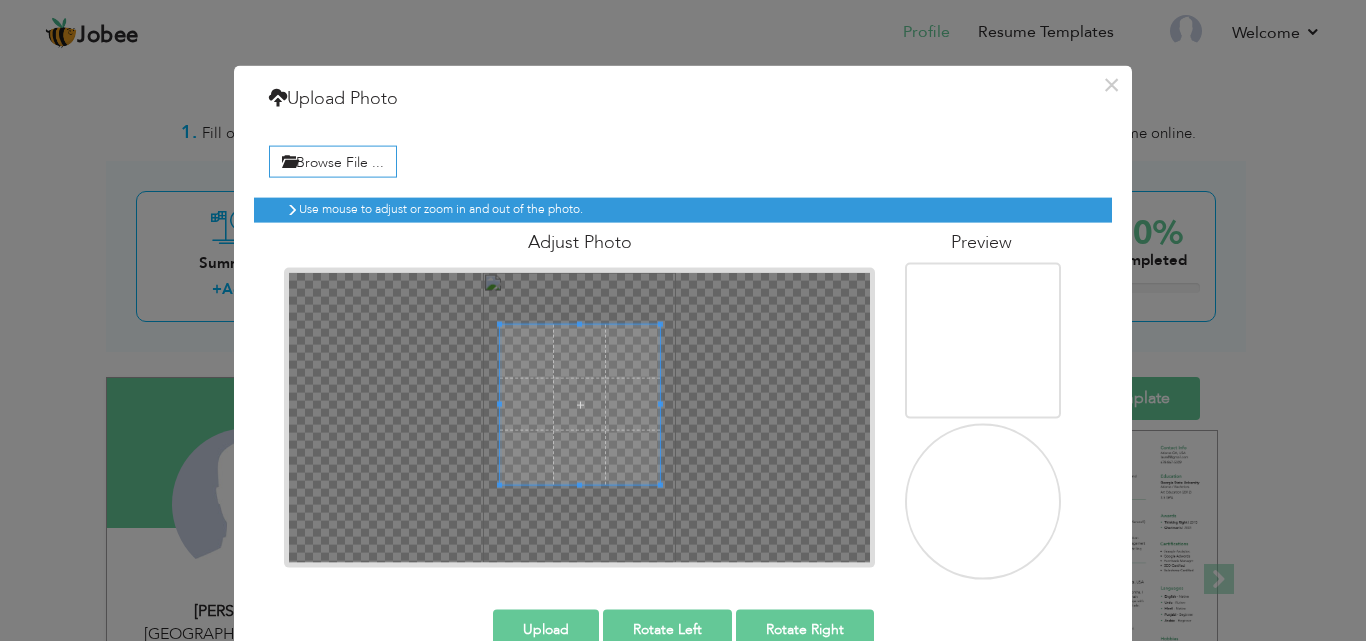 click at bounding box center [580, 404] 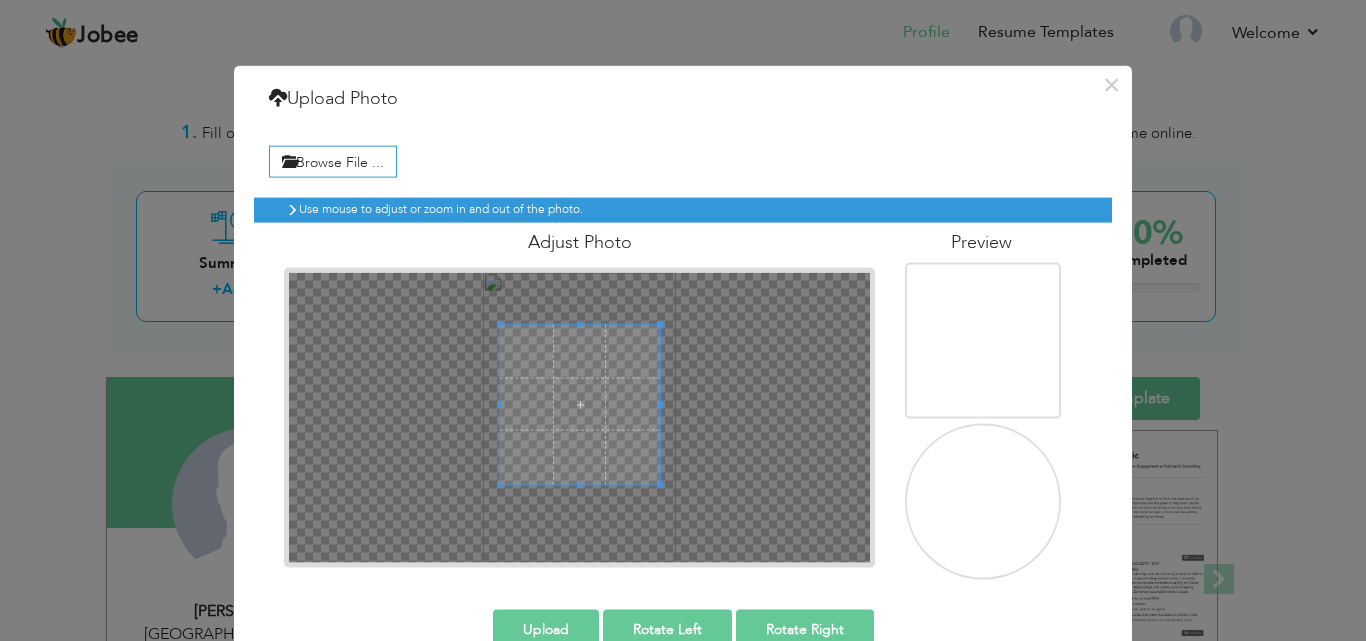 click at bounding box center (580, 404) 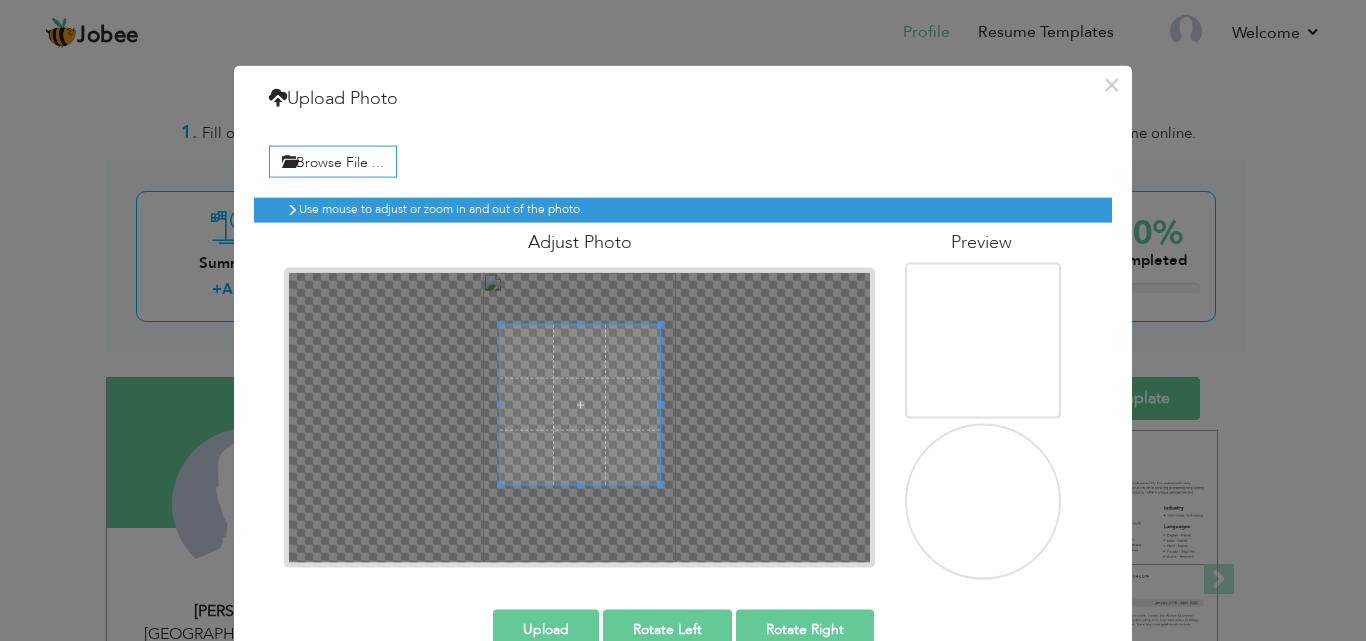 click at bounding box center (985, 515) 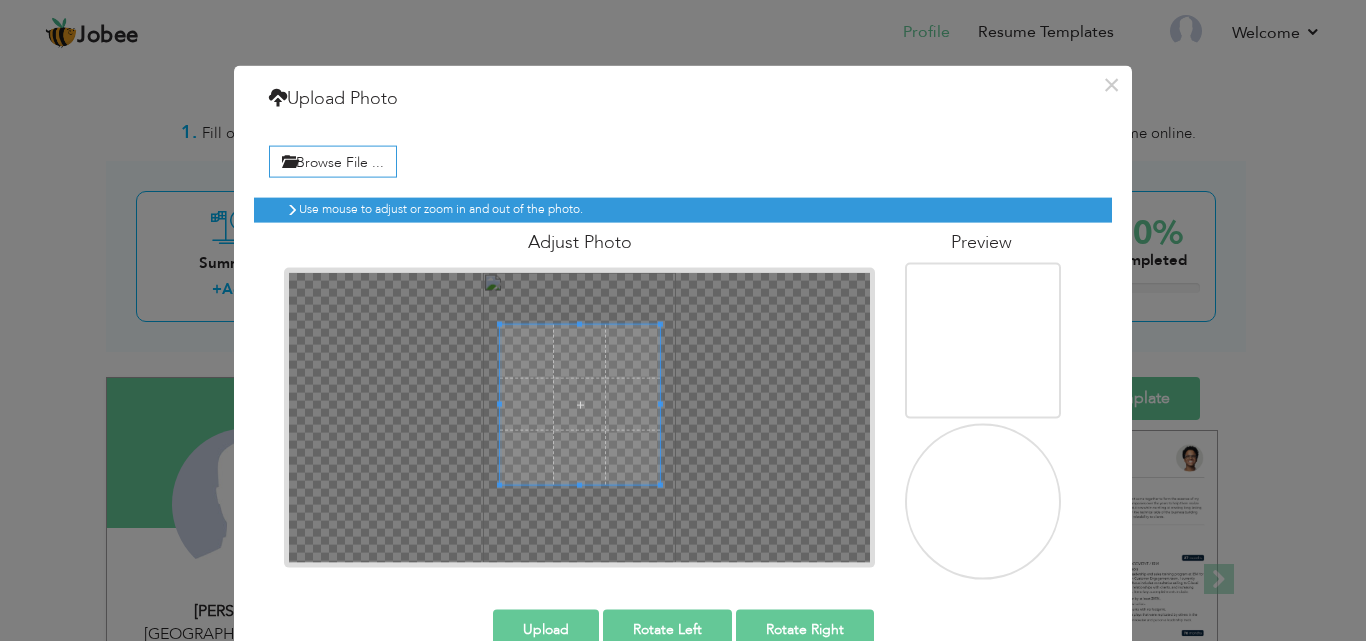 click on "Upload" at bounding box center (546, 629) 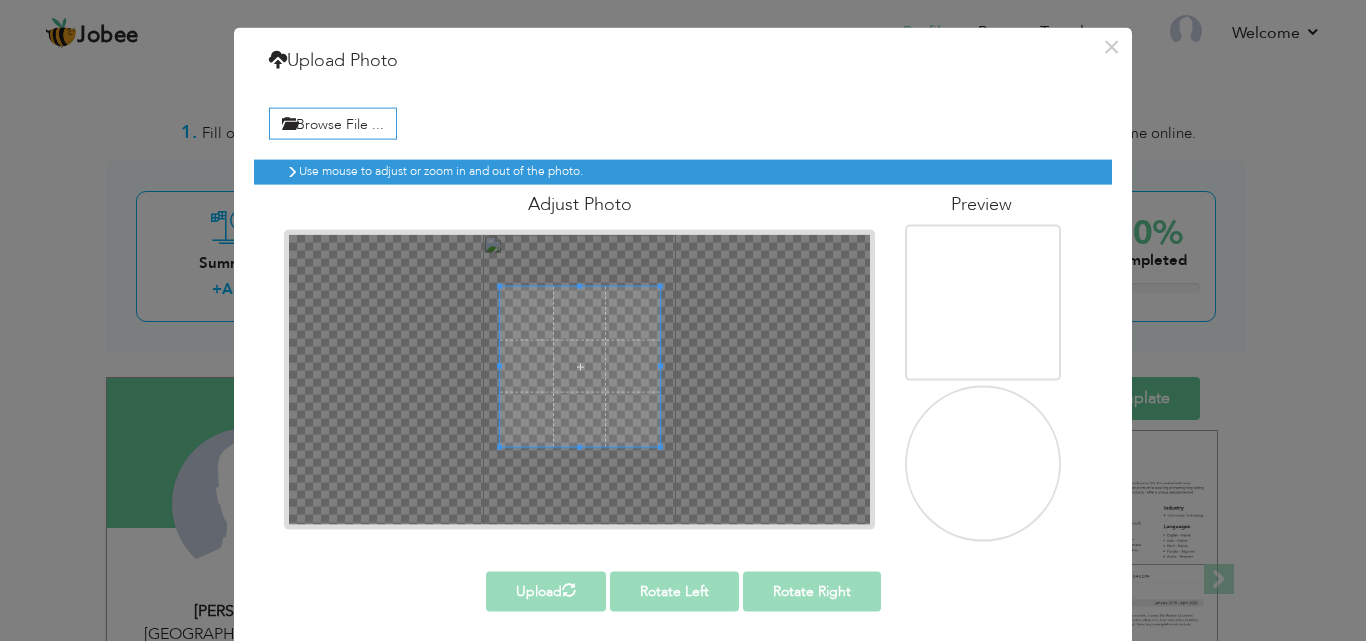 scroll, scrollTop: 43, scrollLeft: 0, axis: vertical 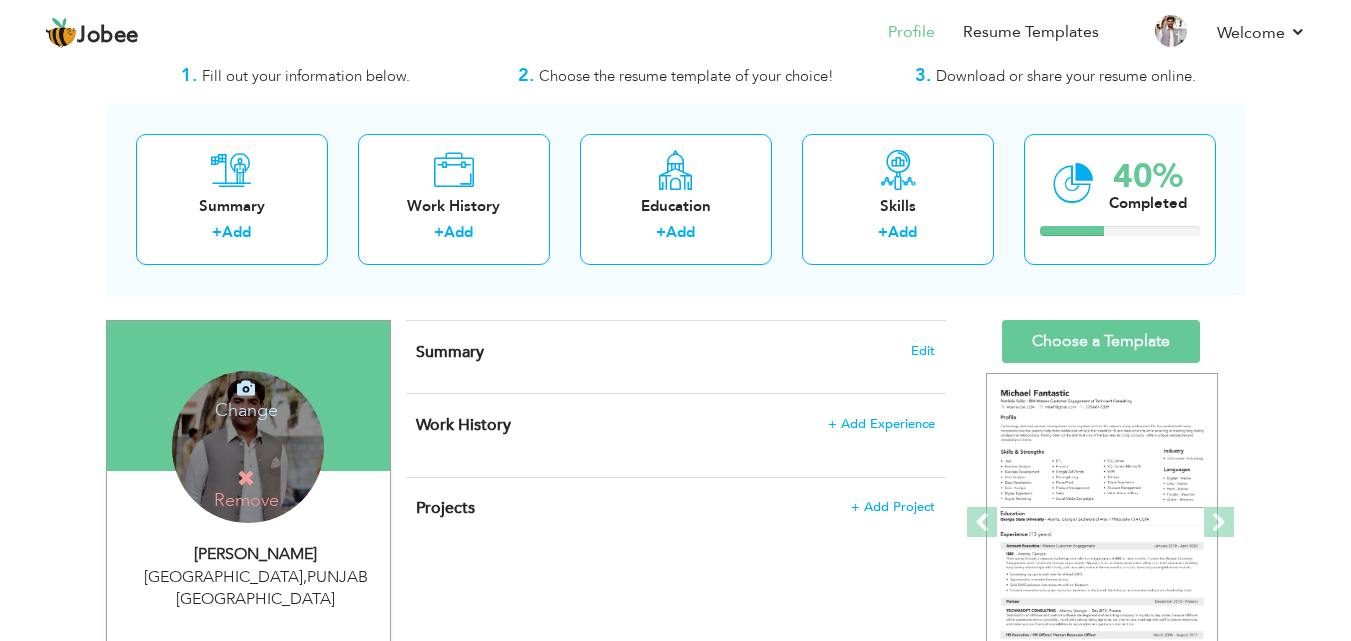click at bounding box center (246, 388) 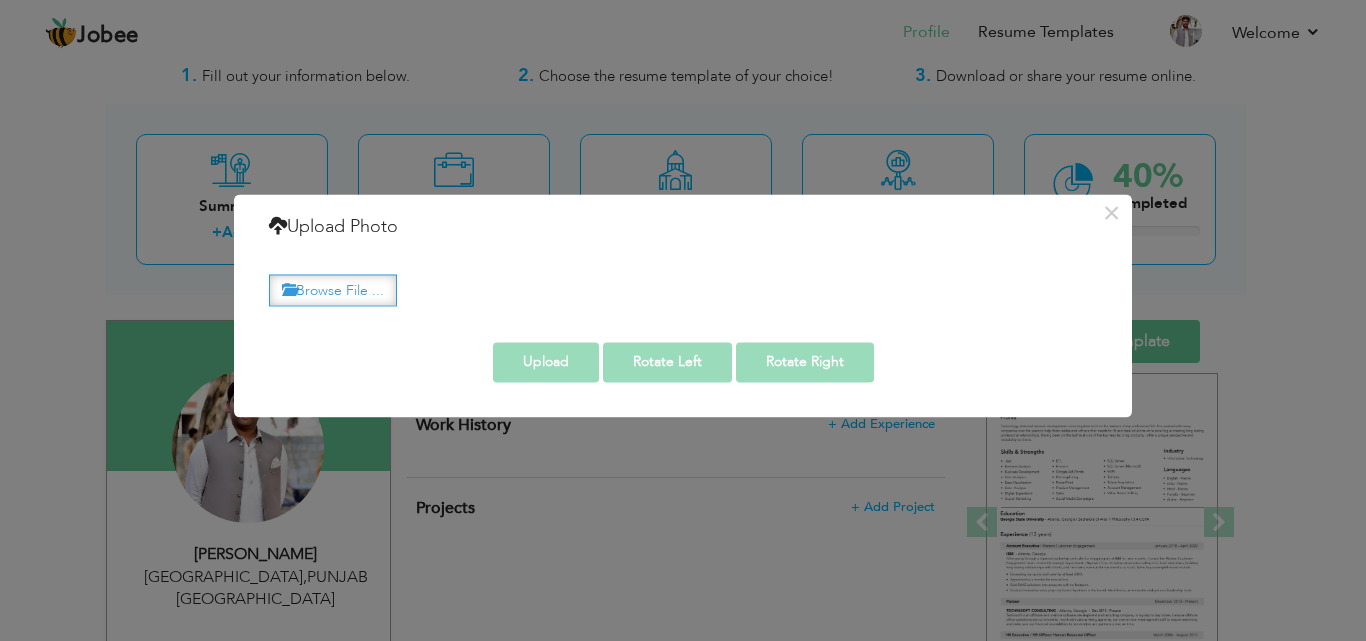 click on "Browse File ..." at bounding box center [333, 290] 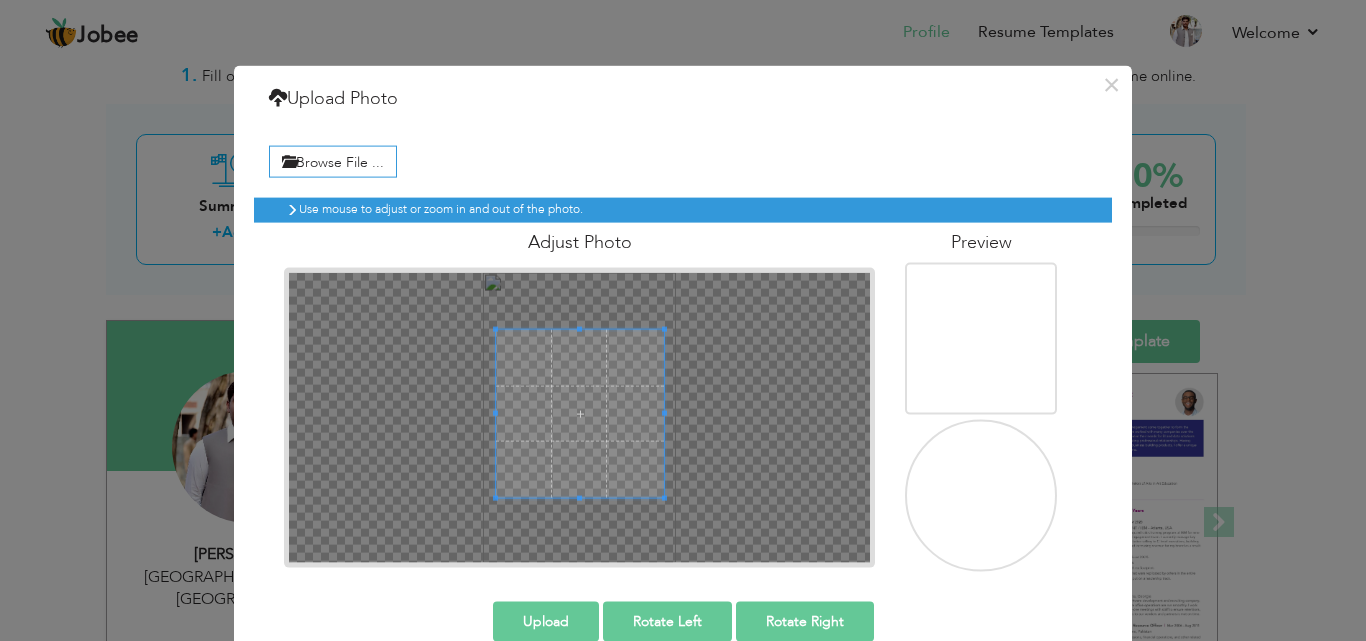 click at bounding box center (579, 328) 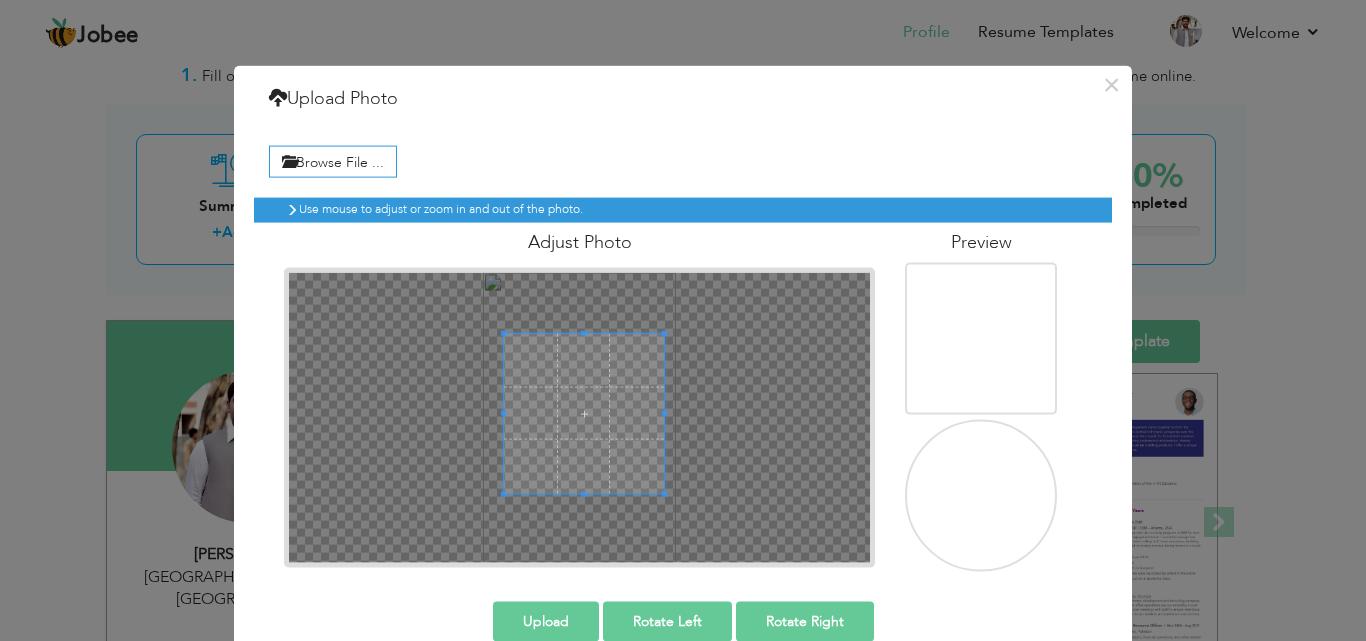 click at bounding box center [584, 413] 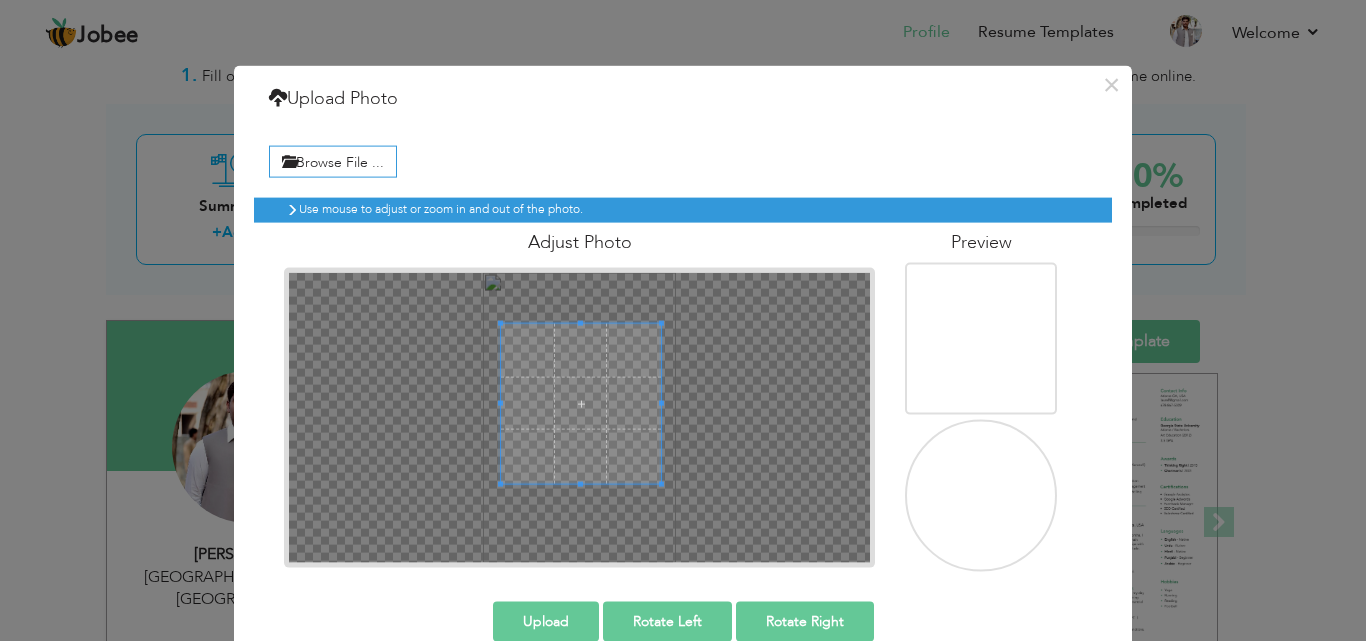 click at bounding box center [581, 403] 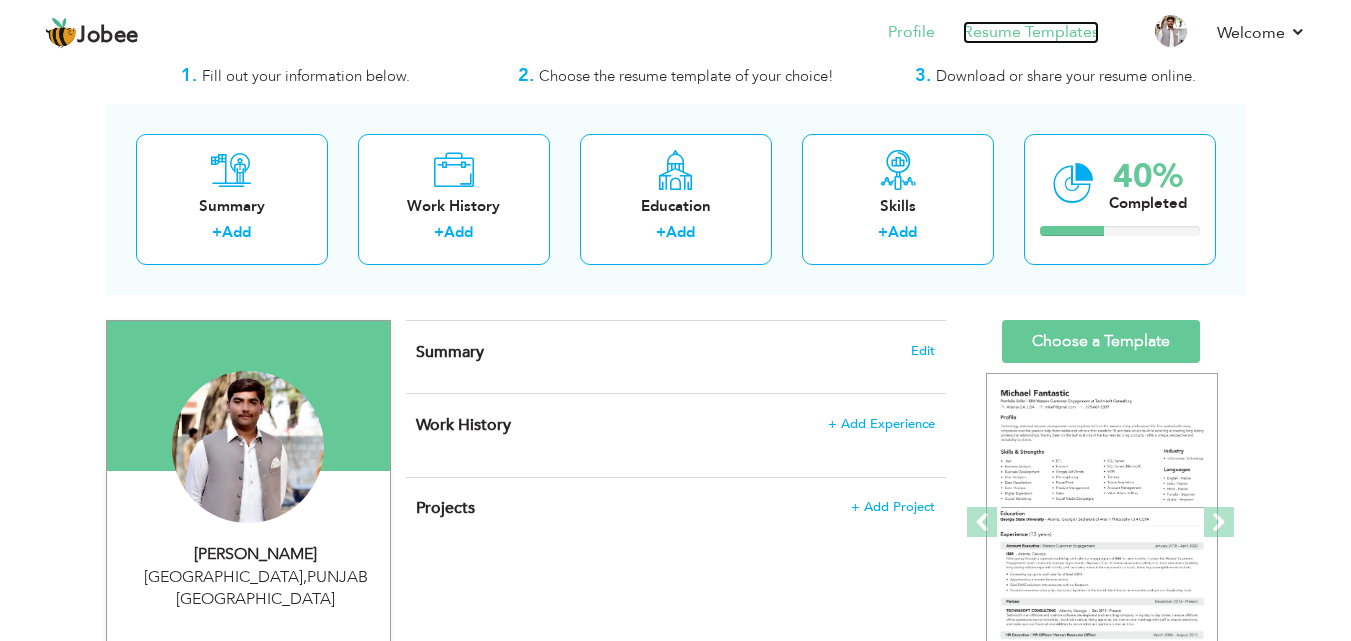 click on "Resume Templates" at bounding box center [1031, 32] 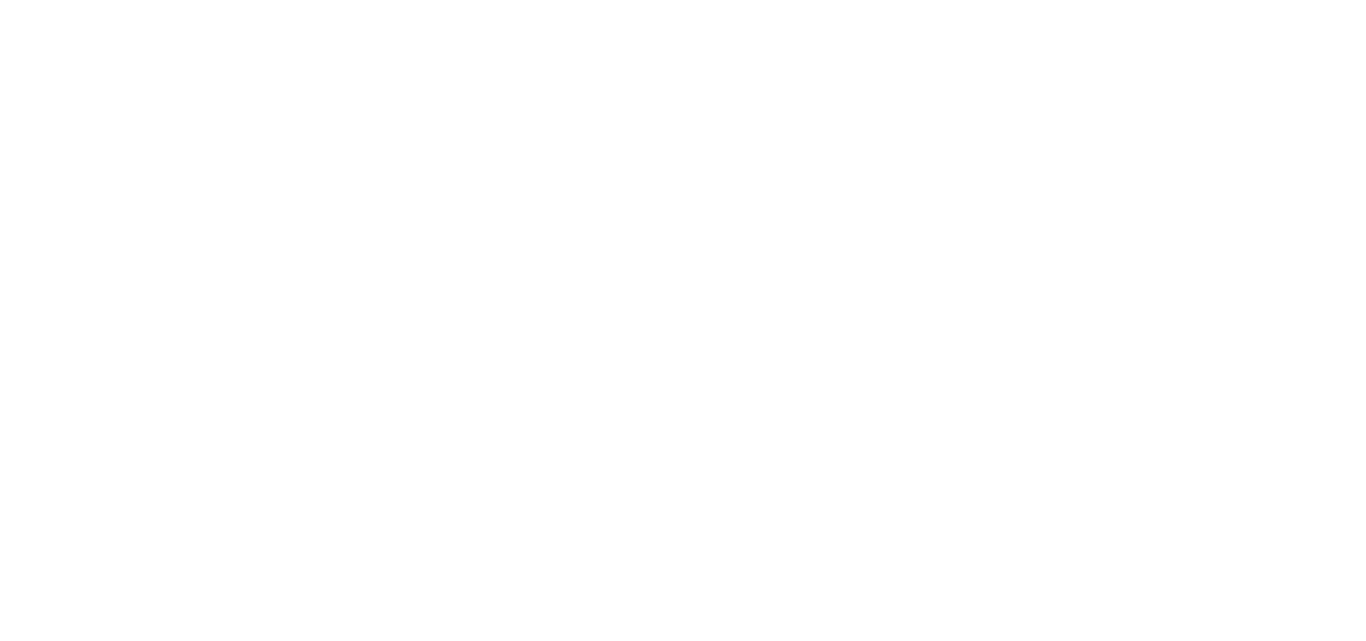 scroll, scrollTop: 0, scrollLeft: 0, axis: both 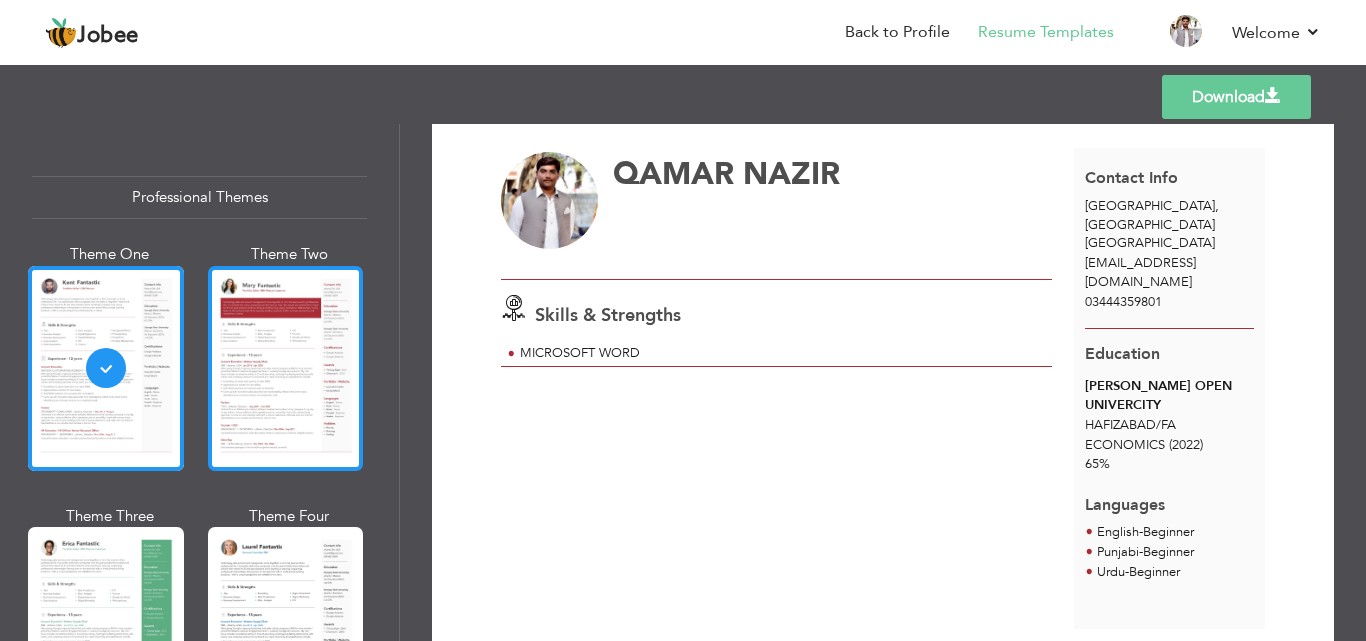 click at bounding box center [286, 368] 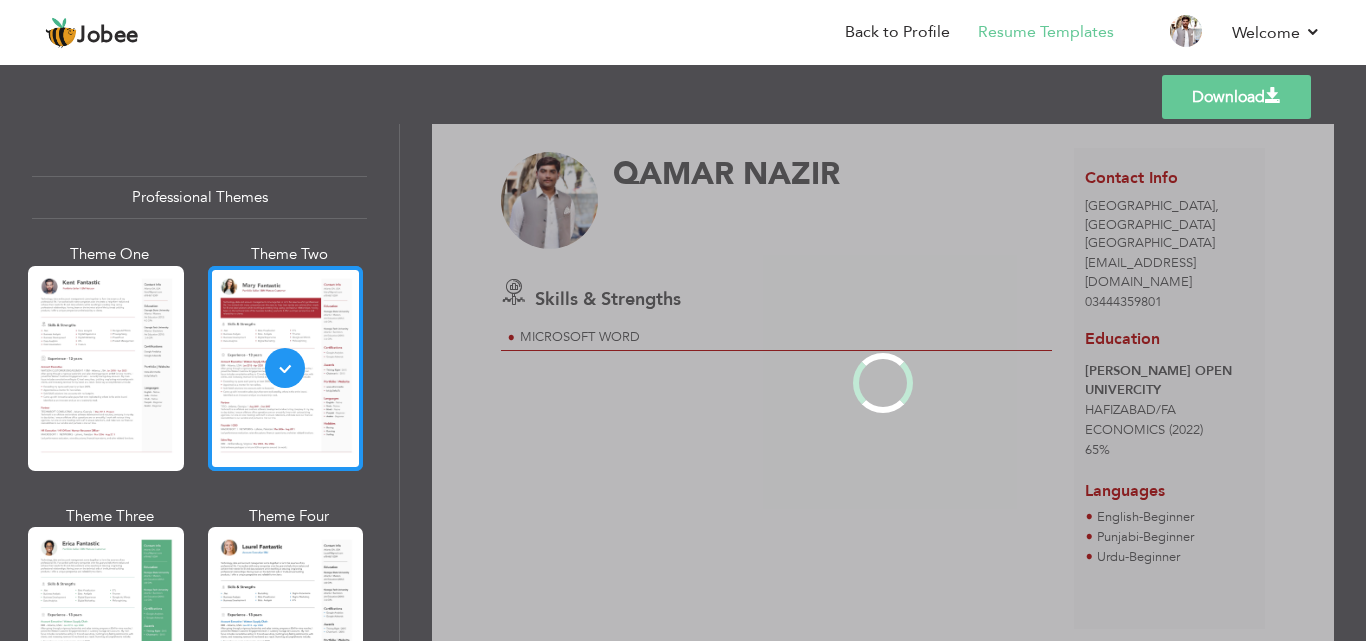 scroll, scrollTop: 0, scrollLeft: 0, axis: both 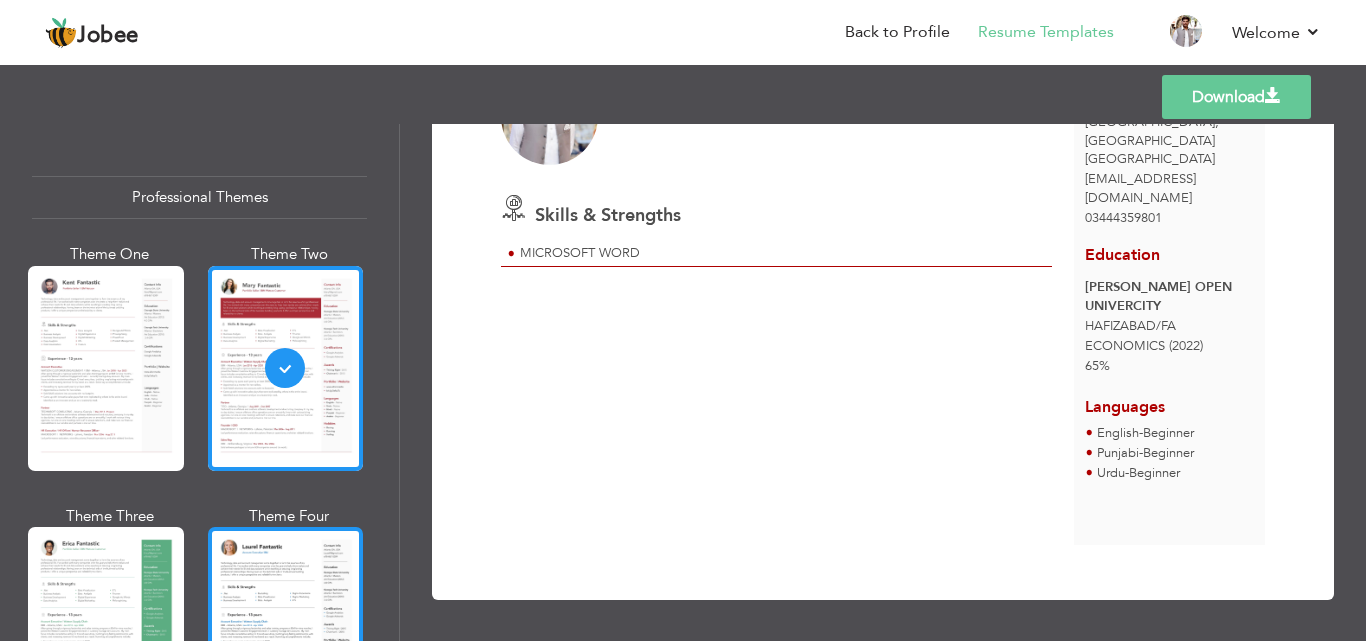 click at bounding box center (286, 629) 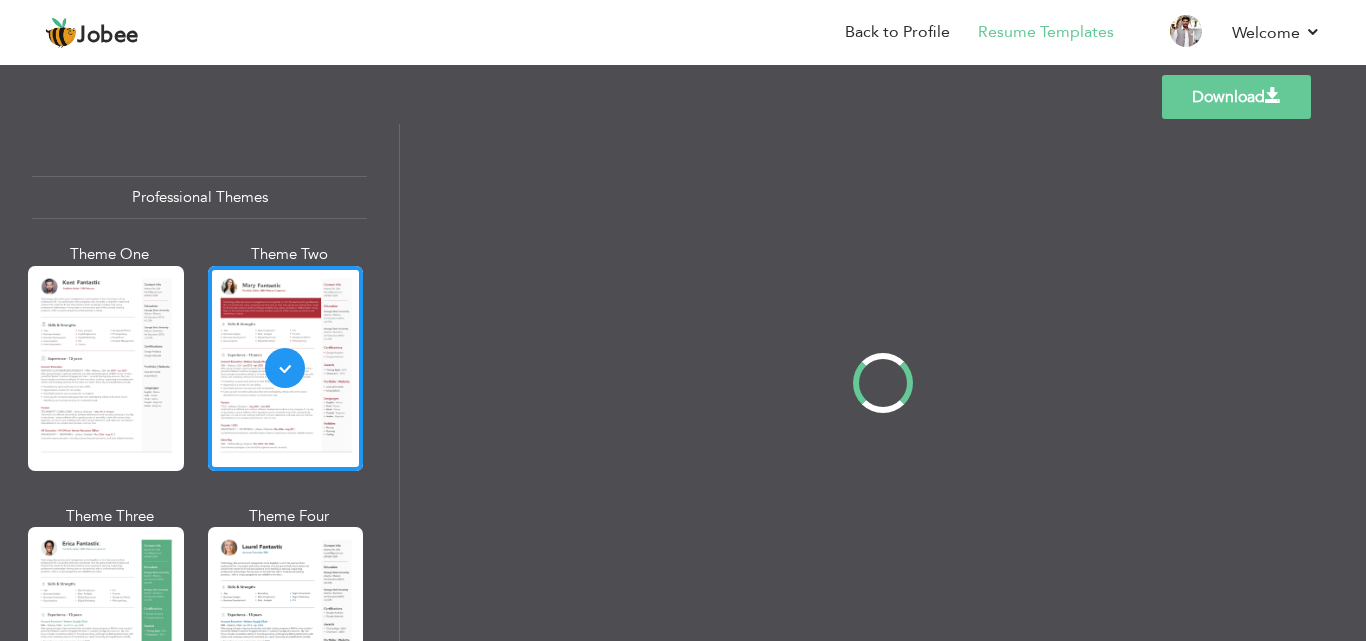 scroll, scrollTop: 0, scrollLeft: 0, axis: both 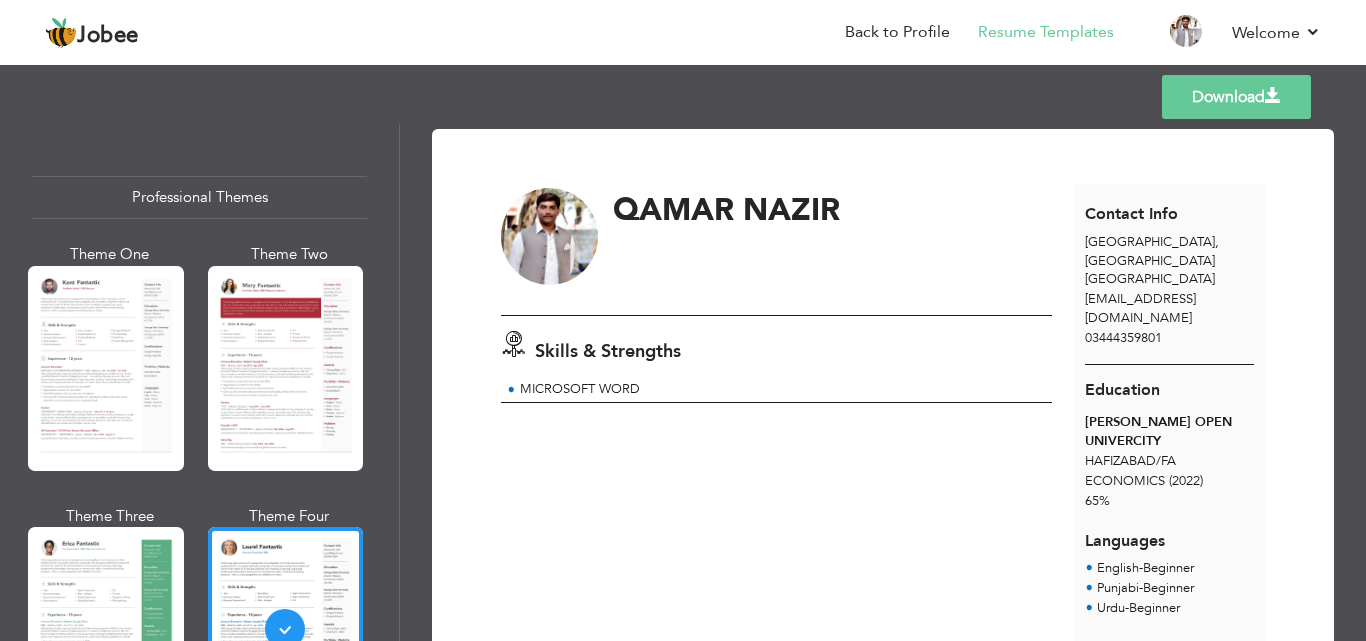 drag, startPoint x: 1358, startPoint y: 346, endPoint x: 1361, endPoint y: 443, distance: 97.04638 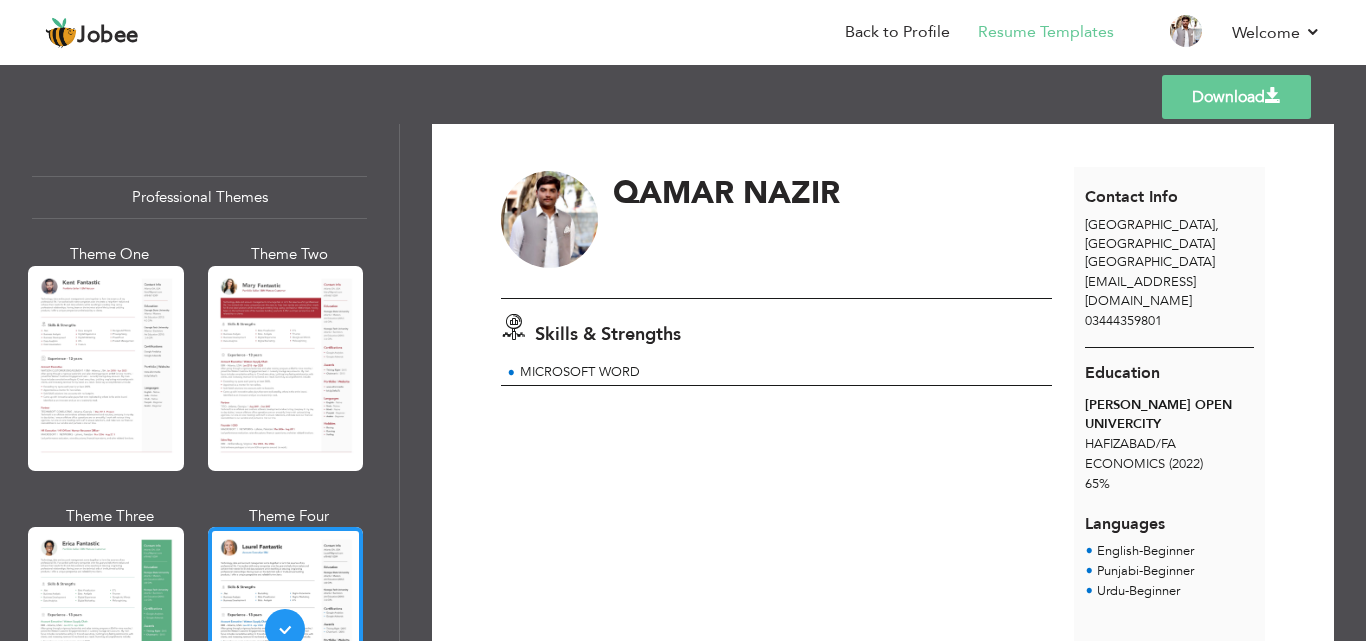 scroll, scrollTop: 0, scrollLeft: 0, axis: both 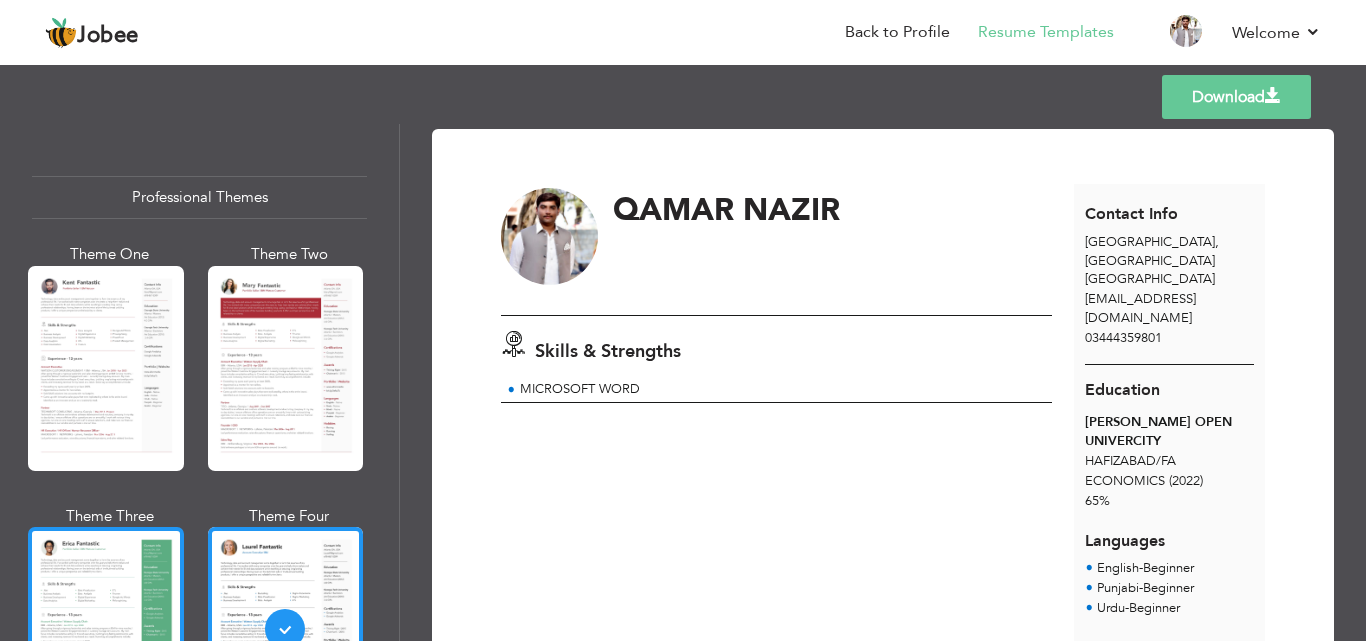 click at bounding box center (106, 629) 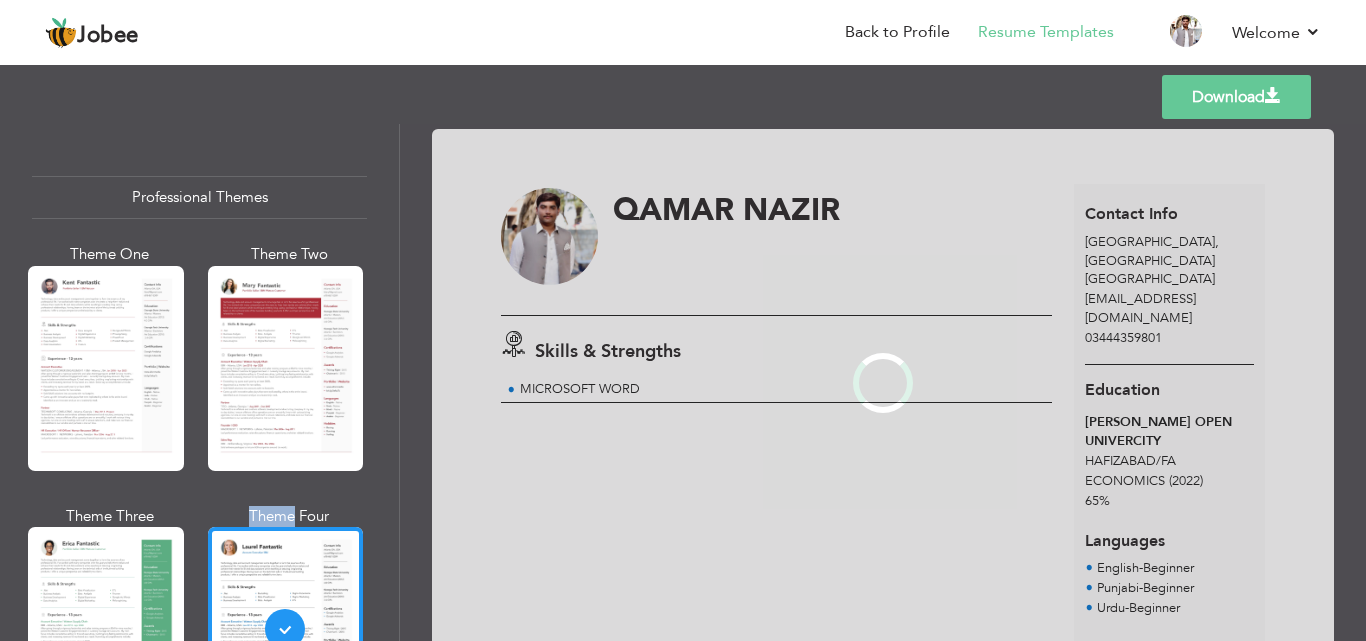 click on "Professional Themes
Theme One
Theme Two
Theme Three
Theme Four" at bounding box center (683, 382) 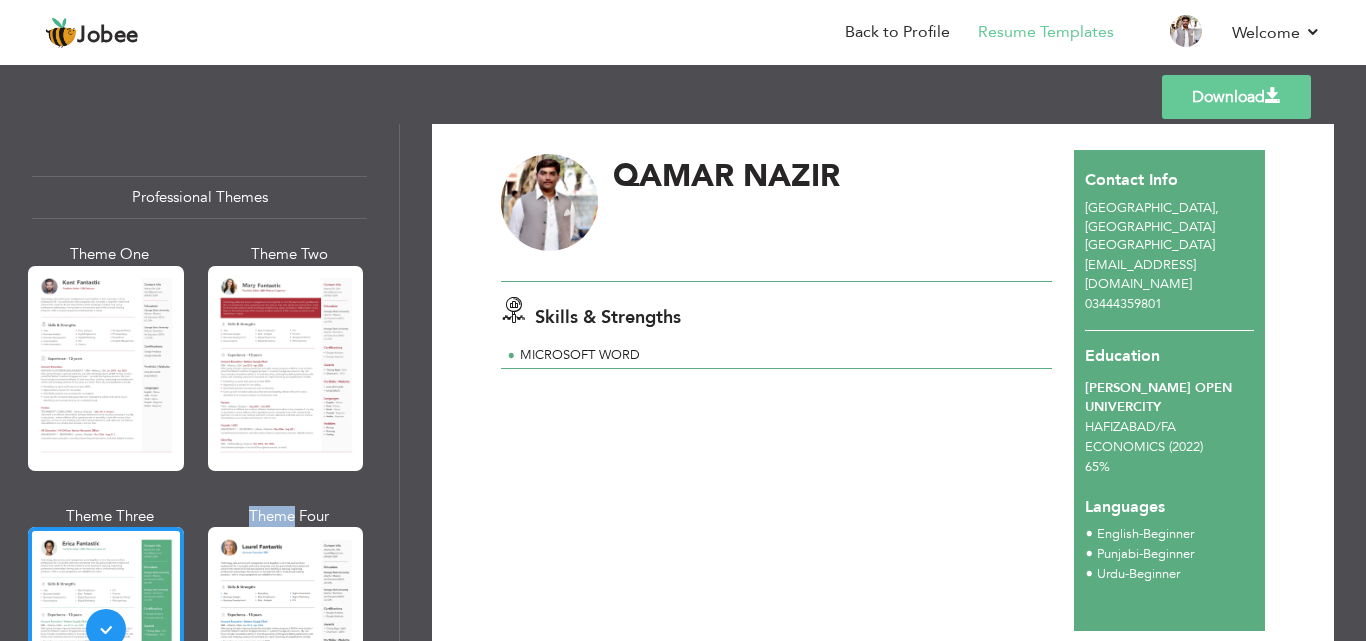 scroll, scrollTop: 33, scrollLeft: 0, axis: vertical 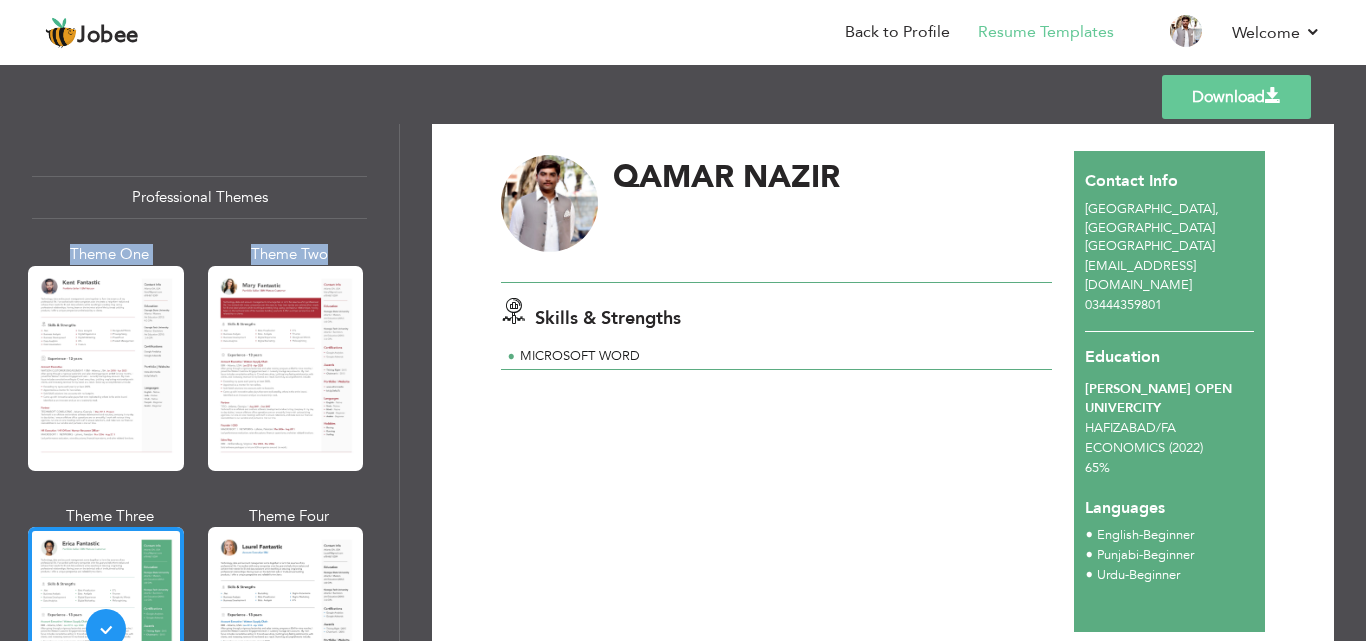 drag, startPoint x: 399, startPoint y: 177, endPoint x: 390, endPoint y: 236, distance: 59.682495 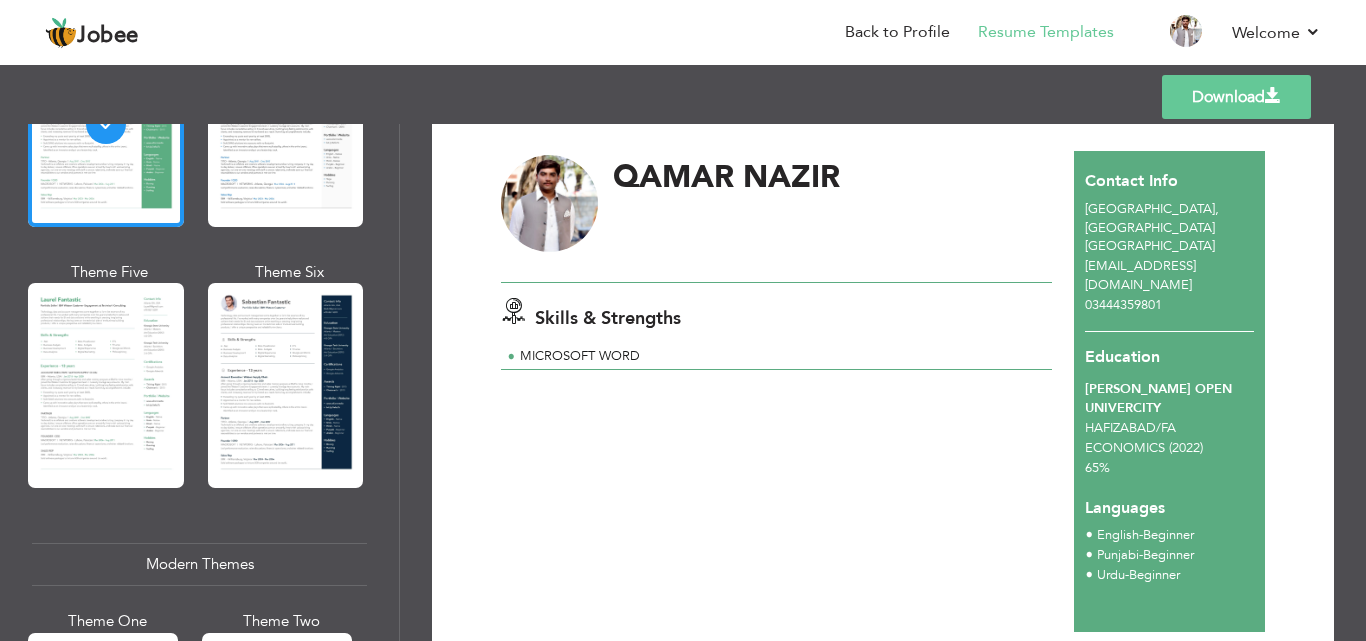 scroll, scrollTop: 513, scrollLeft: 0, axis: vertical 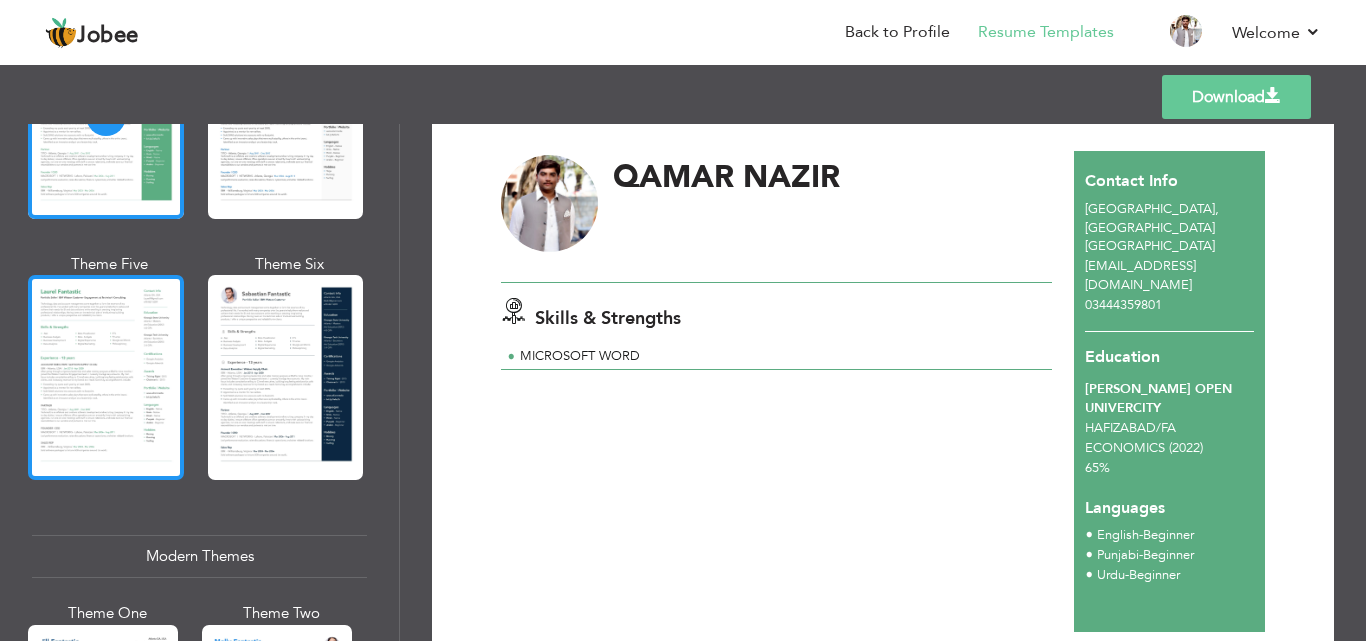 click at bounding box center [106, 377] 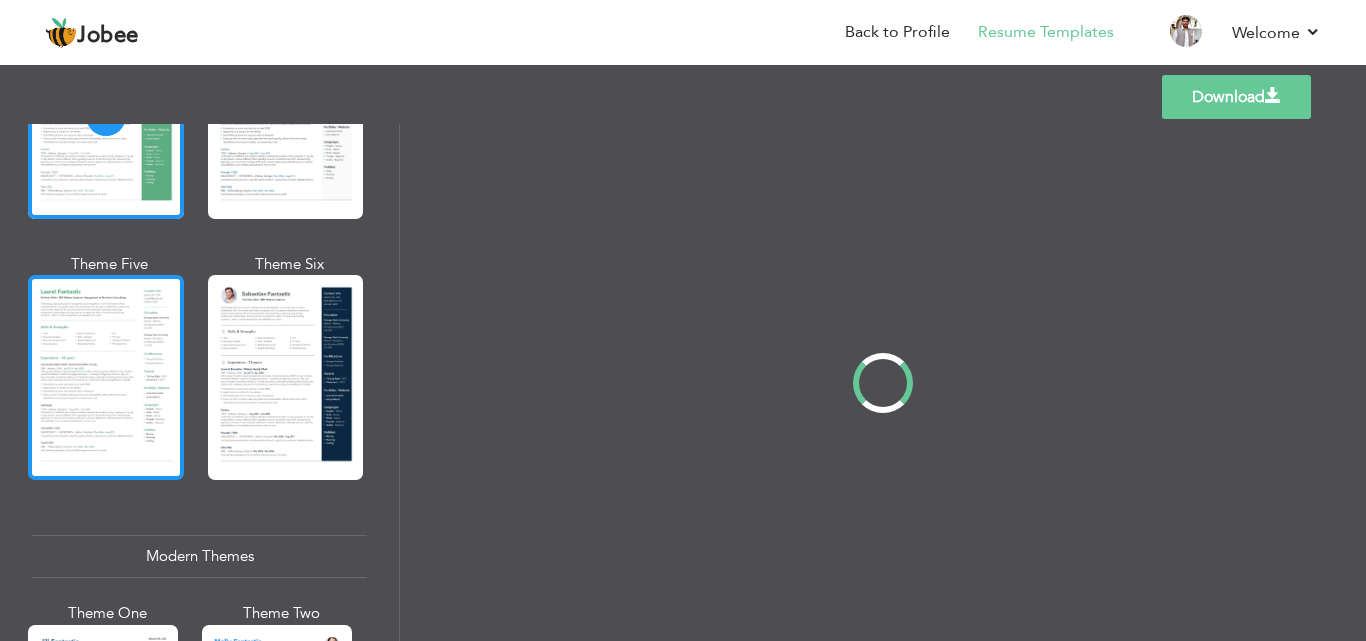 scroll, scrollTop: 0, scrollLeft: 0, axis: both 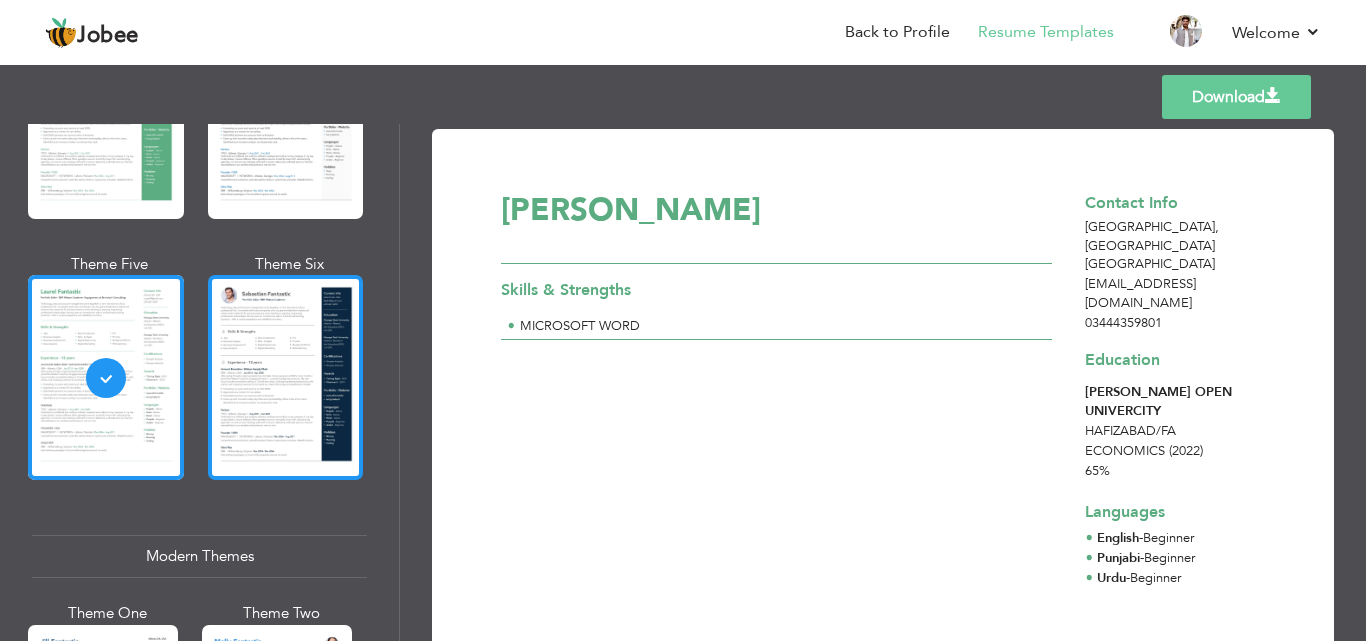 click at bounding box center [286, 377] 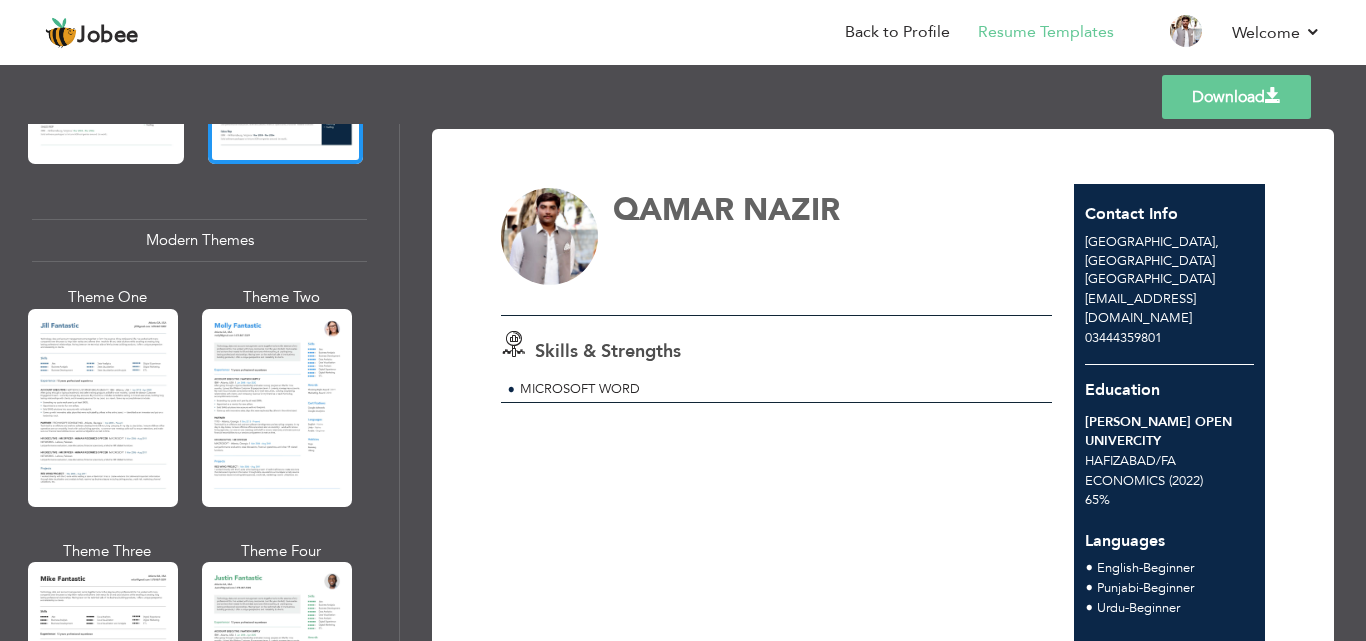 scroll, scrollTop: 884, scrollLeft: 0, axis: vertical 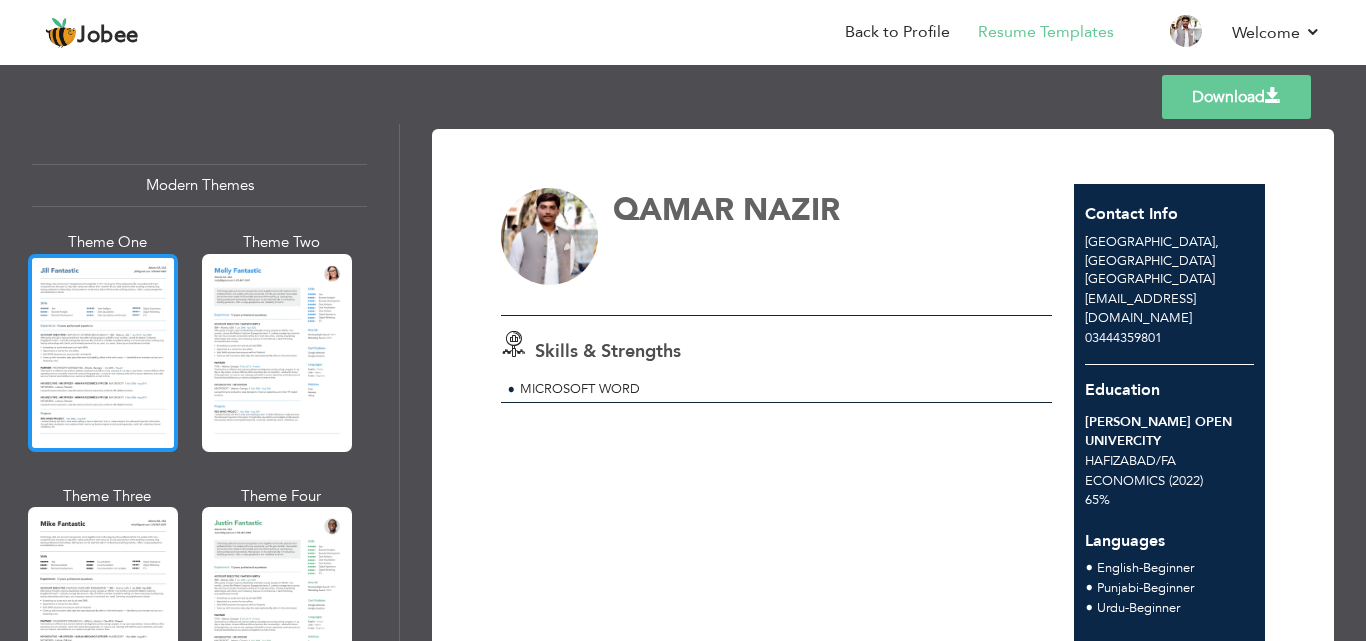 click at bounding box center [103, 353] 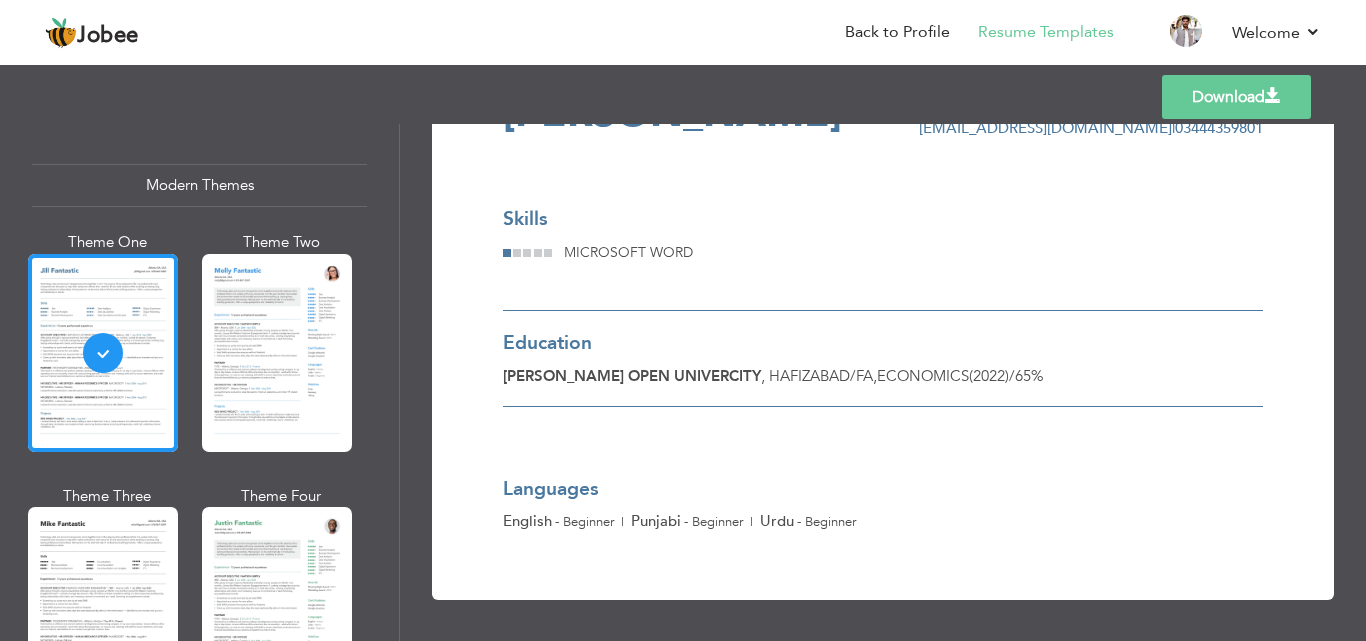 scroll, scrollTop: 0, scrollLeft: 0, axis: both 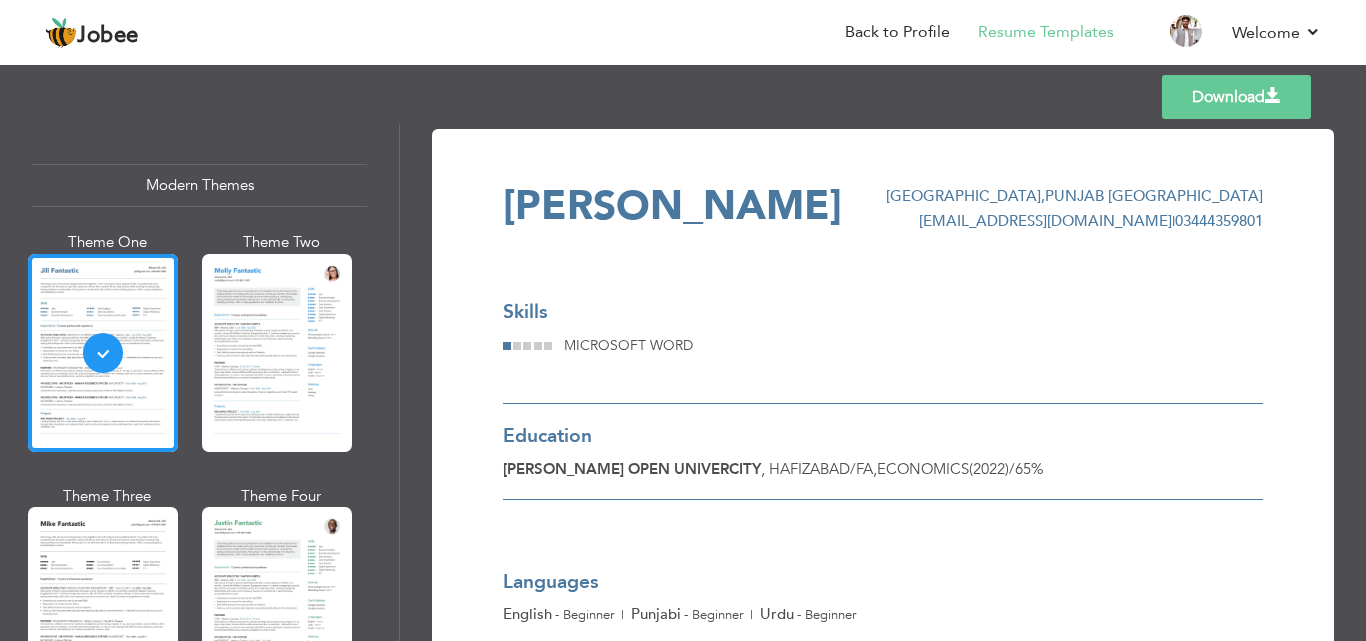 drag, startPoint x: 399, startPoint y: 267, endPoint x: 399, endPoint y: 211, distance: 56 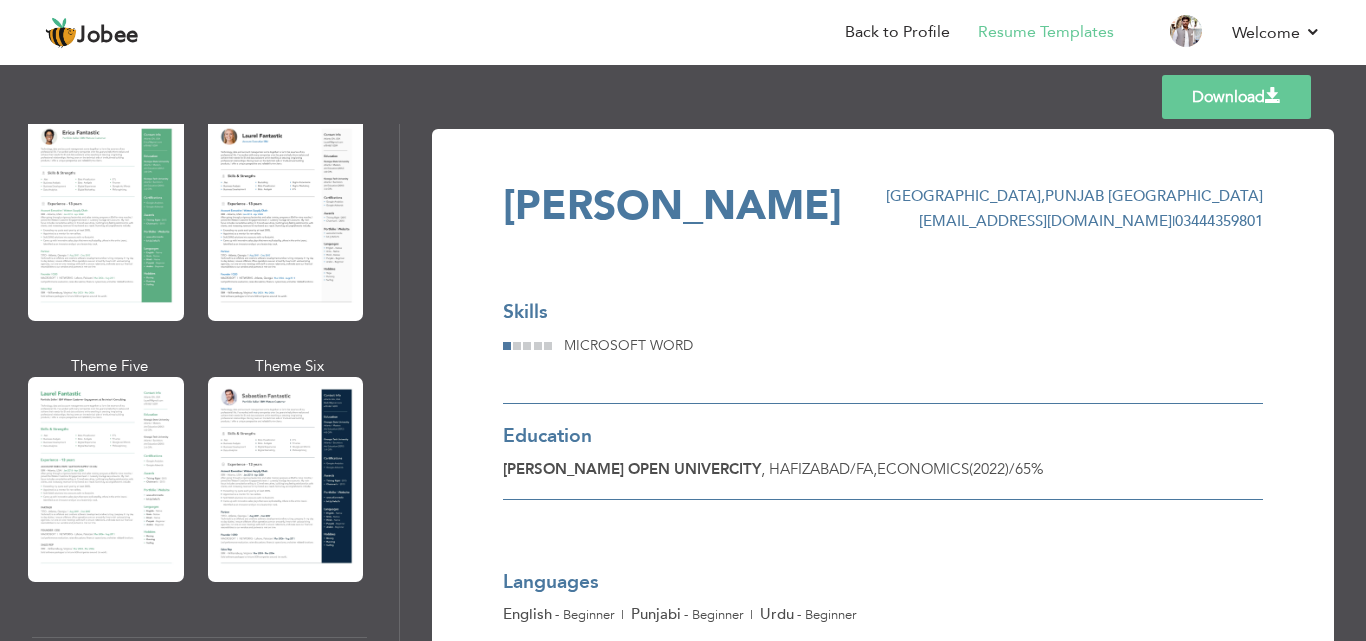 scroll, scrollTop: 316, scrollLeft: 0, axis: vertical 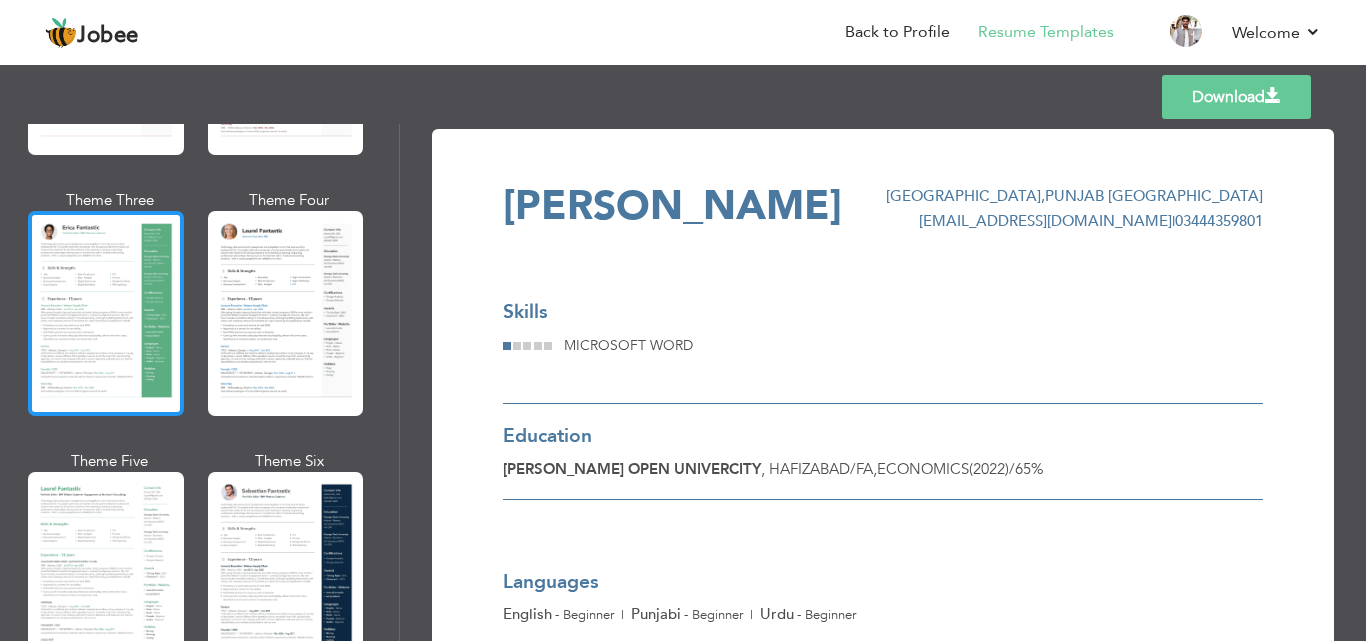 click at bounding box center [106, 313] 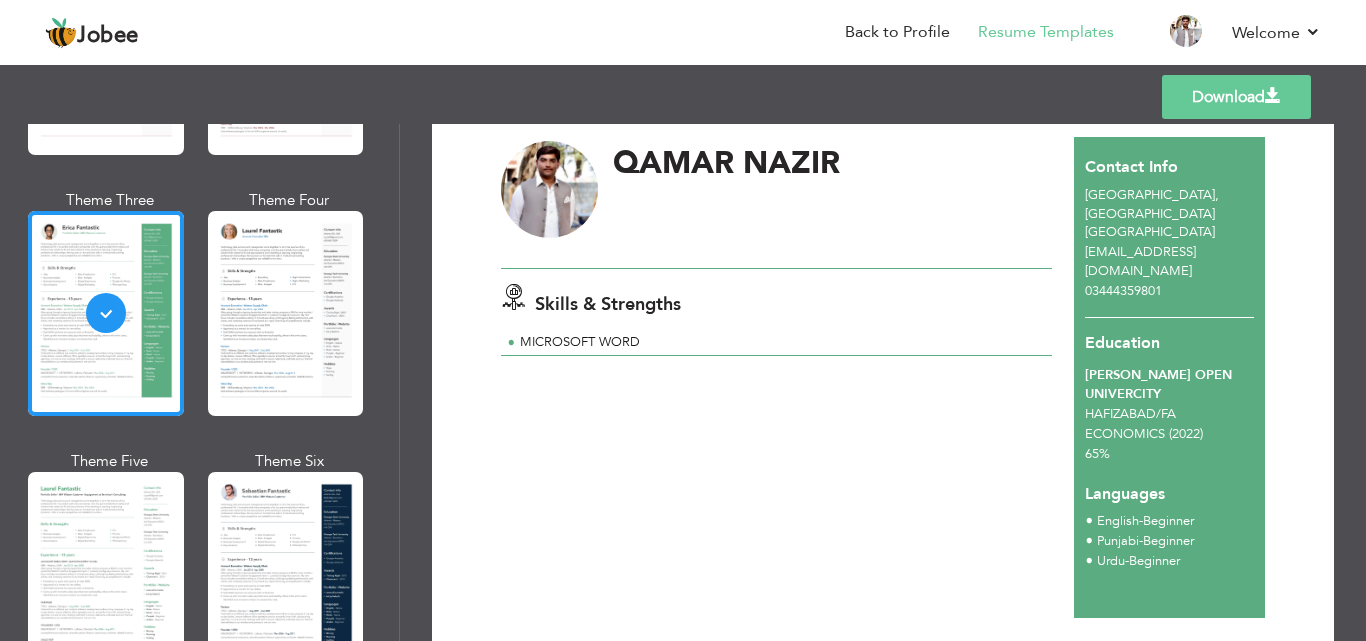 scroll, scrollTop: 0, scrollLeft: 0, axis: both 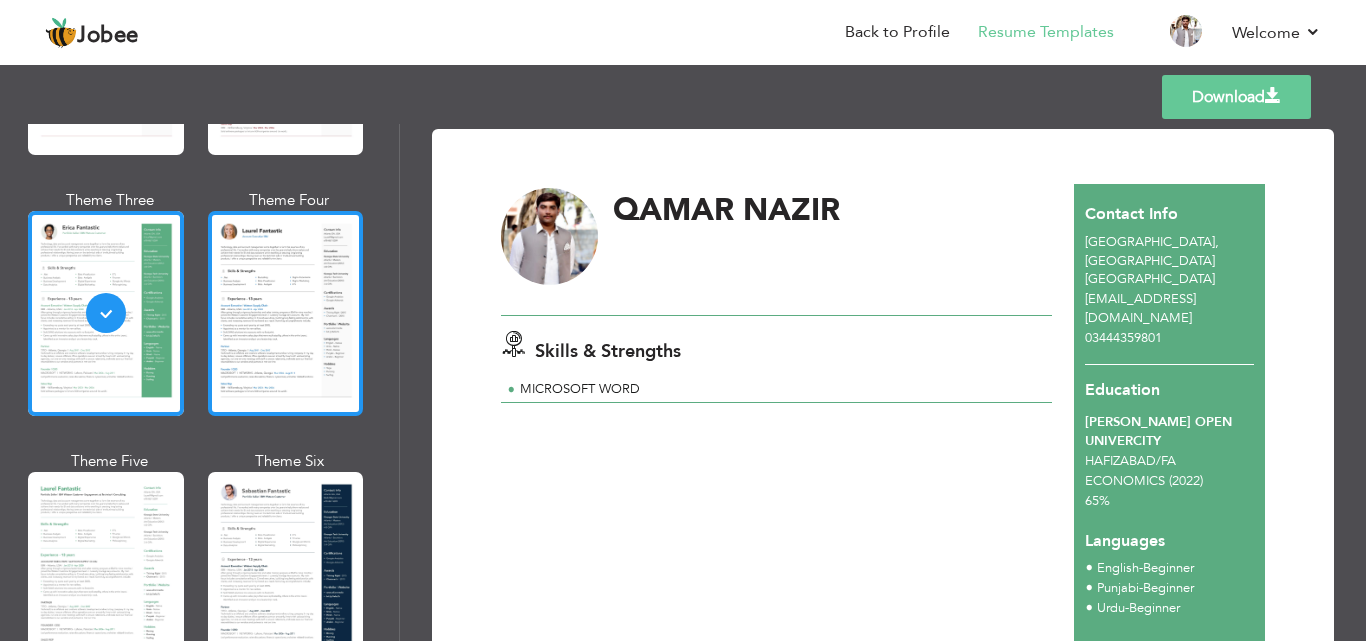 click at bounding box center [286, 313] 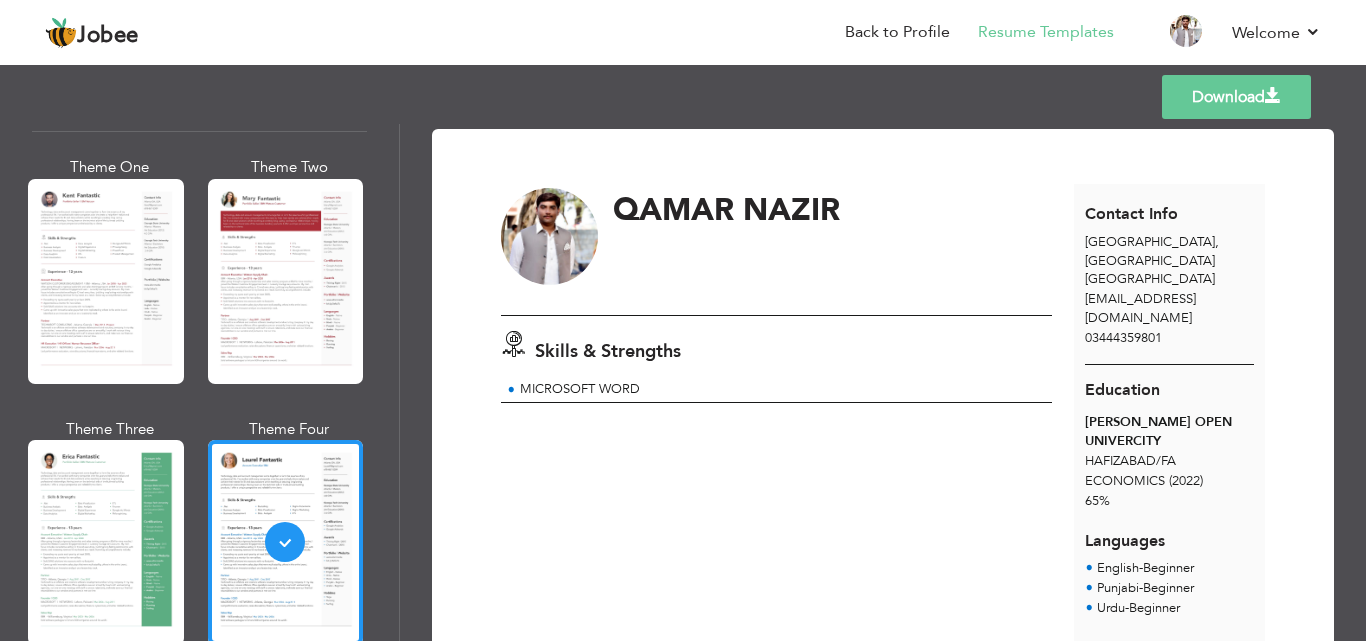 scroll, scrollTop: 32, scrollLeft: 0, axis: vertical 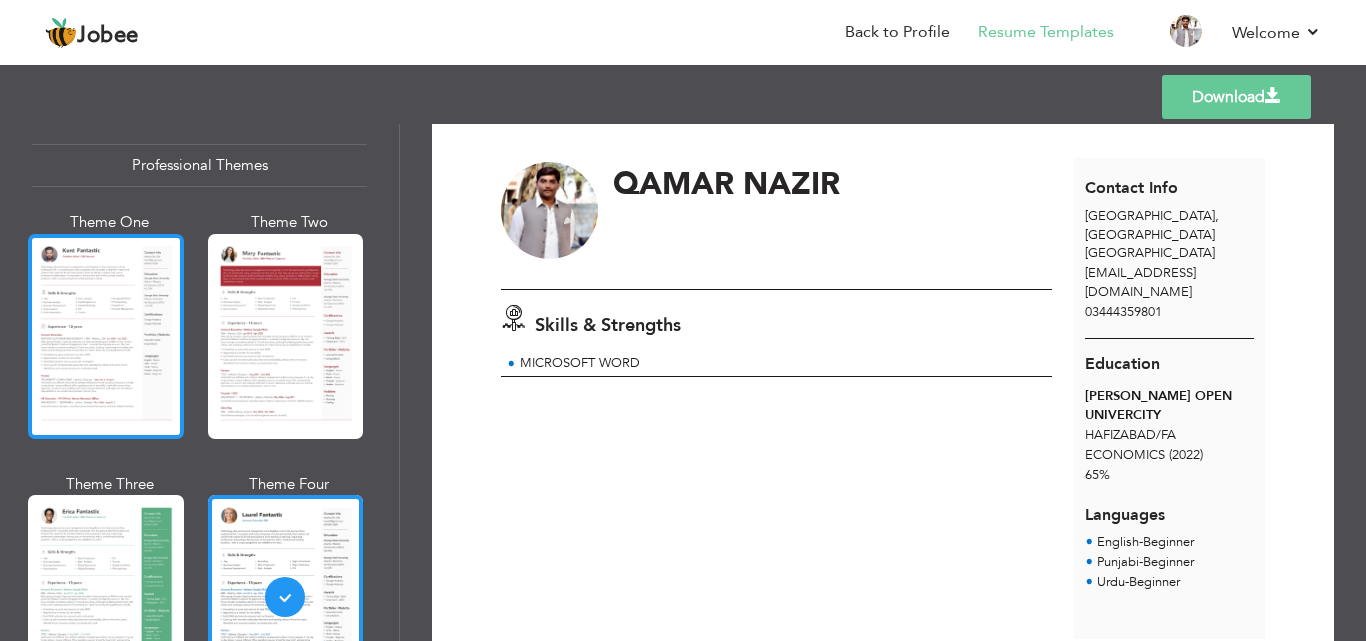 click at bounding box center (106, 336) 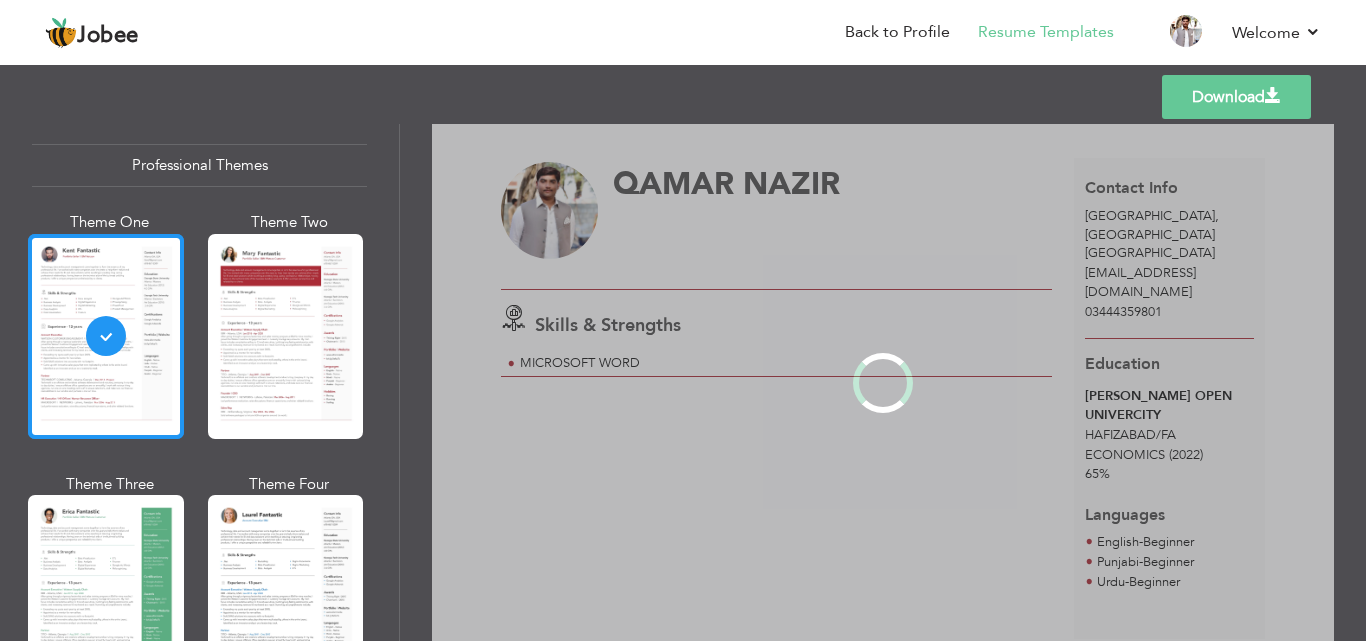 scroll, scrollTop: 0, scrollLeft: 0, axis: both 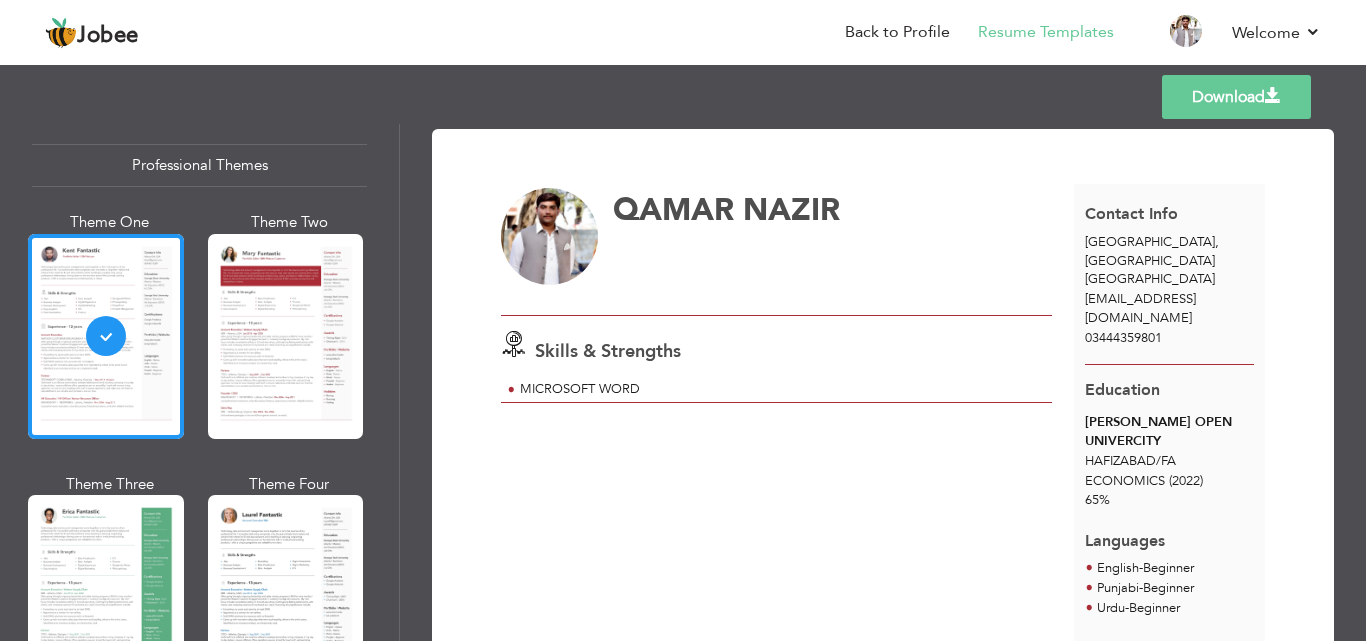 drag, startPoint x: 1358, startPoint y: 223, endPoint x: 1363, endPoint y: 289, distance: 66.189125 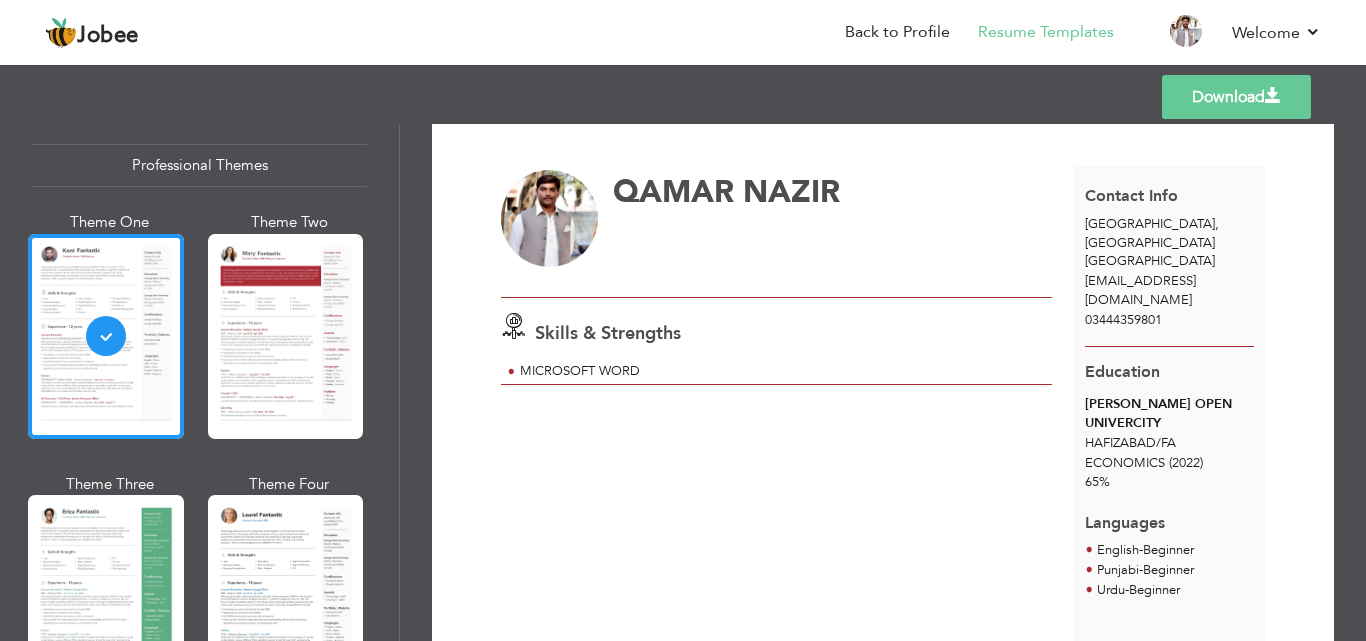 scroll, scrollTop: 0, scrollLeft: 0, axis: both 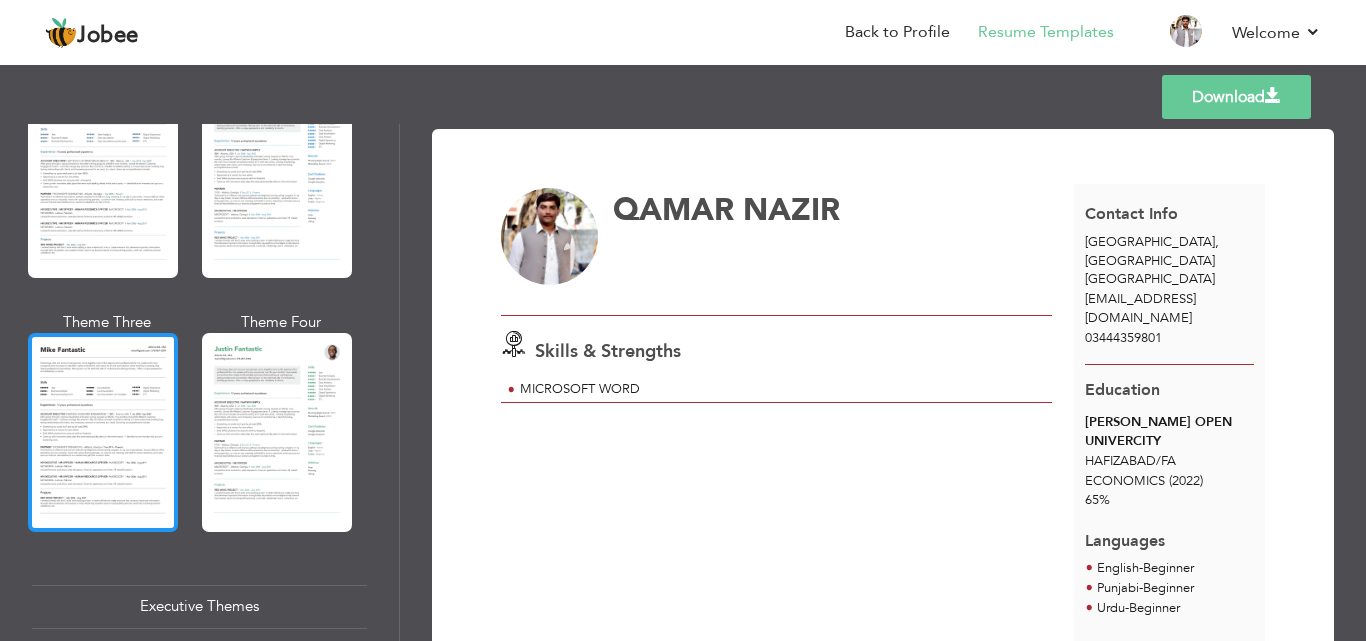 click at bounding box center (103, 432) 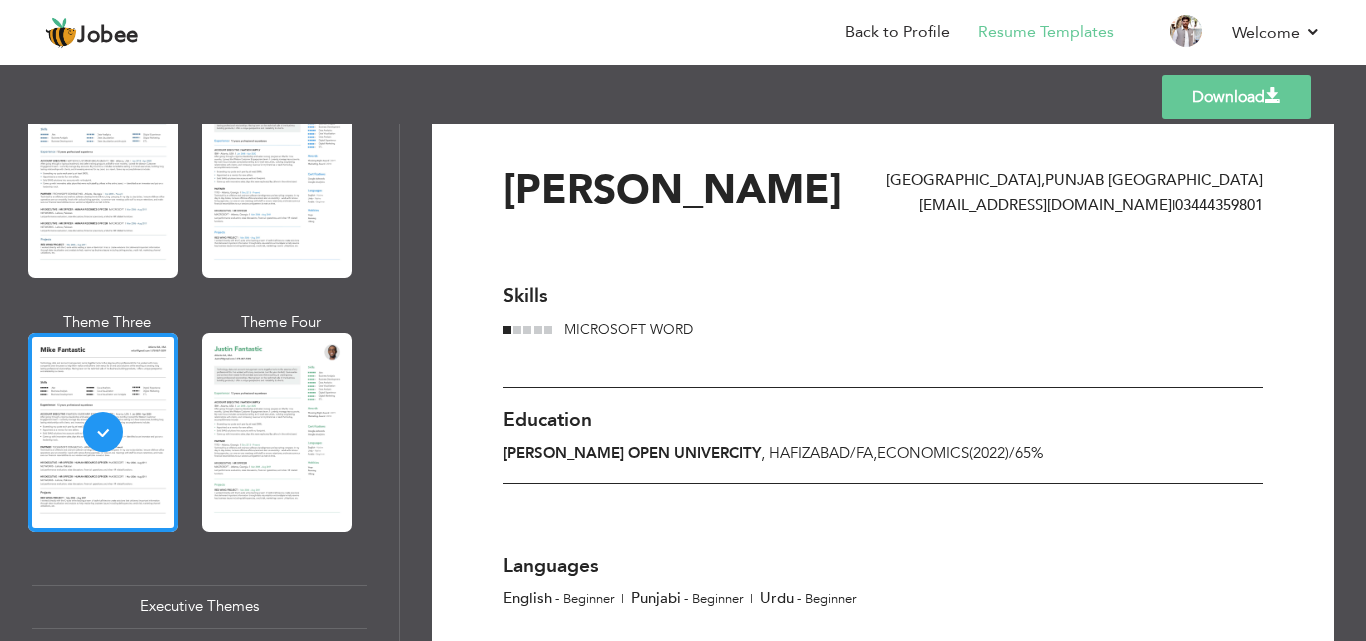 scroll, scrollTop: 0, scrollLeft: 0, axis: both 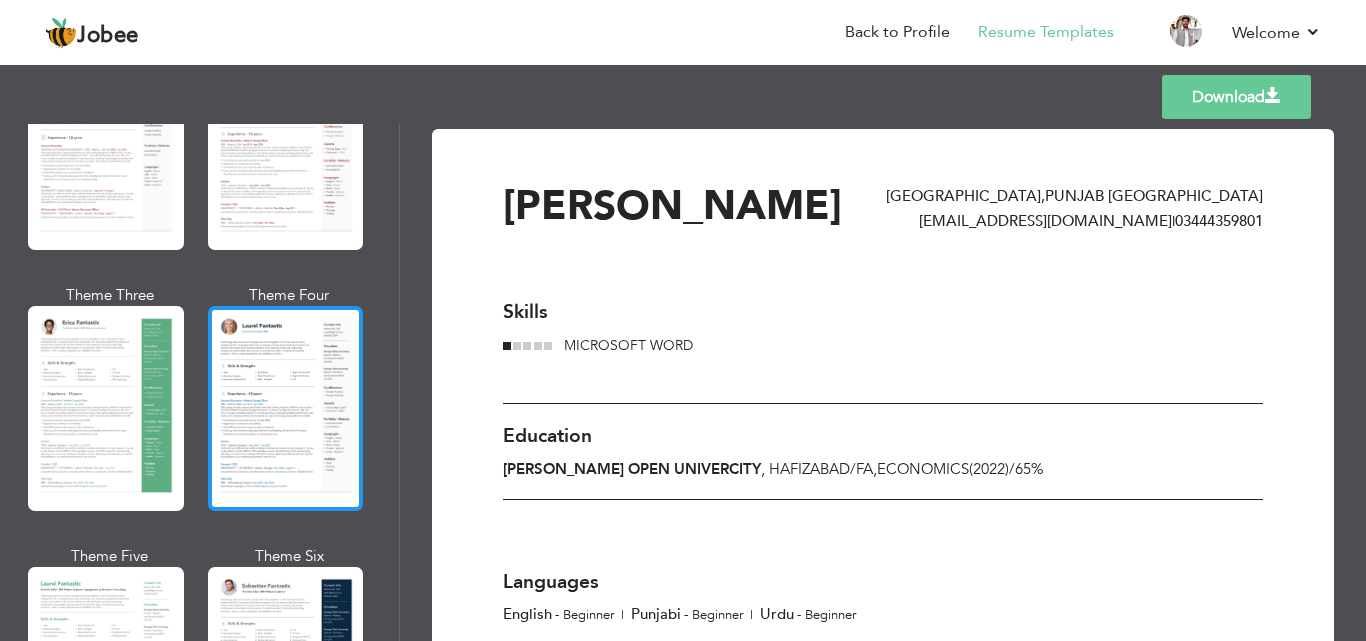 click at bounding box center (286, 408) 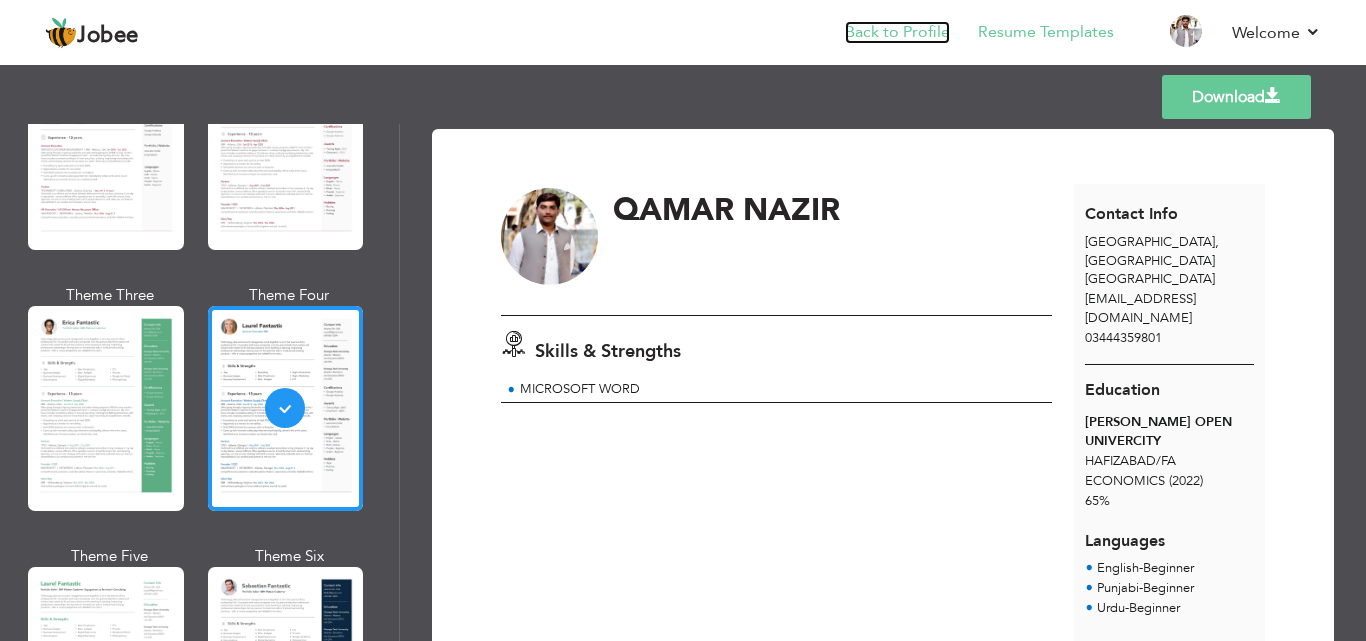 click on "Back to Profile" at bounding box center (897, 32) 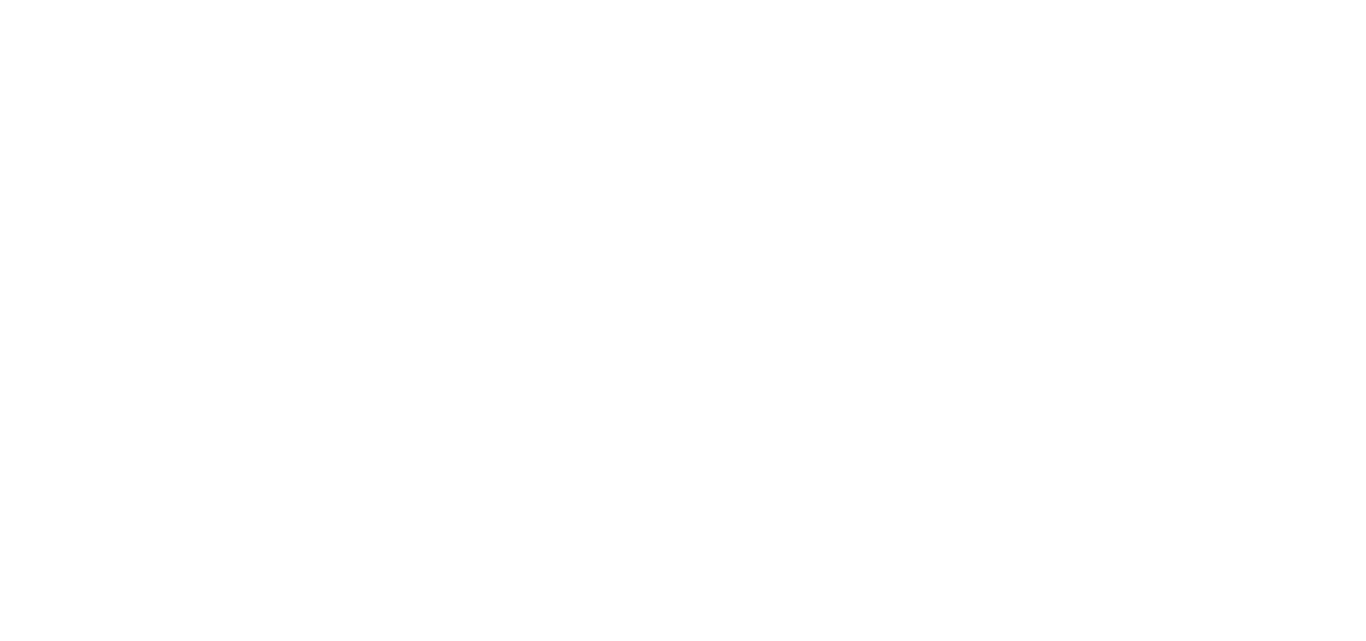 scroll, scrollTop: 0, scrollLeft: 0, axis: both 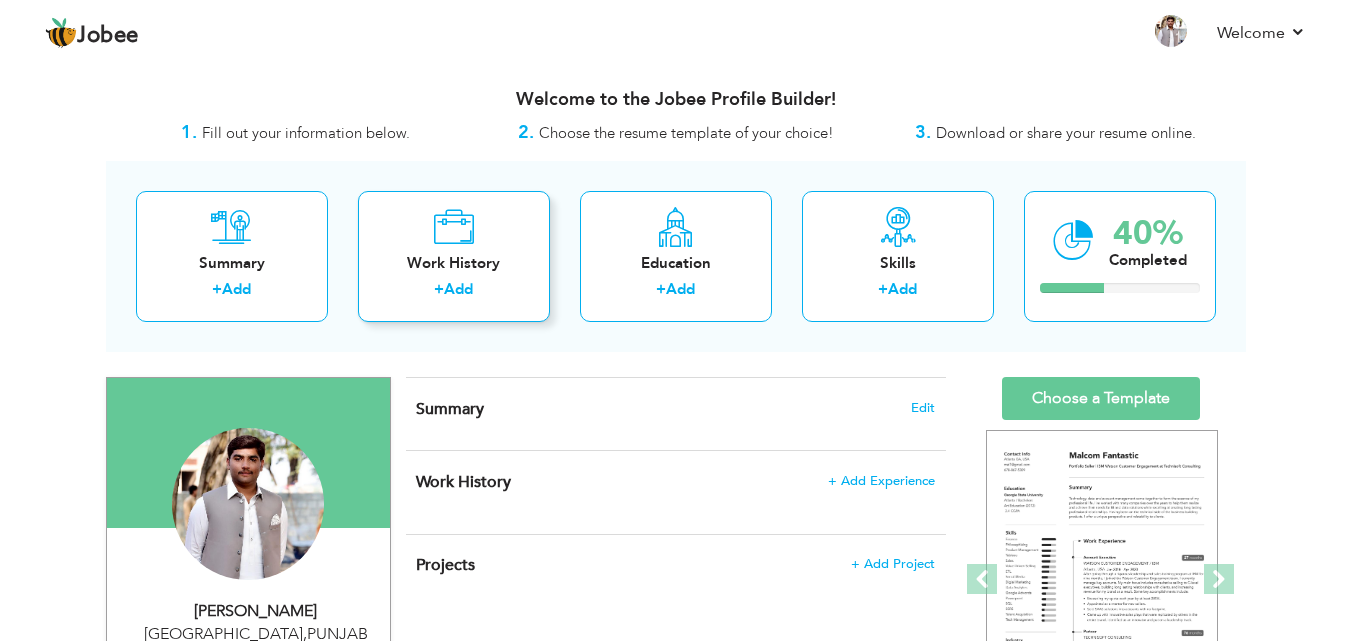 click on "Add" at bounding box center [458, 289] 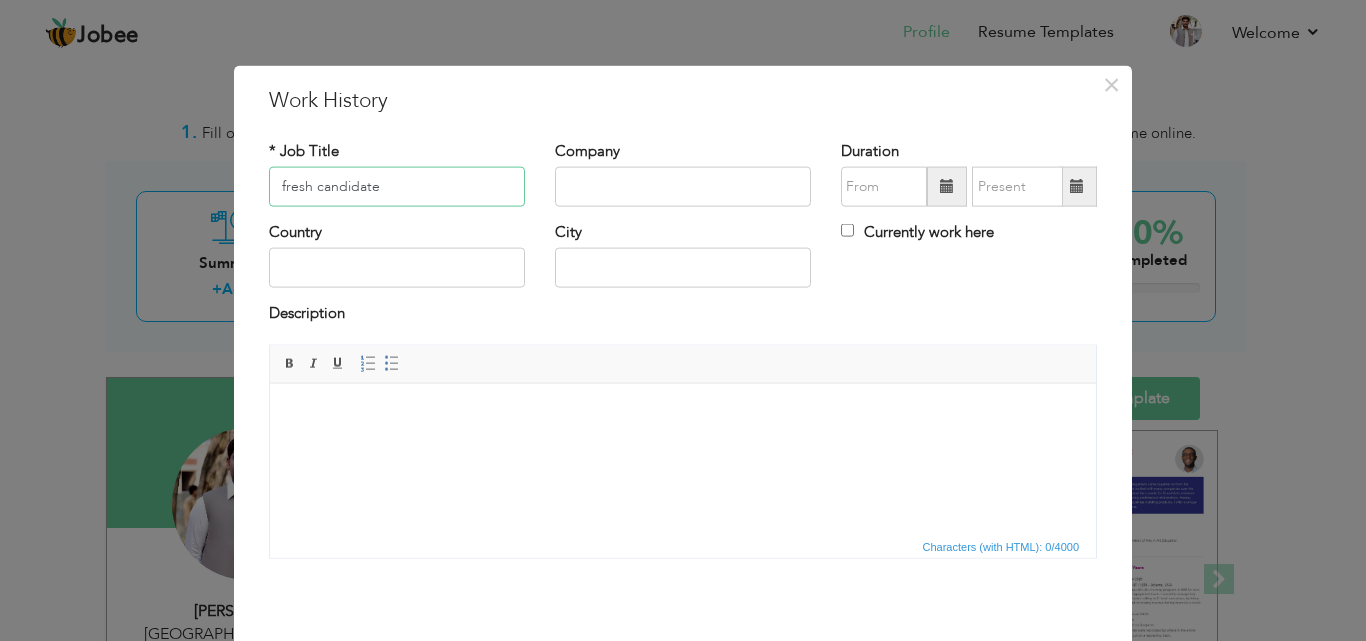 type on "fresh candidate" 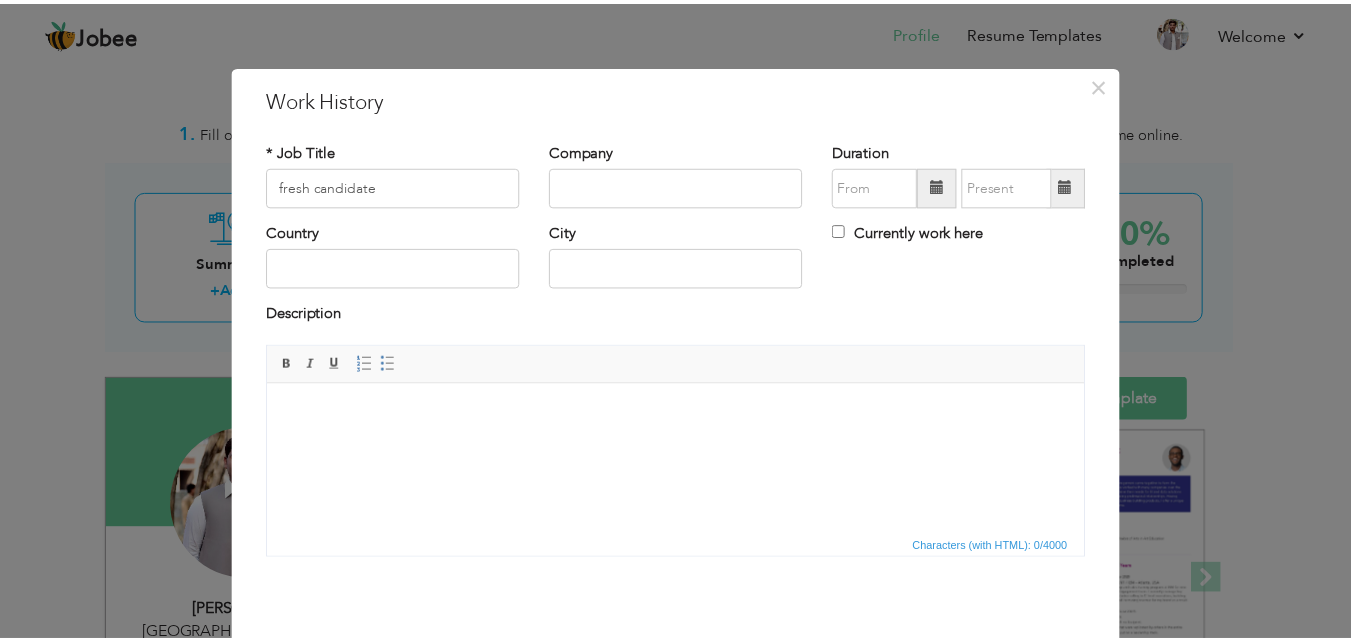scroll, scrollTop: 79, scrollLeft: 0, axis: vertical 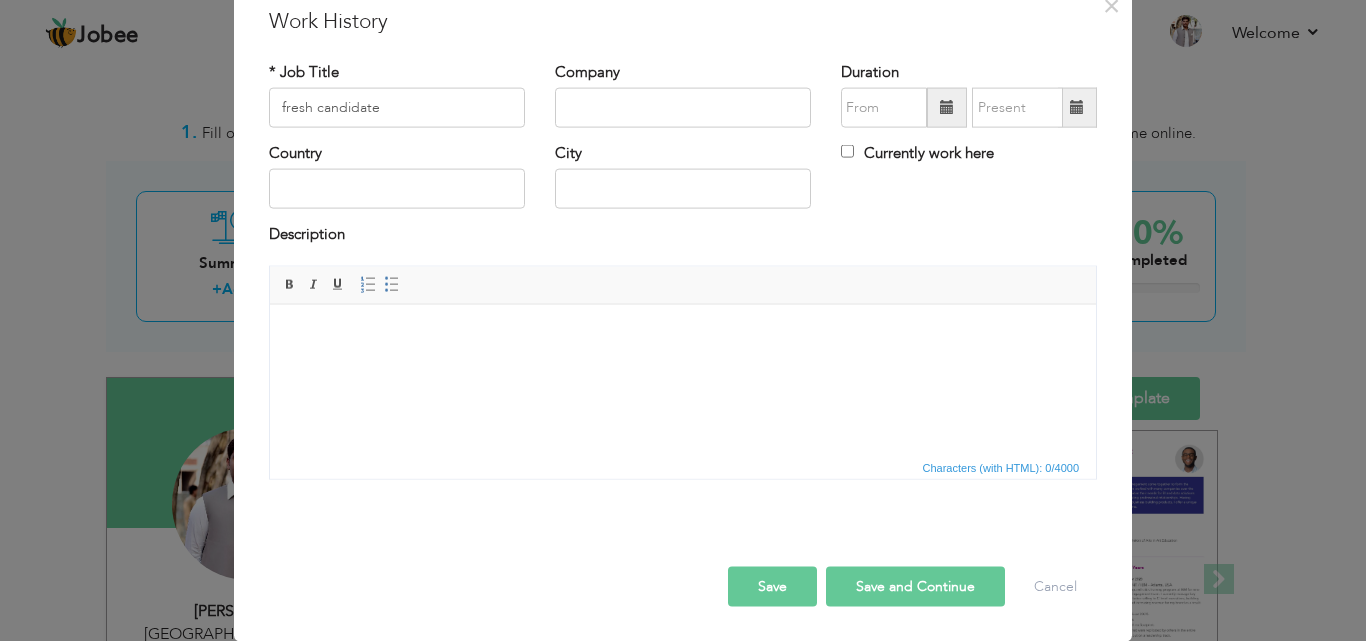 click on "Save" at bounding box center [772, 586] 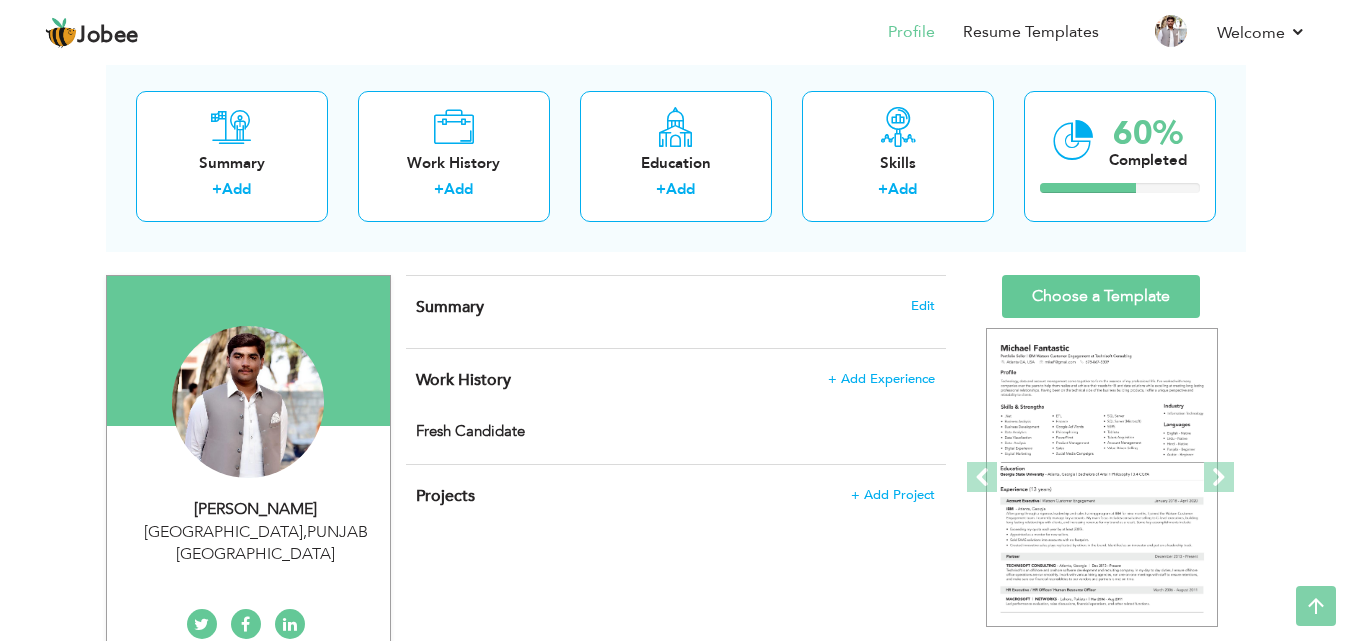 scroll, scrollTop: 100, scrollLeft: 0, axis: vertical 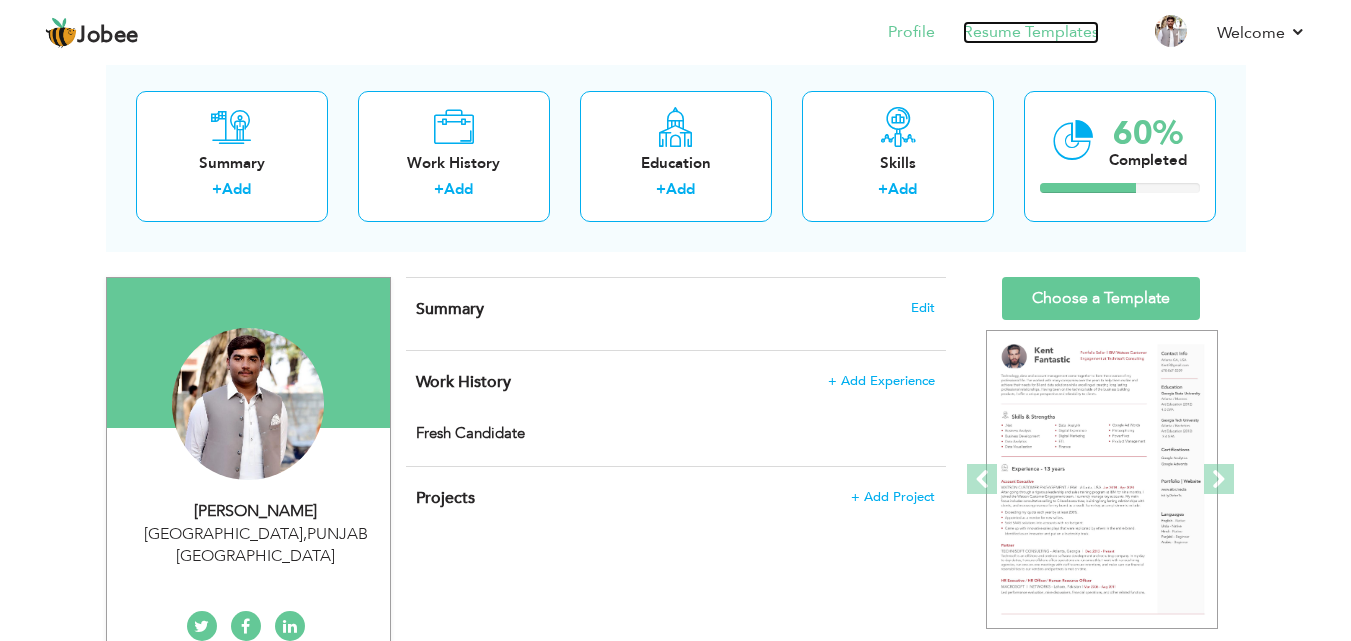 click on "Resume Templates" at bounding box center [1031, 32] 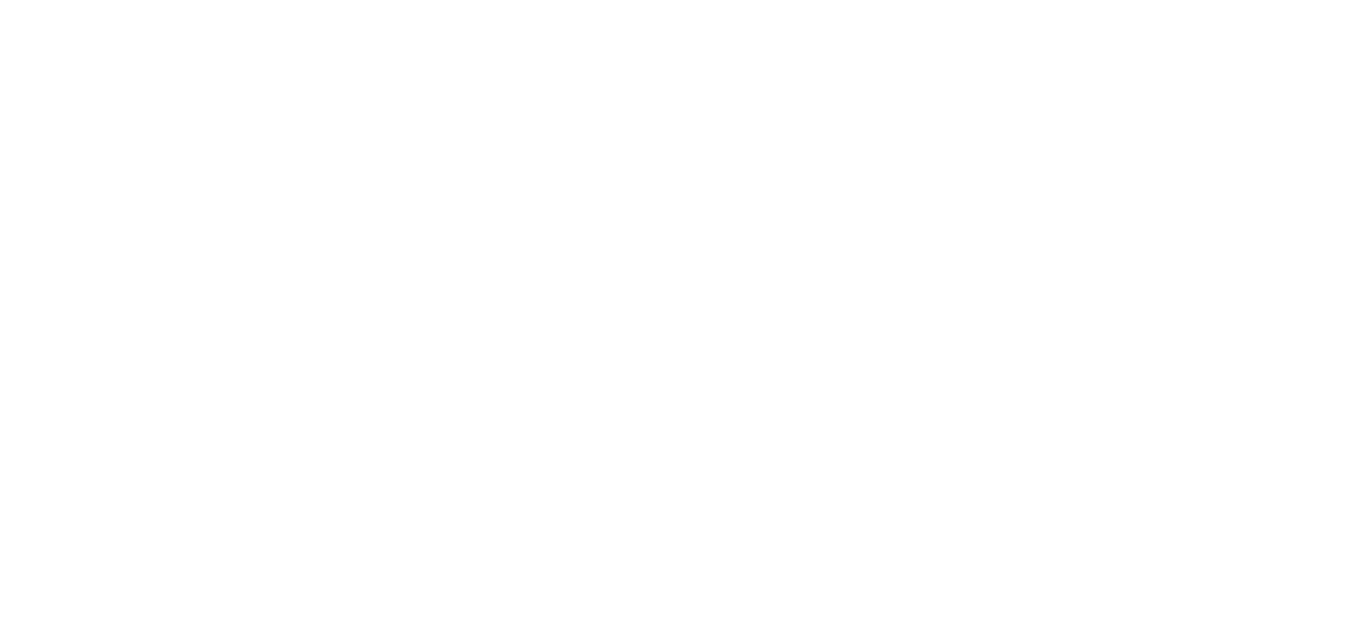 scroll, scrollTop: 0, scrollLeft: 0, axis: both 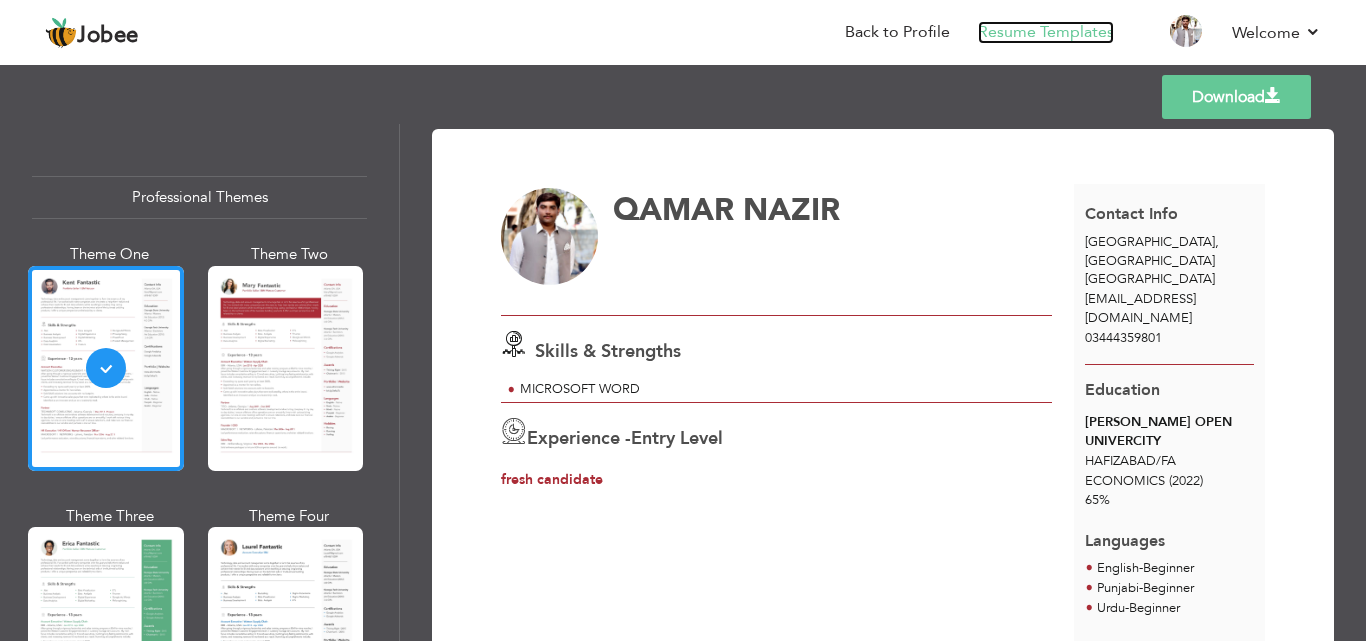 click on "Resume Templates" at bounding box center (1046, 32) 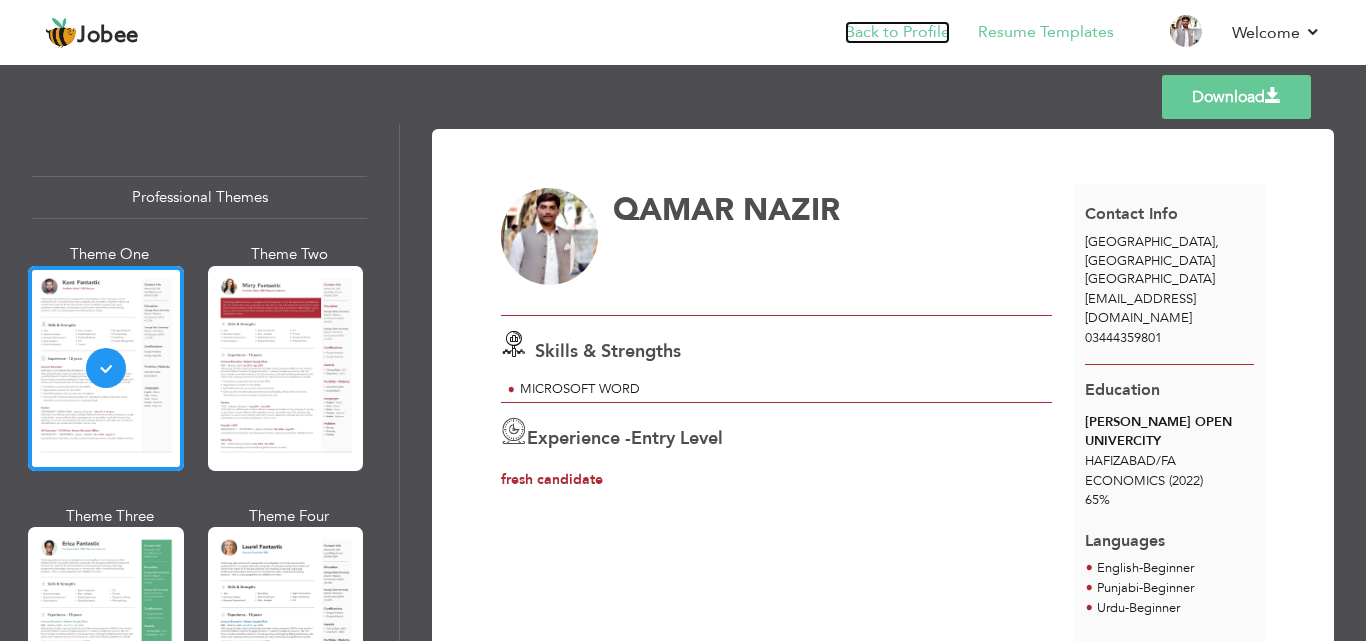 click on "Back to Profile" at bounding box center [897, 32] 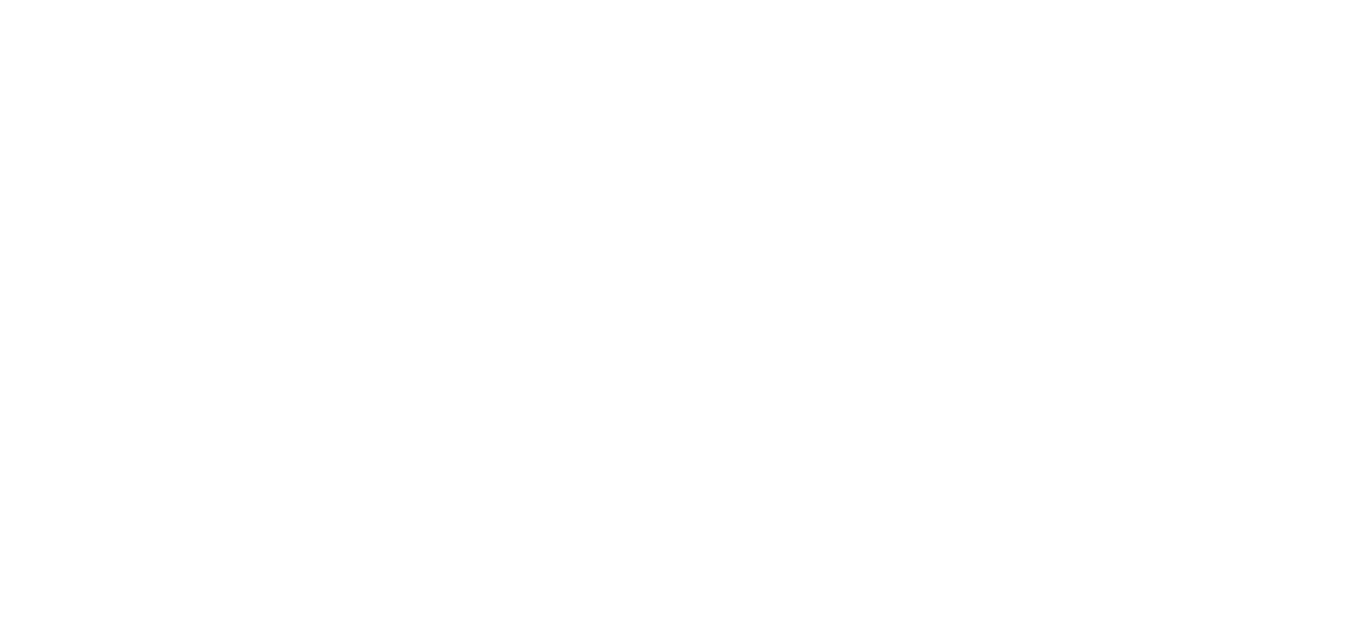 scroll, scrollTop: 0, scrollLeft: 0, axis: both 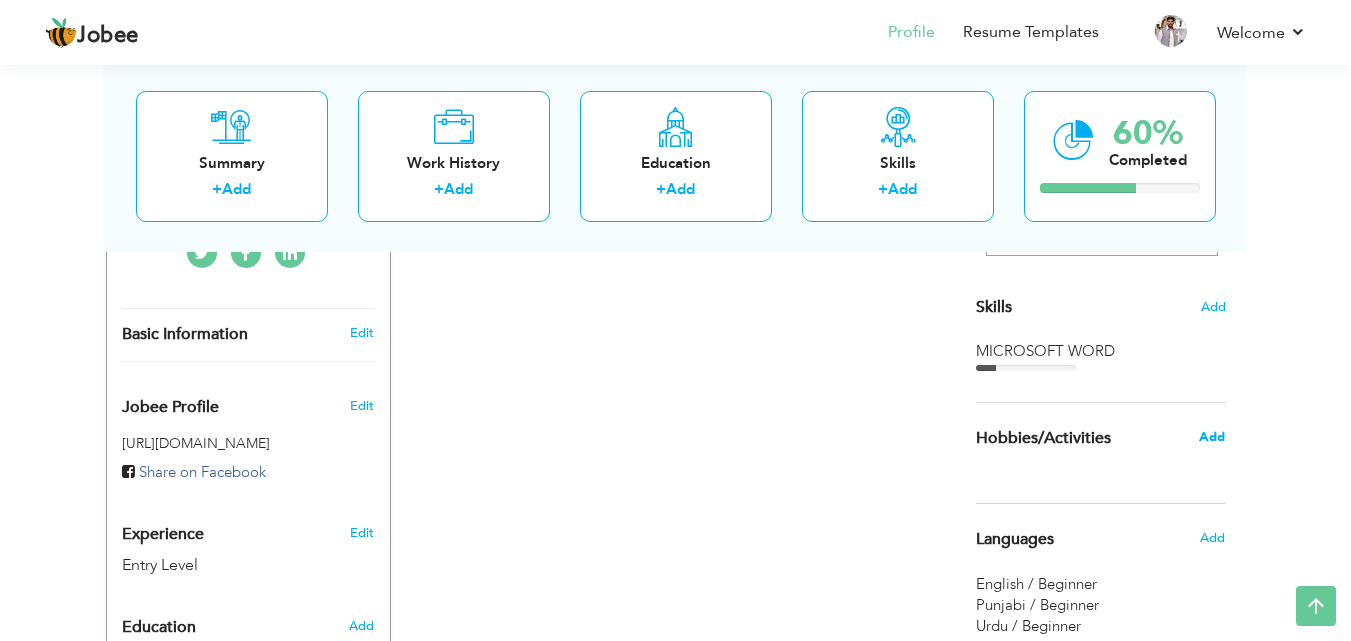 click on "Add" at bounding box center [1212, 437] 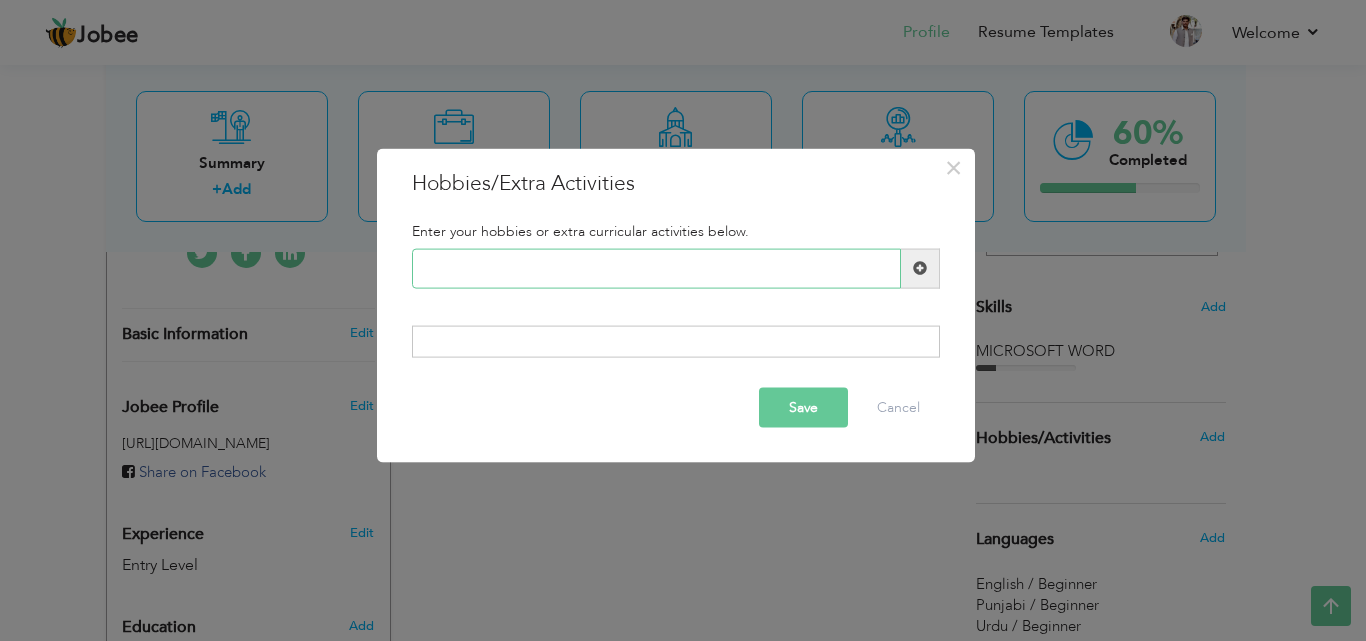 click at bounding box center [656, 268] 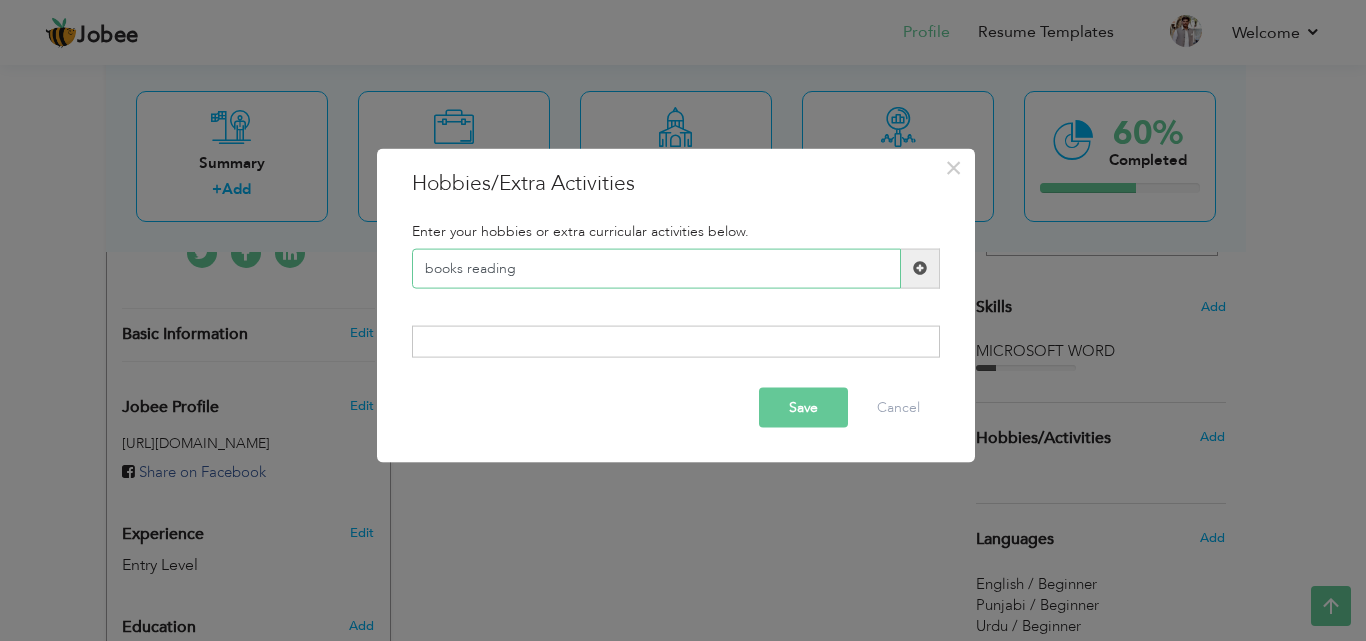 type on "books reading" 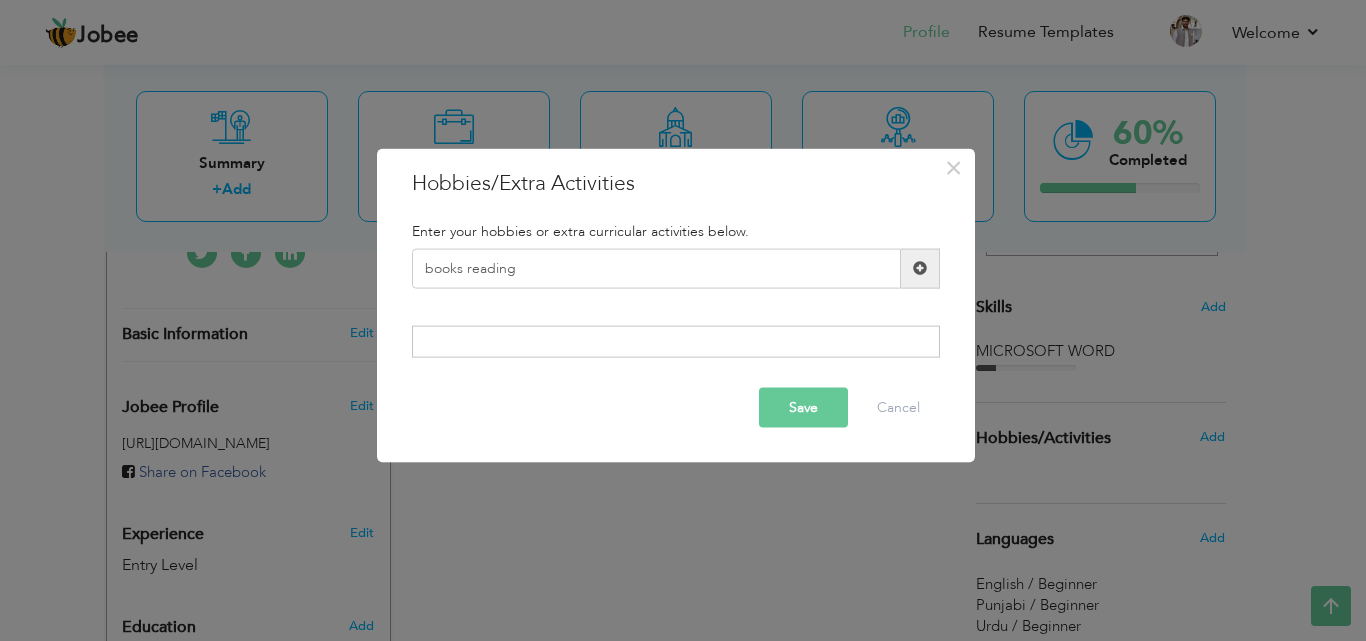 click at bounding box center [920, 268] 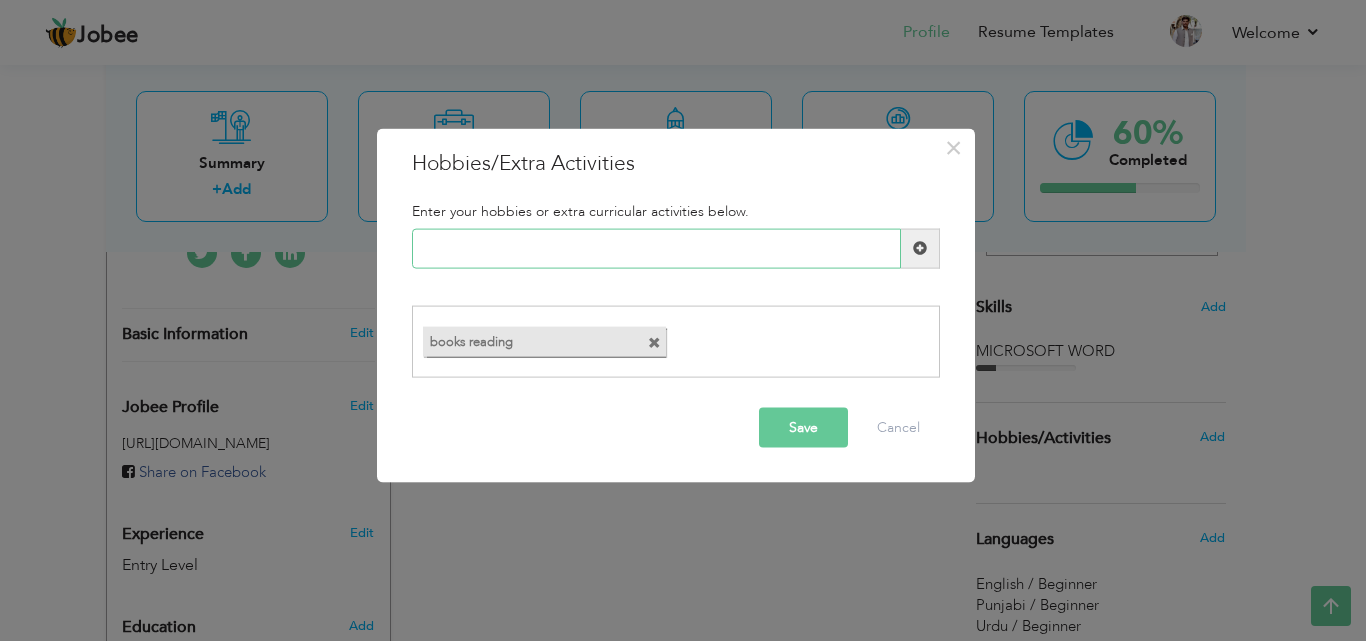click at bounding box center [656, 248] 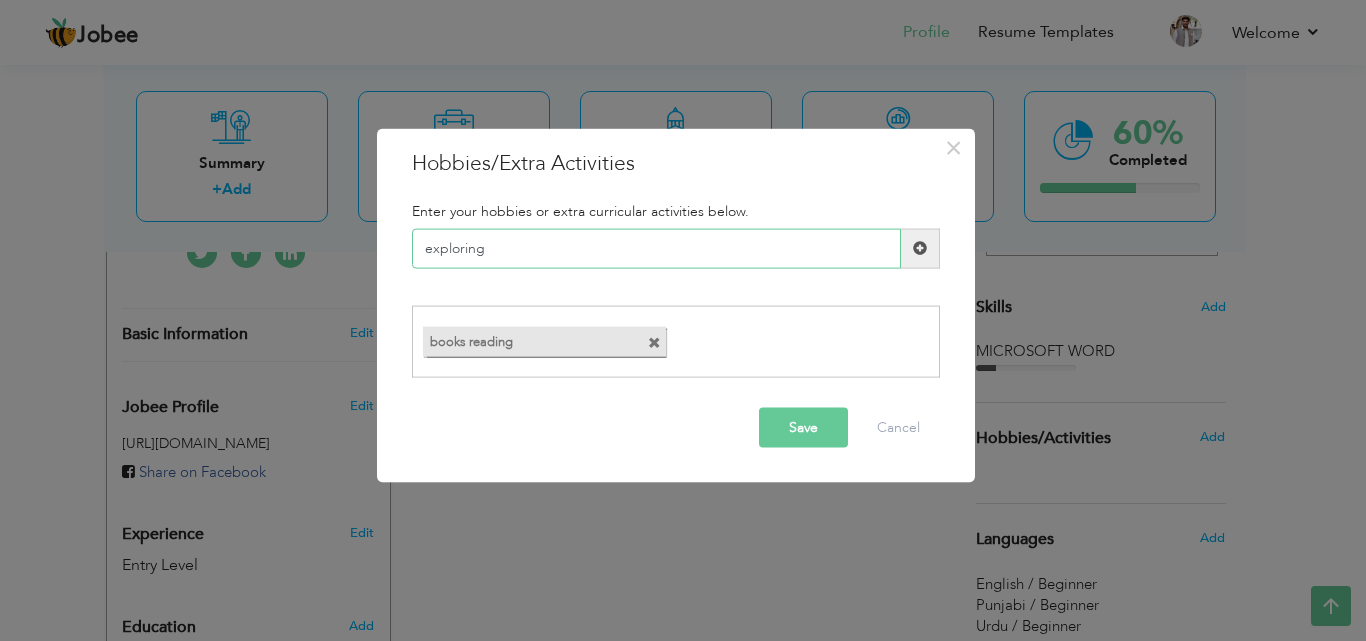 type on "exploring" 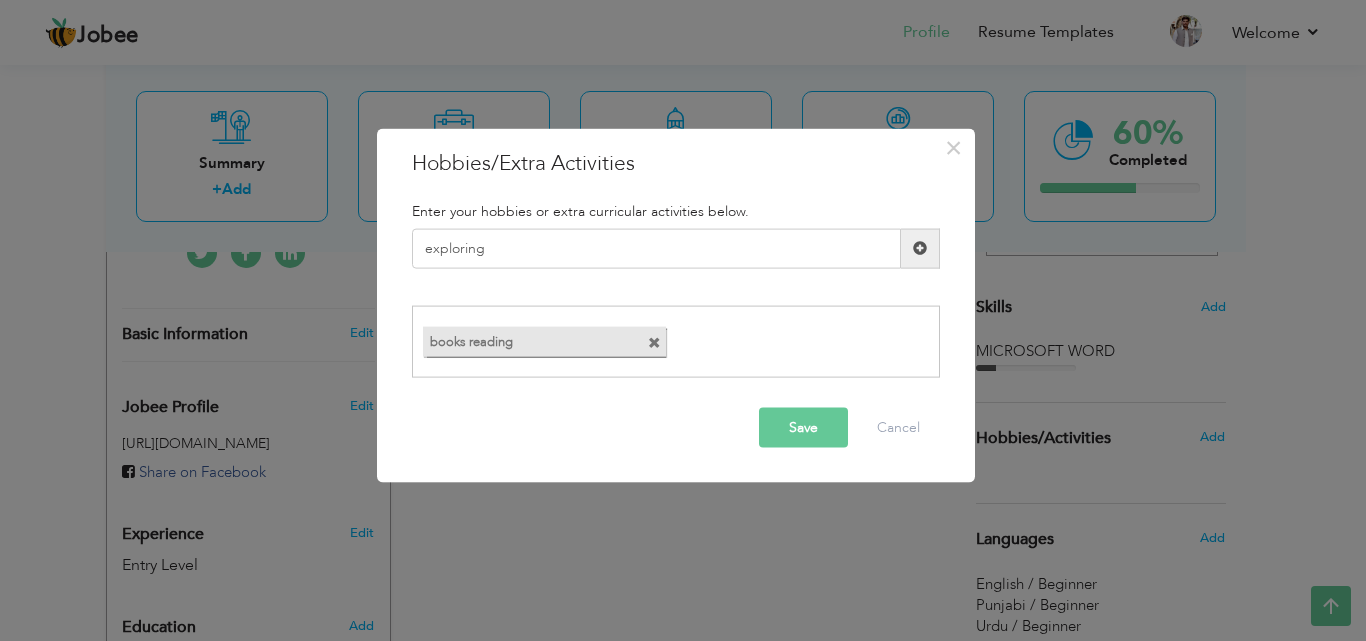 click on "Save" at bounding box center (803, 428) 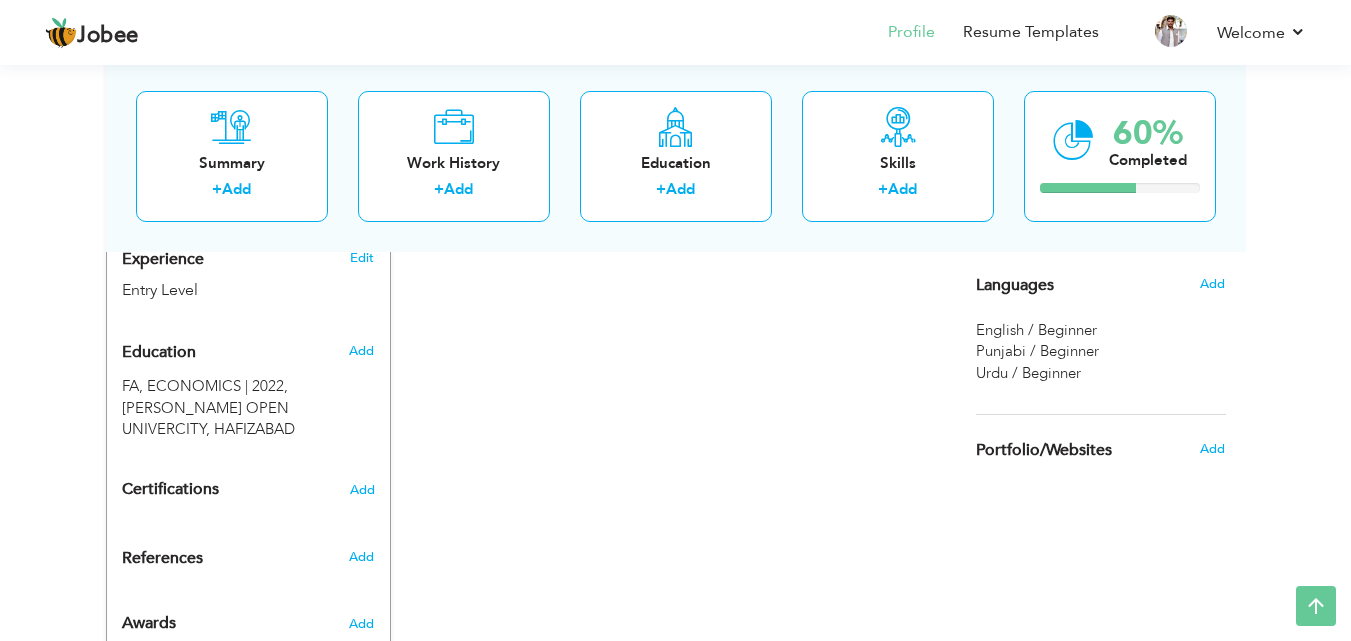 scroll, scrollTop: 751, scrollLeft: 0, axis: vertical 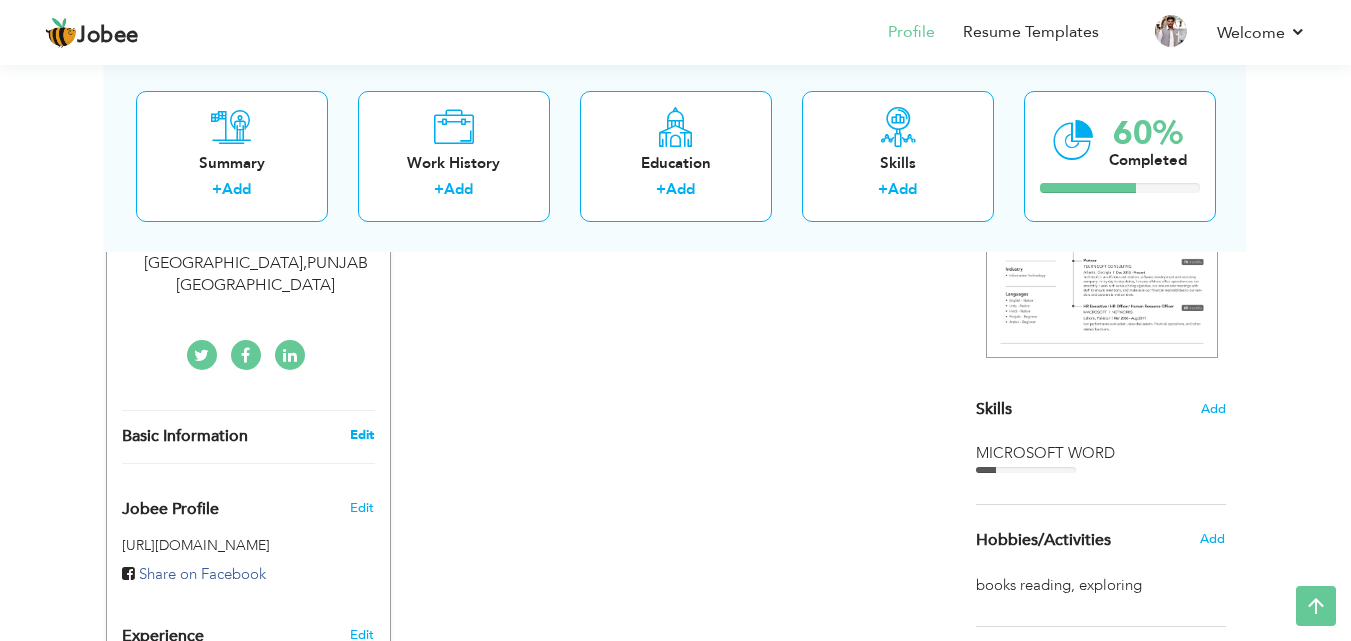 click on "Edit" at bounding box center (362, 435) 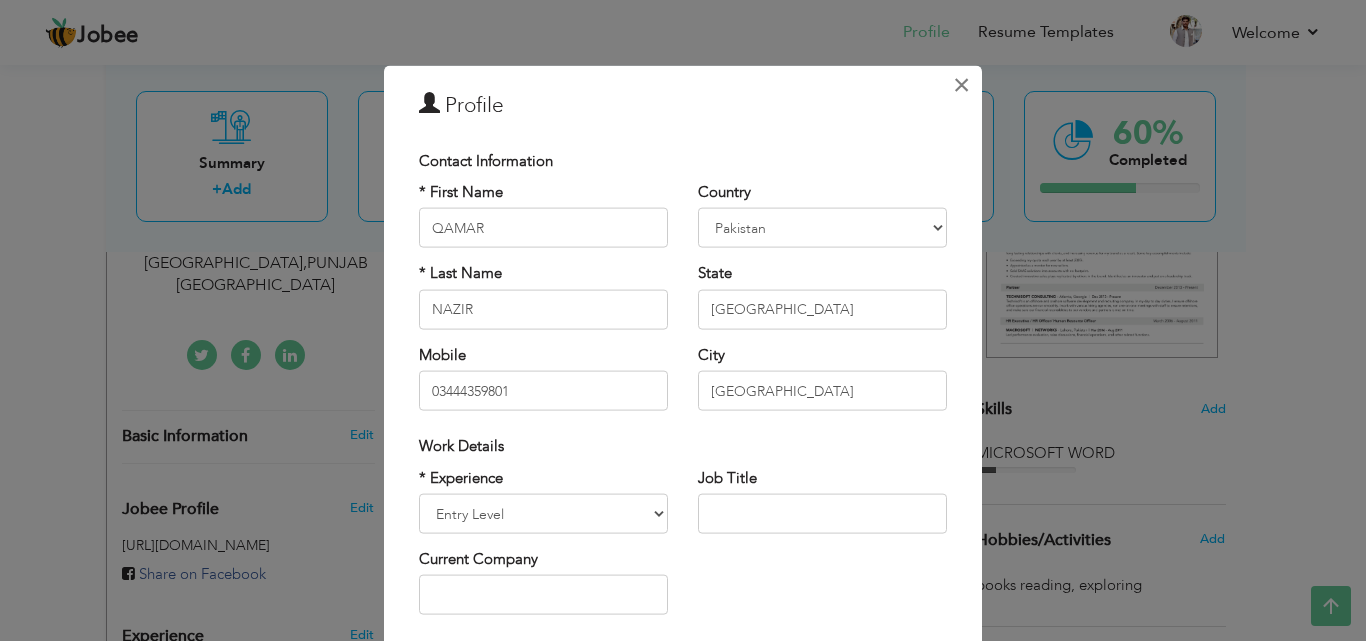 click on "×" at bounding box center [961, 84] 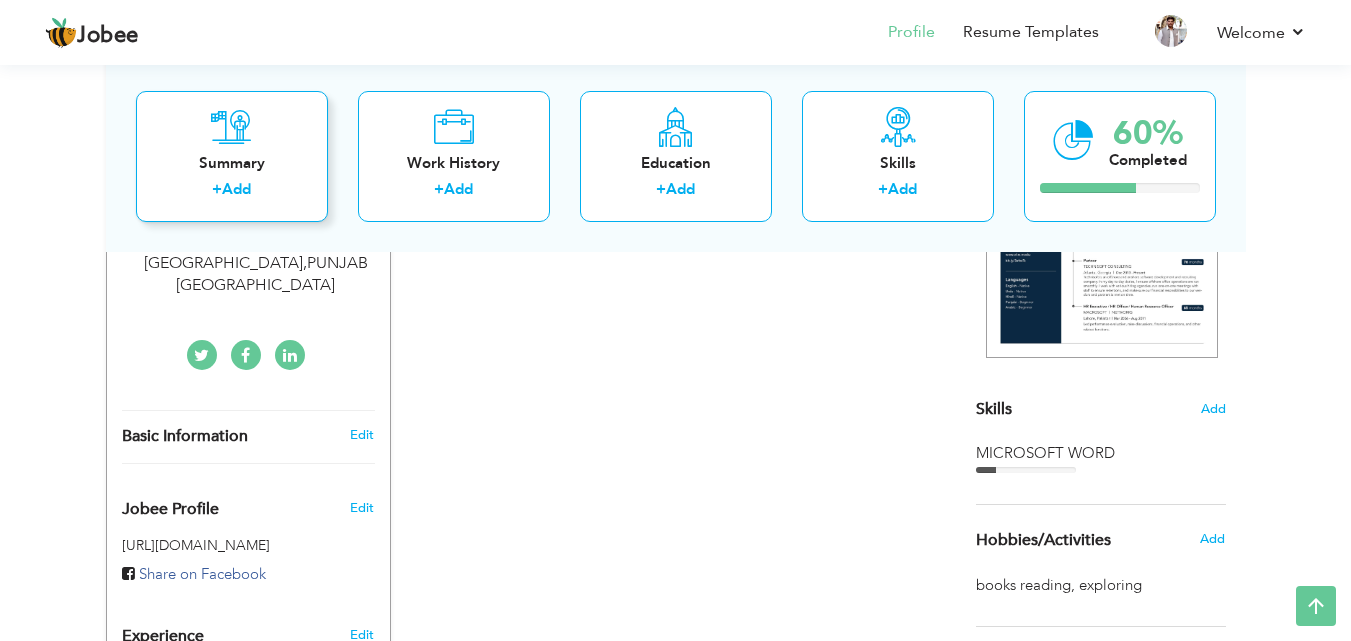 click on "Add" at bounding box center (236, 189) 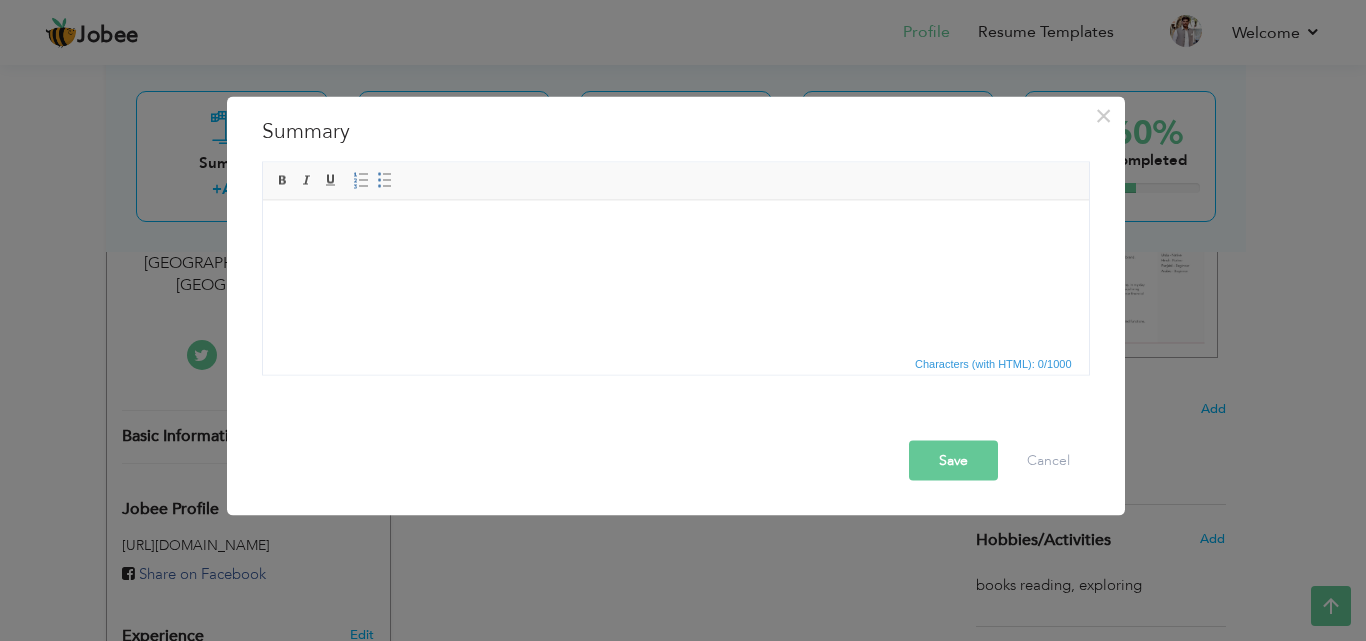 type 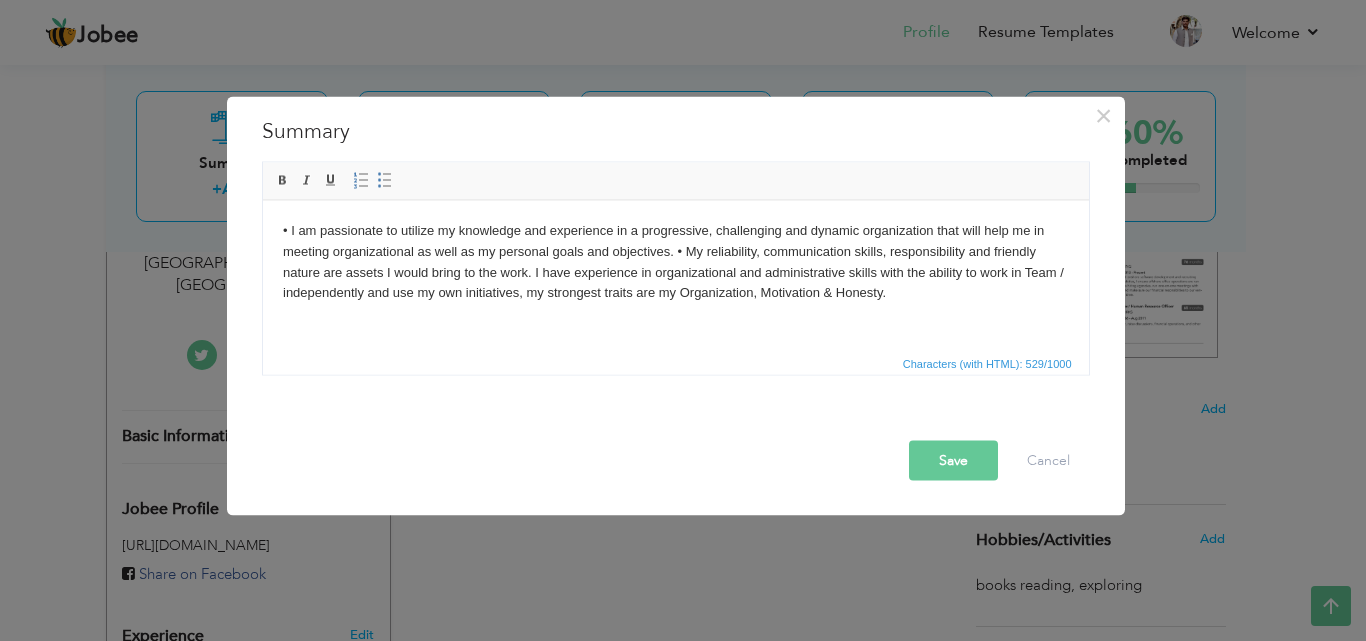 click on "Save" at bounding box center (953, 460) 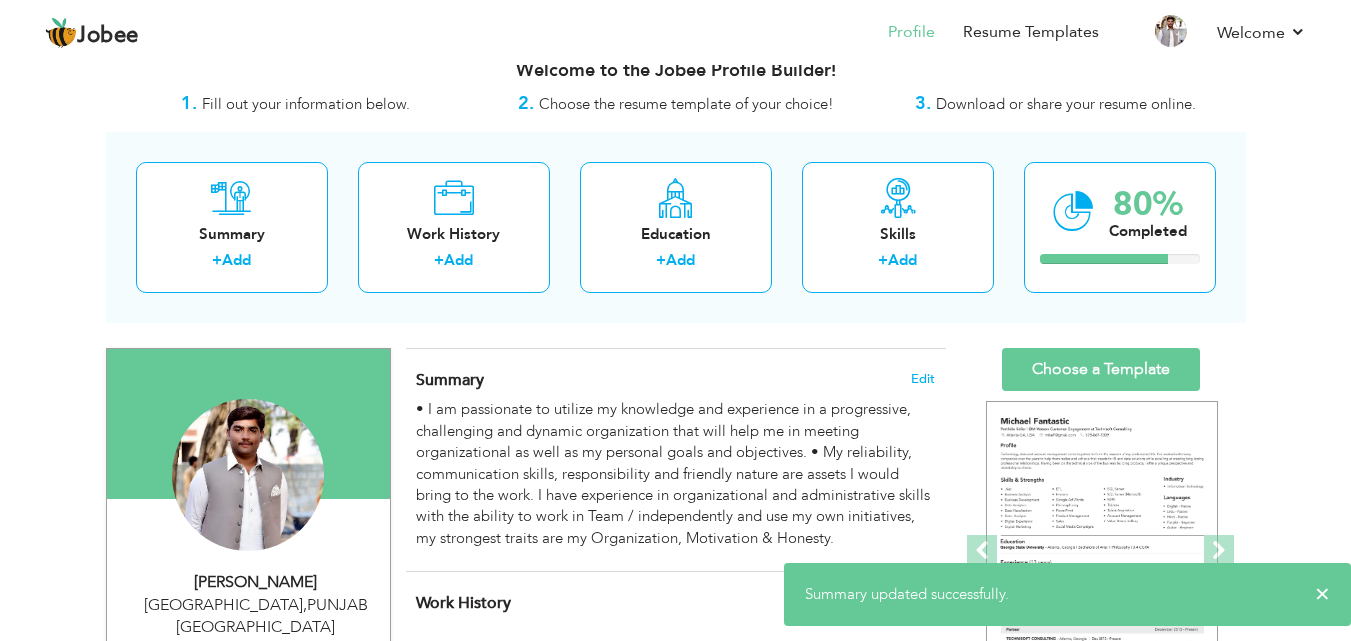scroll, scrollTop: 24, scrollLeft: 0, axis: vertical 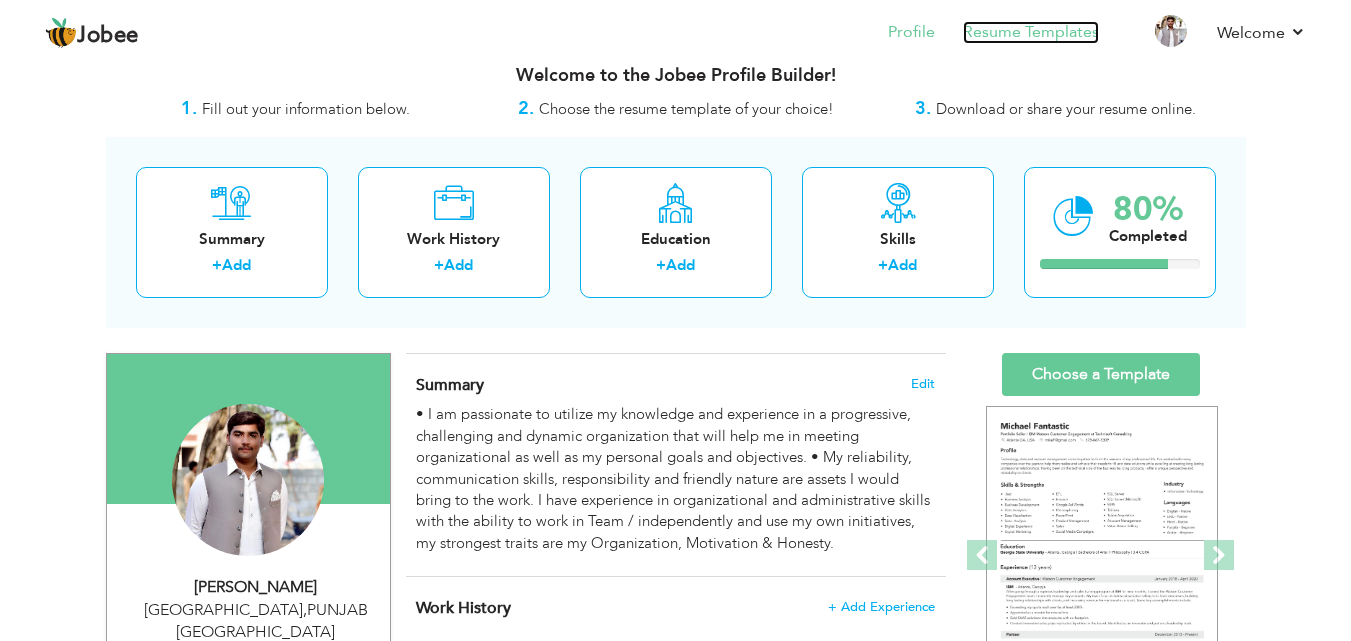 click on "Resume Templates" at bounding box center [1031, 32] 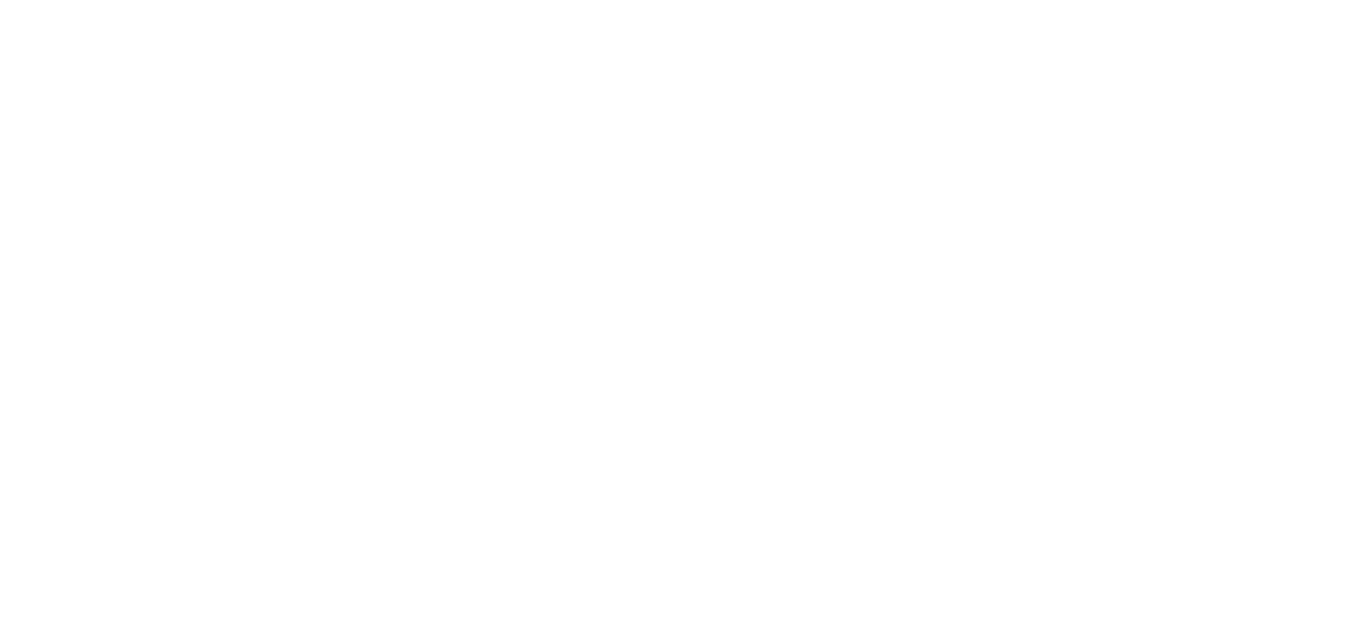 scroll, scrollTop: 0, scrollLeft: 0, axis: both 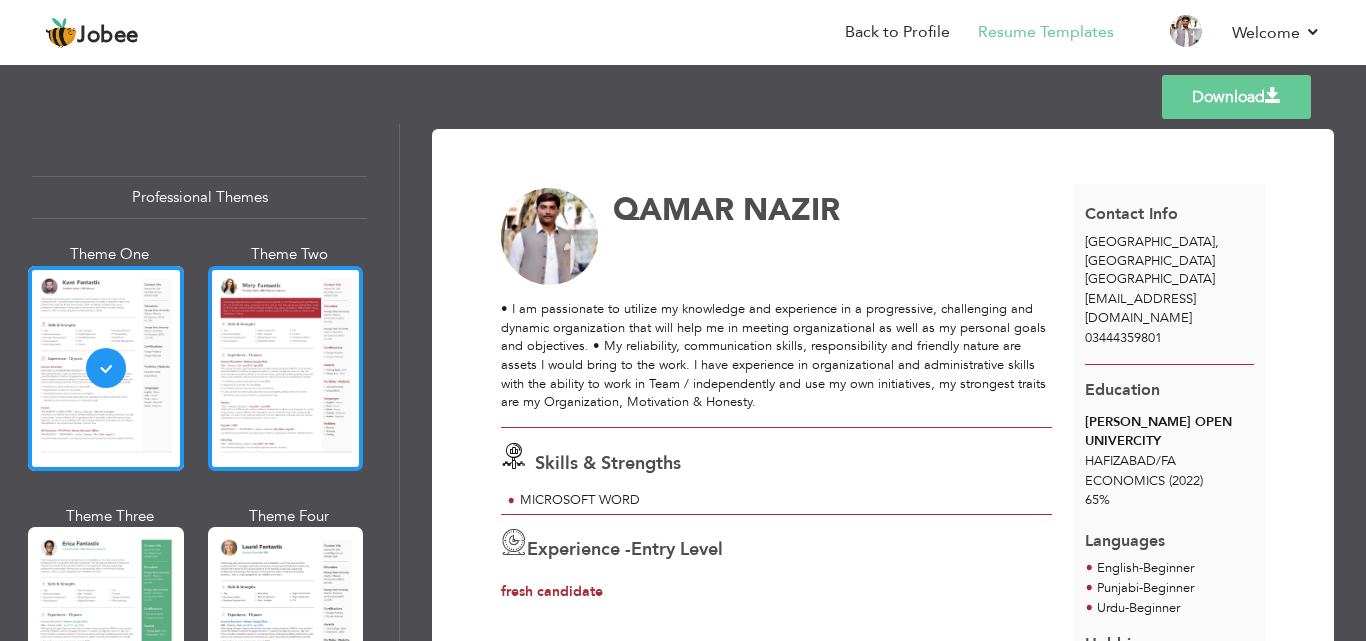 click at bounding box center [286, 368] 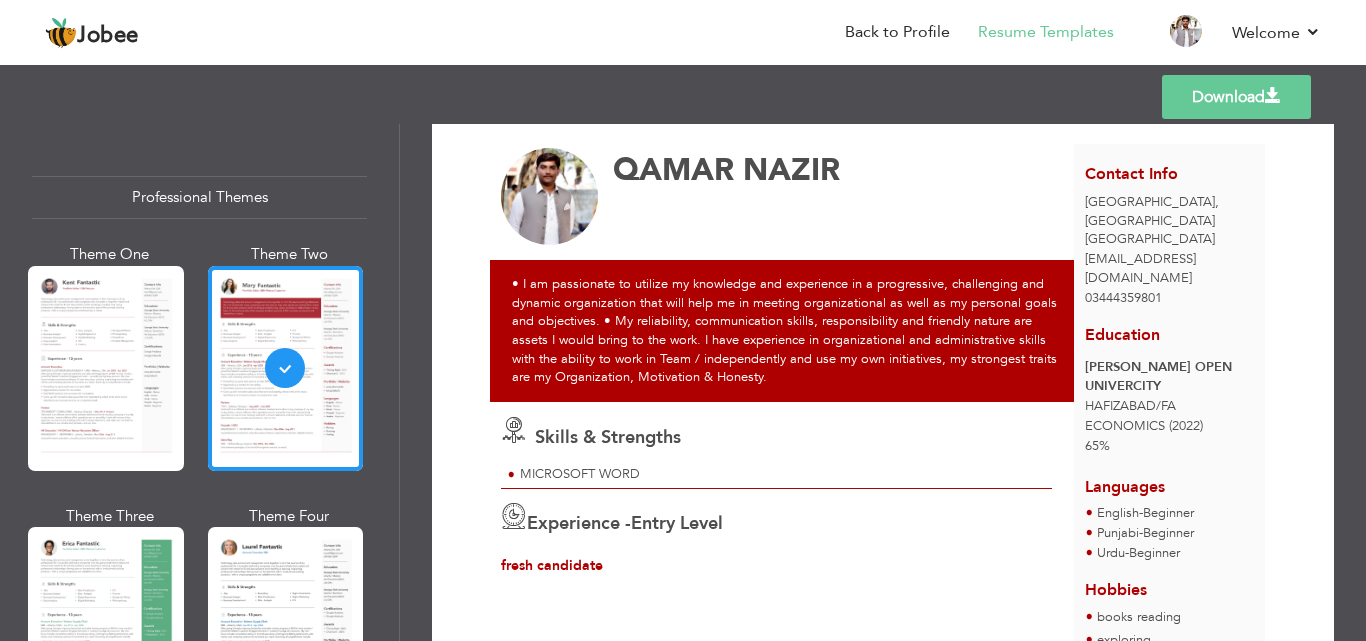 scroll, scrollTop: 4, scrollLeft: 0, axis: vertical 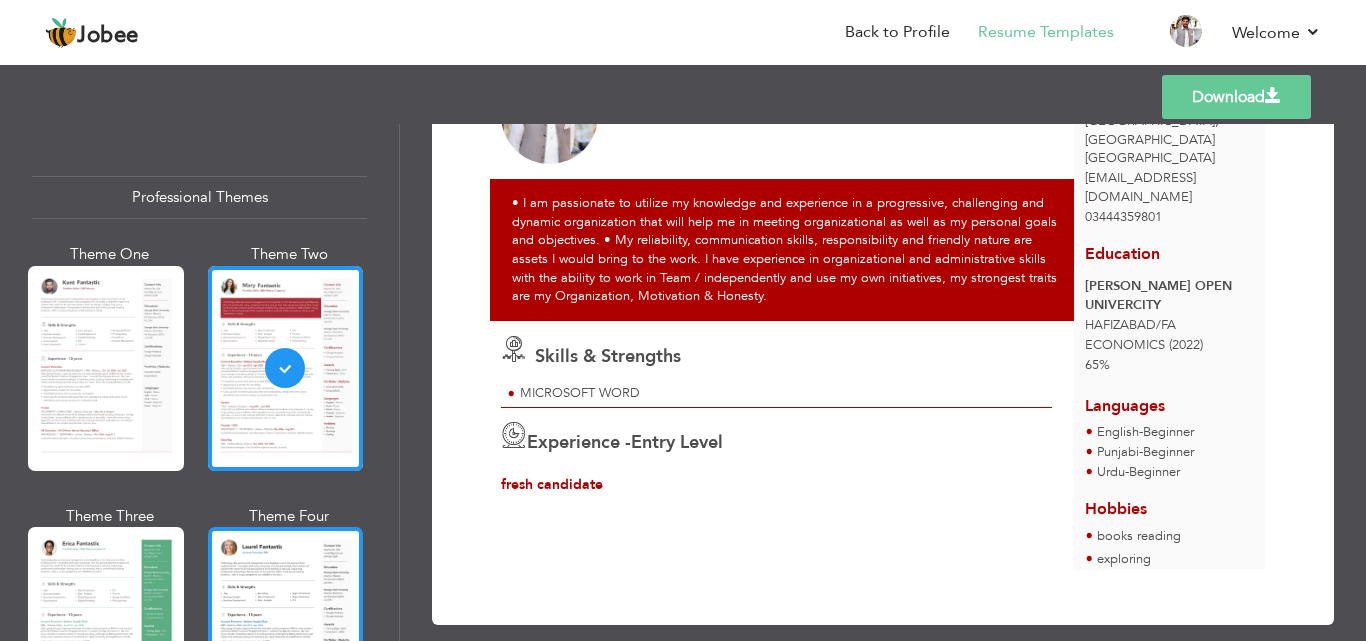 click at bounding box center [286, 629] 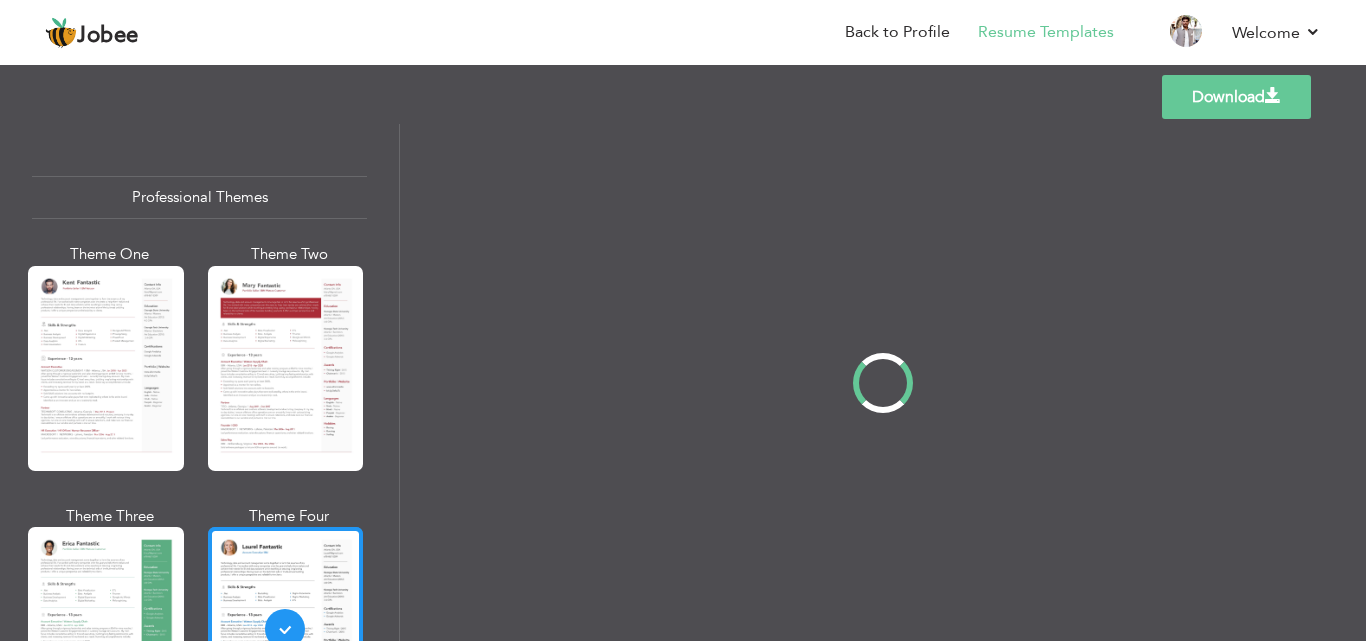 scroll, scrollTop: 0, scrollLeft: 0, axis: both 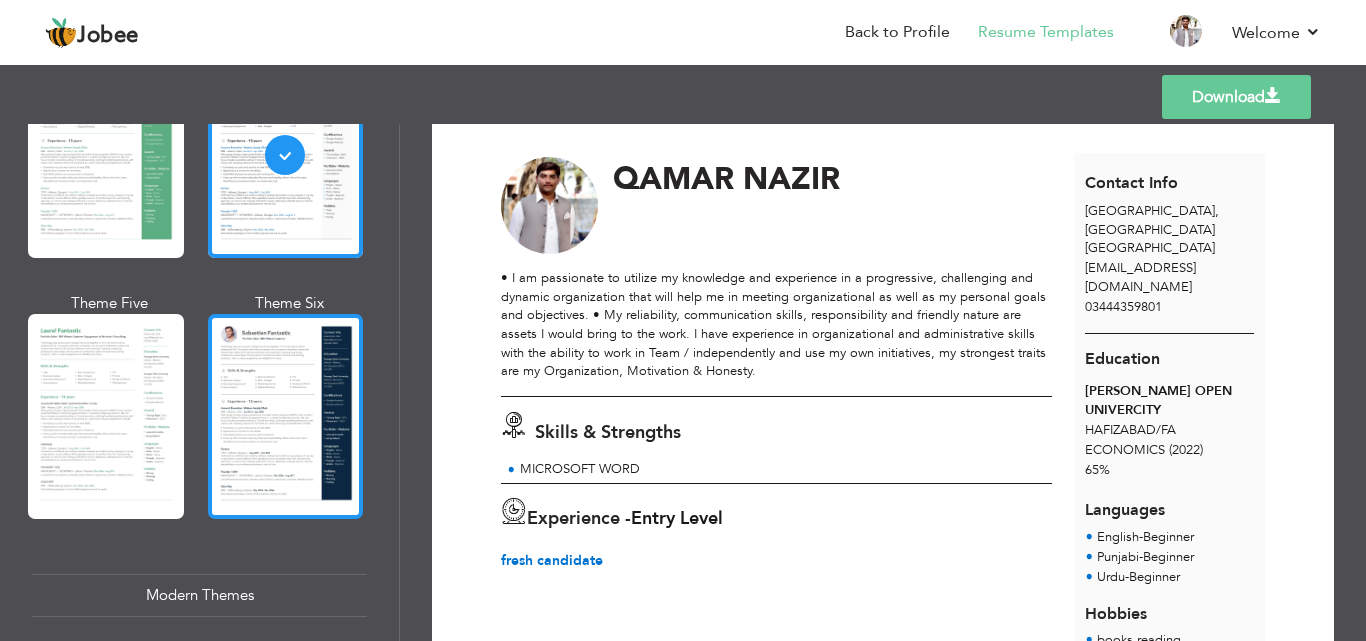 click at bounding box center (286, 416) 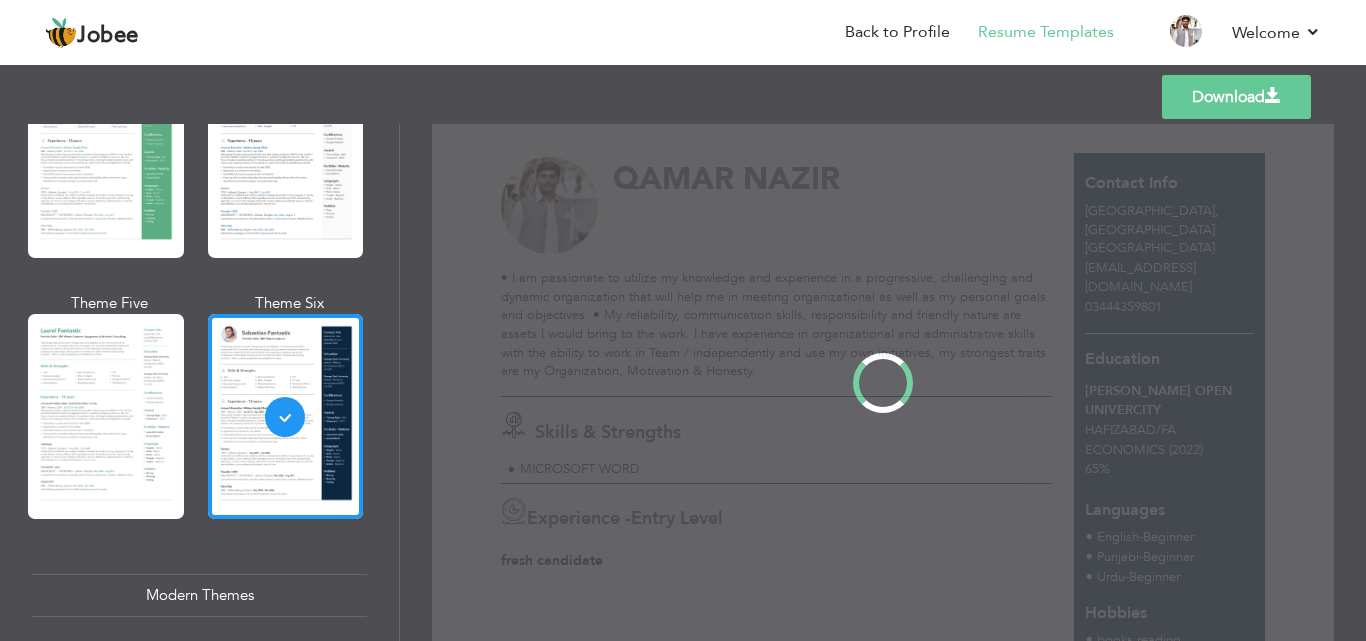 scroll, scrollTop: 0, scrollLeft: 0, axis: both 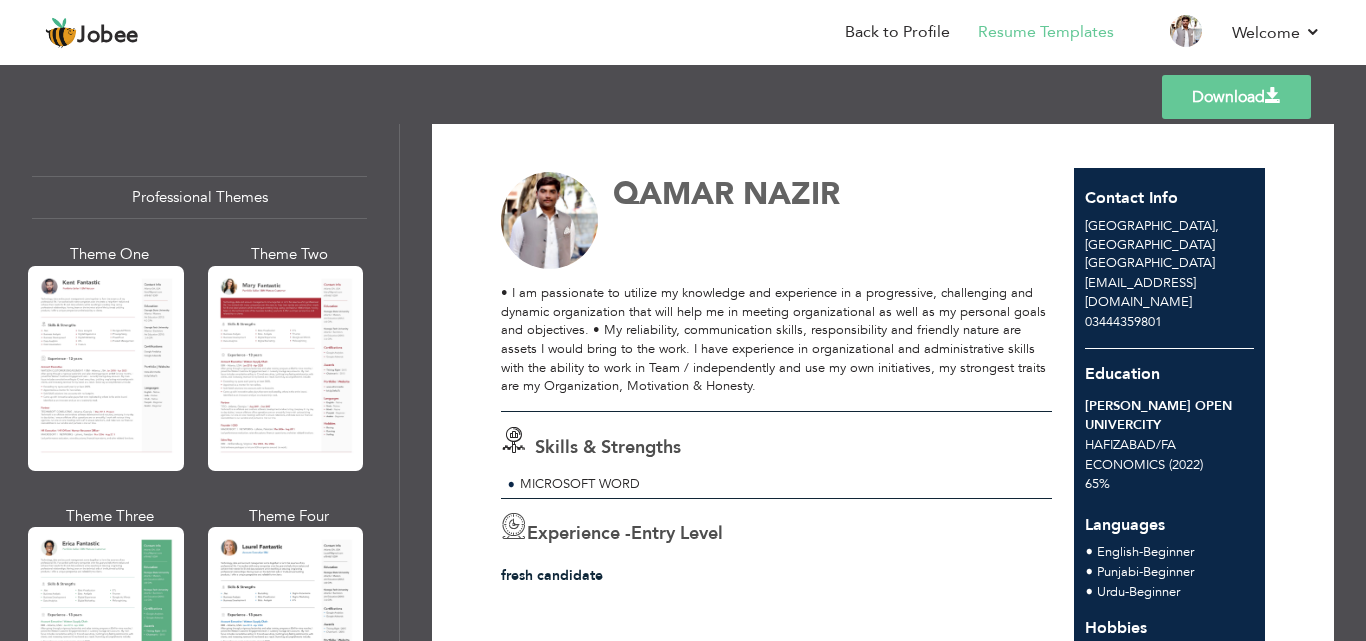 click on "Download" at bounding box center [1236, 97] 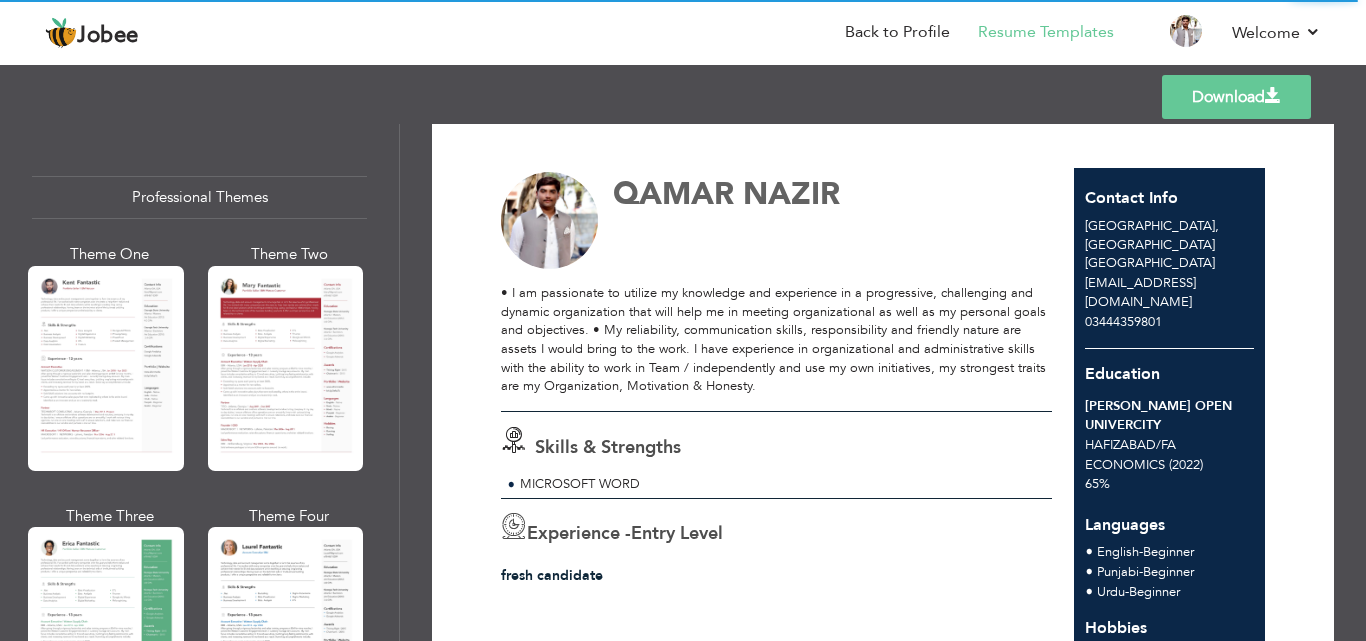 scroll, scrollTop: 0, scrollLeft: 0, axis: both 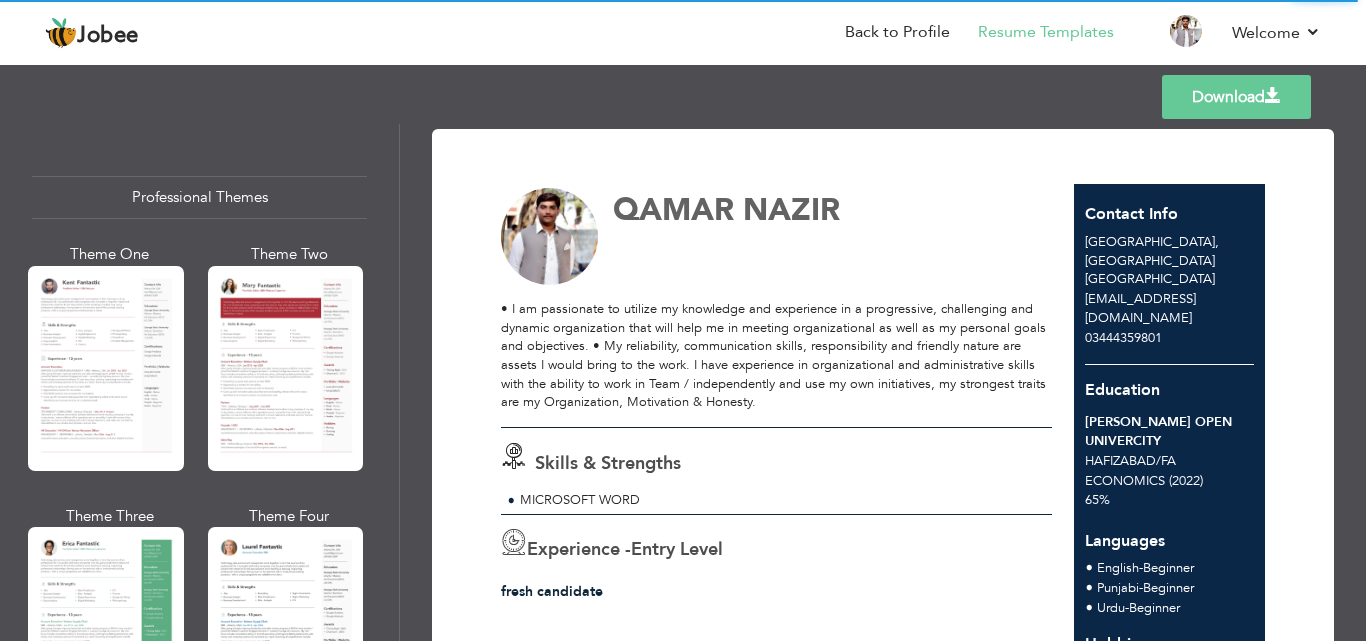 click on "Download" at bounding box center (1236, 97) 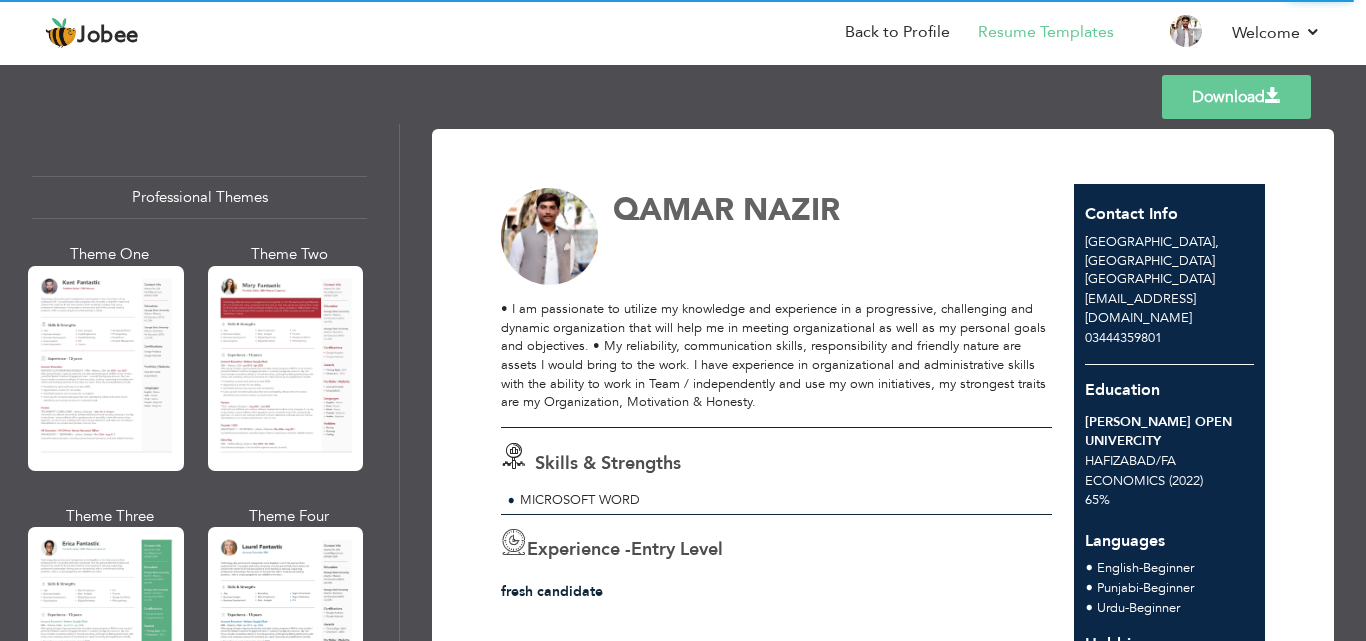 click on "Download" at bounding box center [1236, 97] 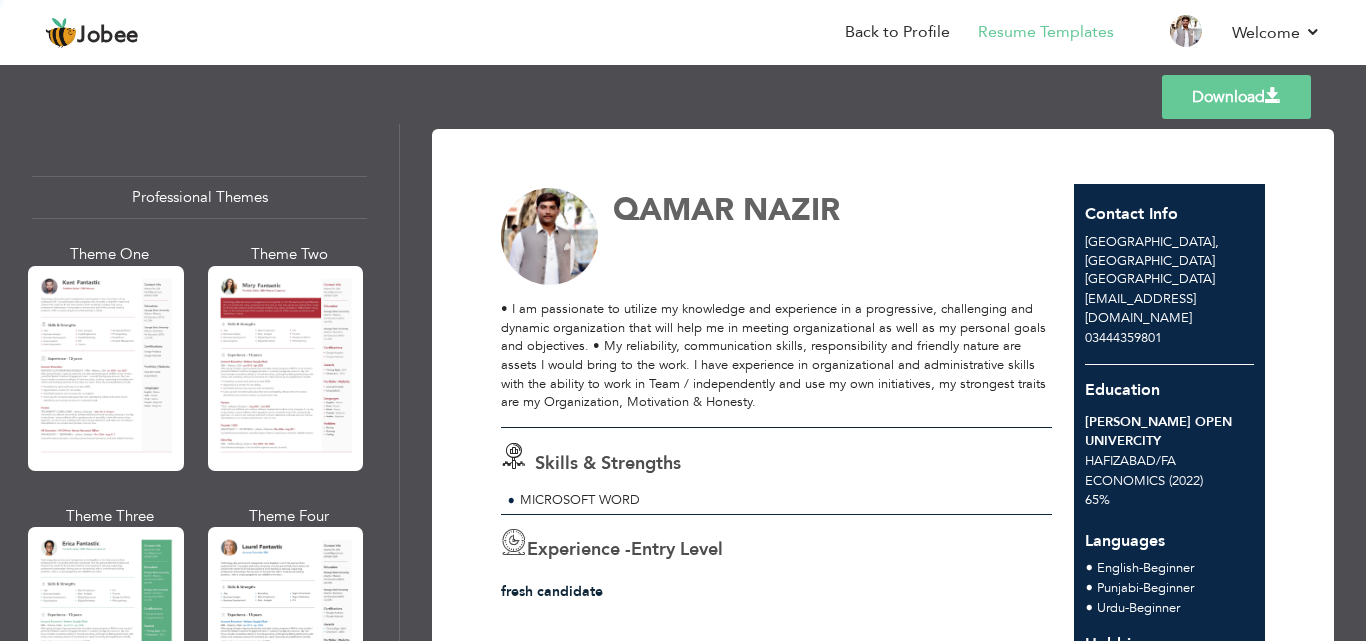 click on "Download" at bounding box center [1236, 97] 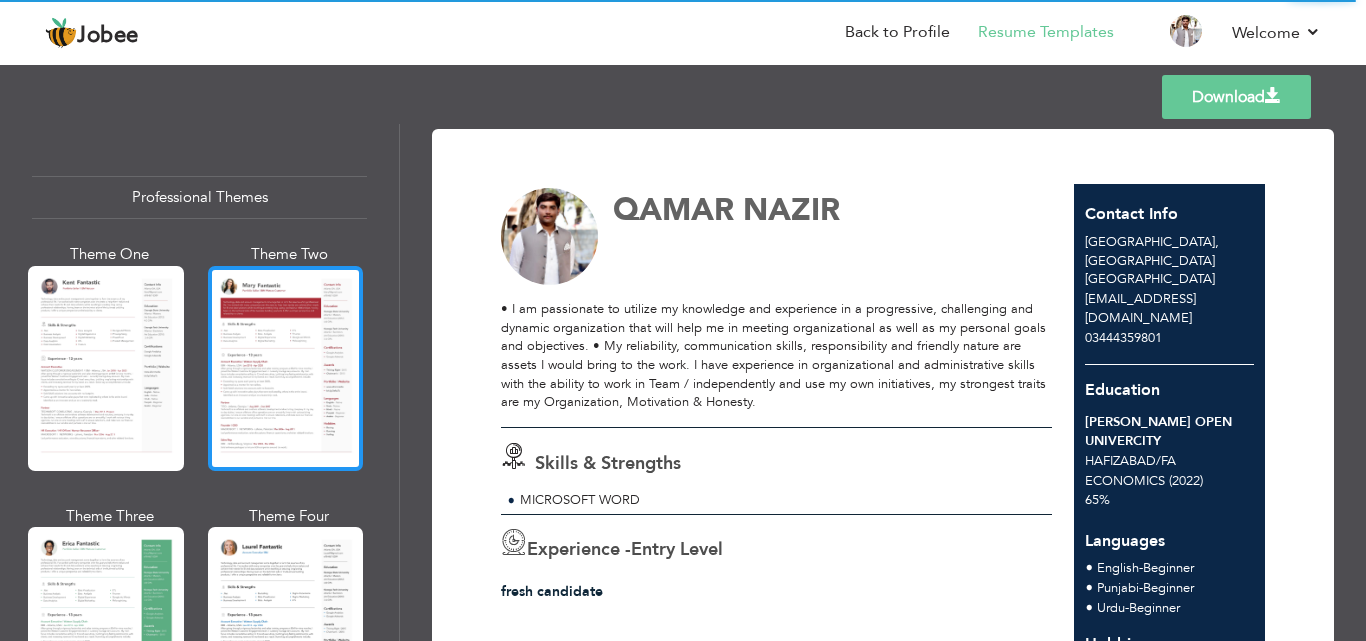 click at bounding box center (286, 368) 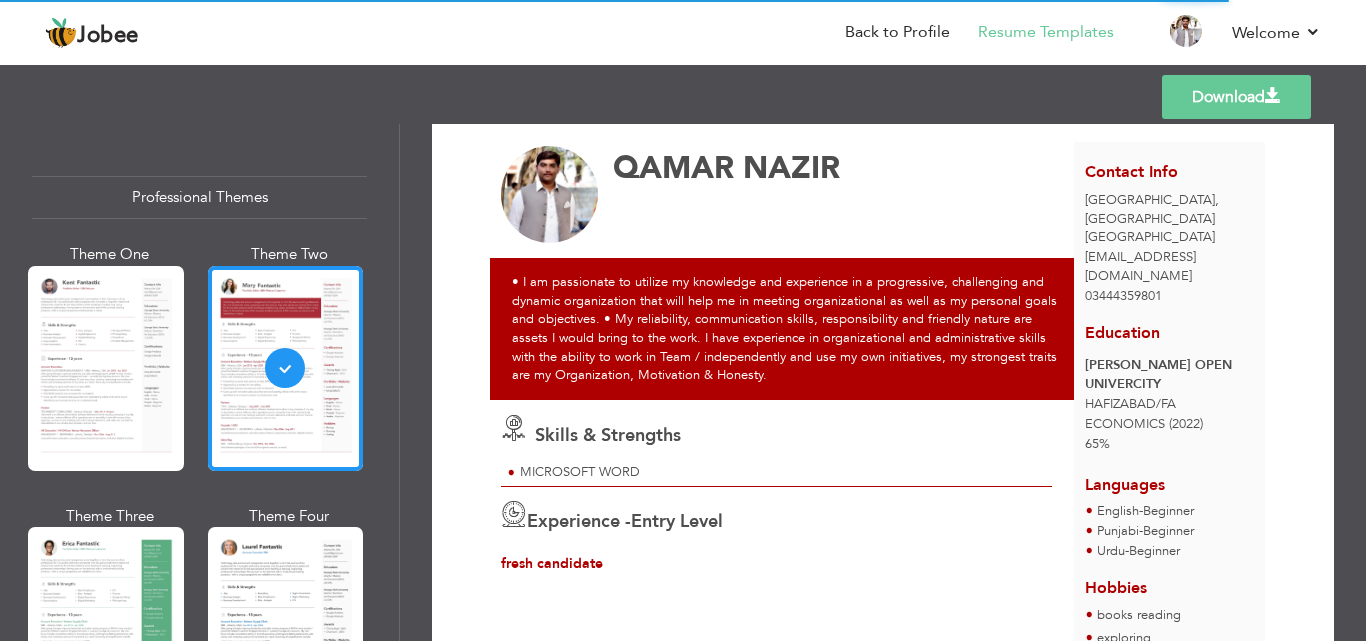 scroll, scrollTop: 0, scrollLeft: 0, axis: both 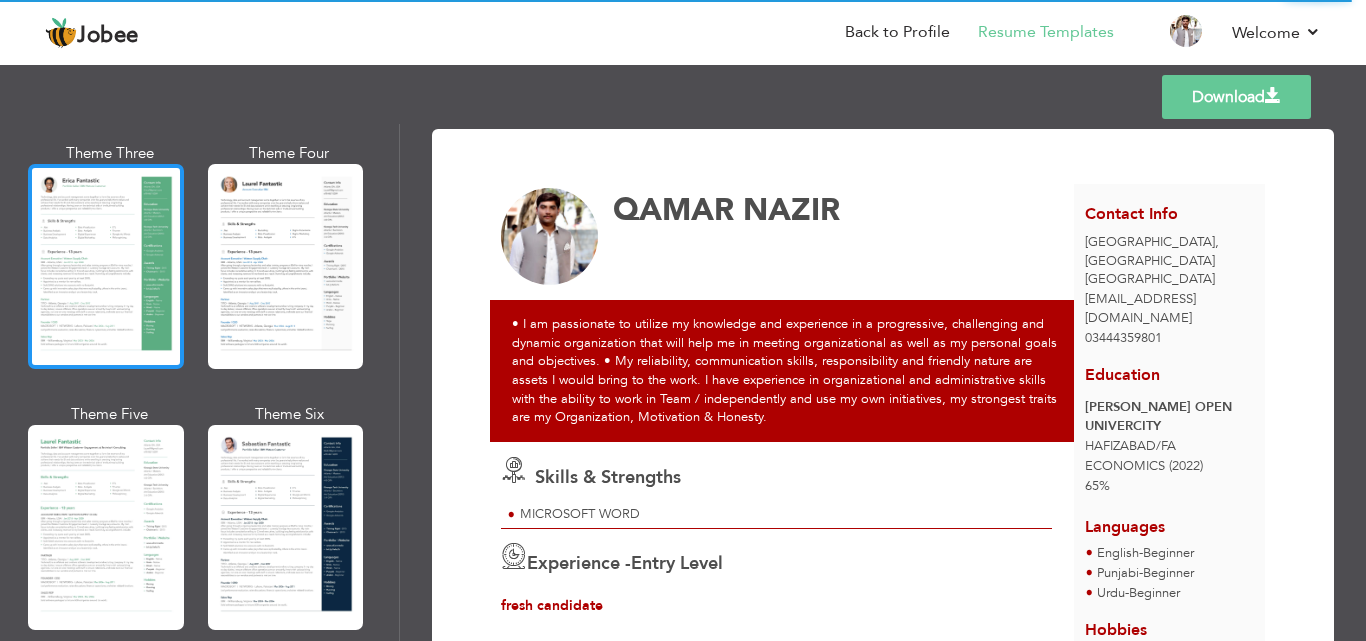 click at bounding box center (106, 266) 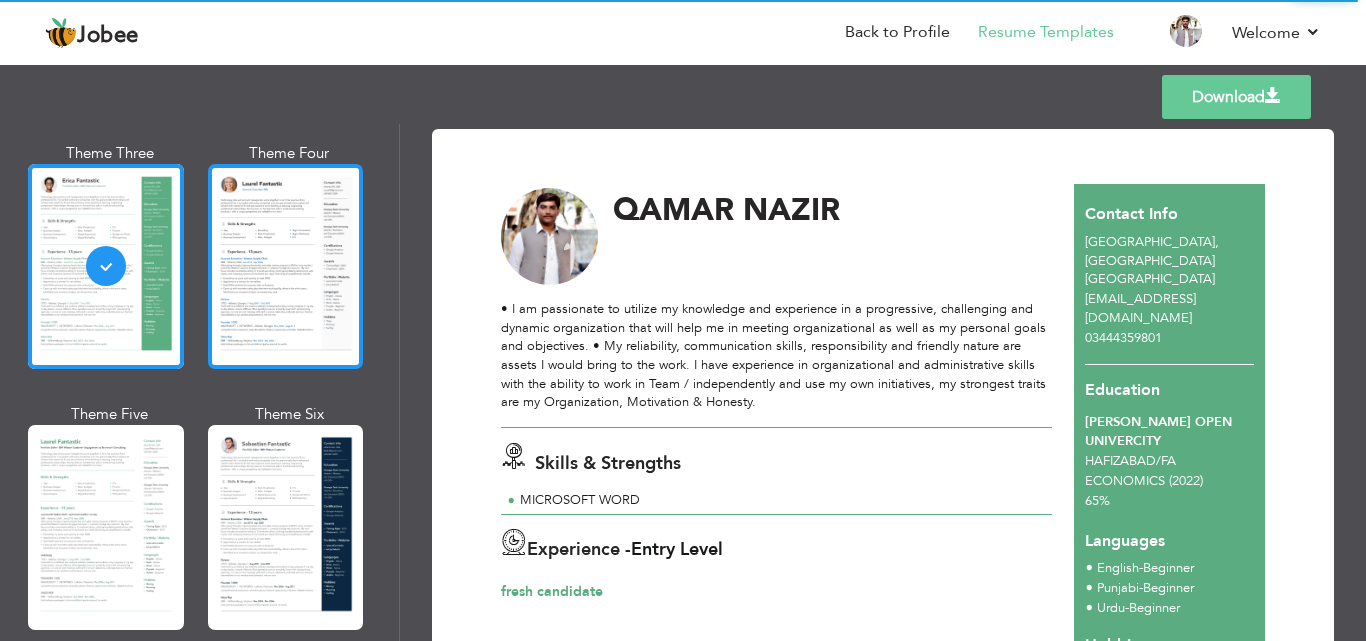 click at bounding box center [286, 266] 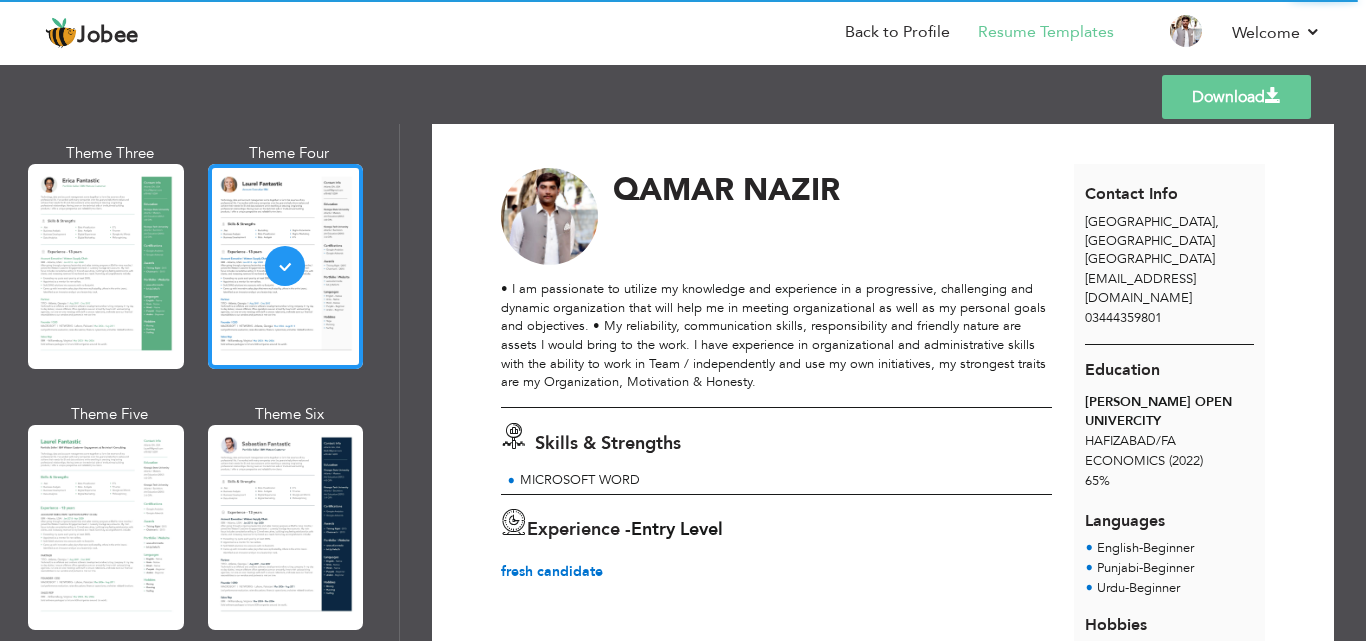 scroll, scrollTop: 0, scrollLeft: 0, axis: both 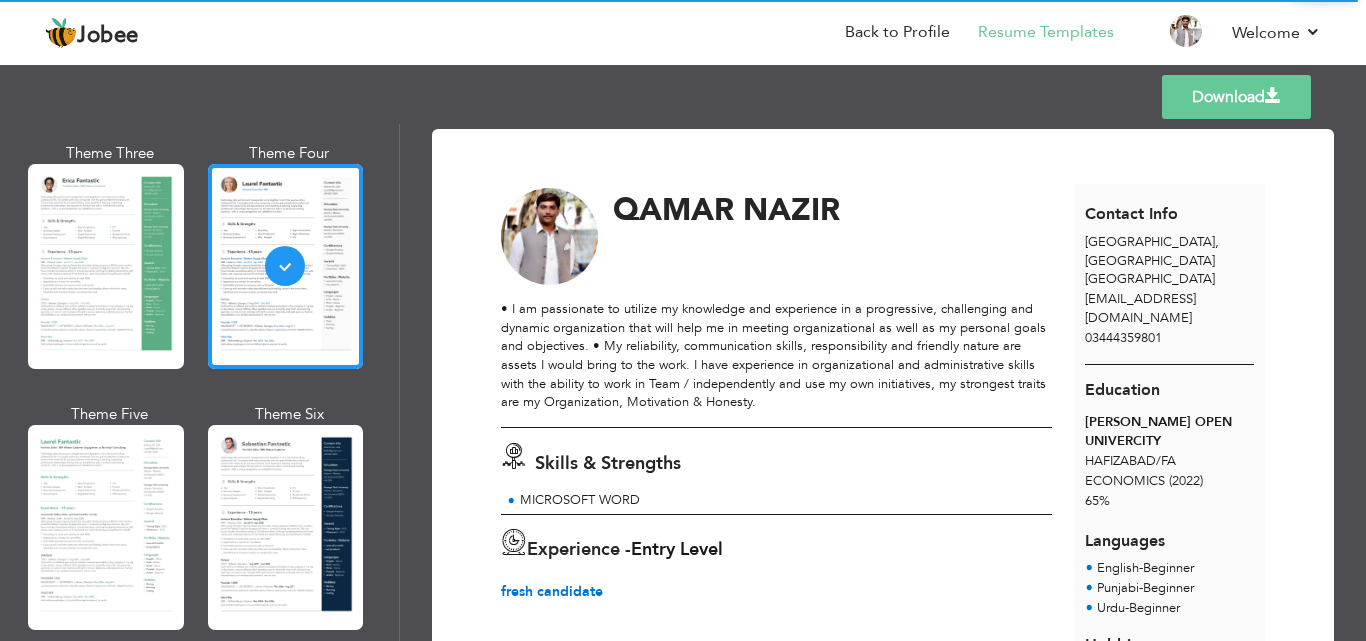 drag, startPoint x: 1347, startPoint y: 116, endPoint x: 1191, endPoint y: 100, distance: 156.81836 